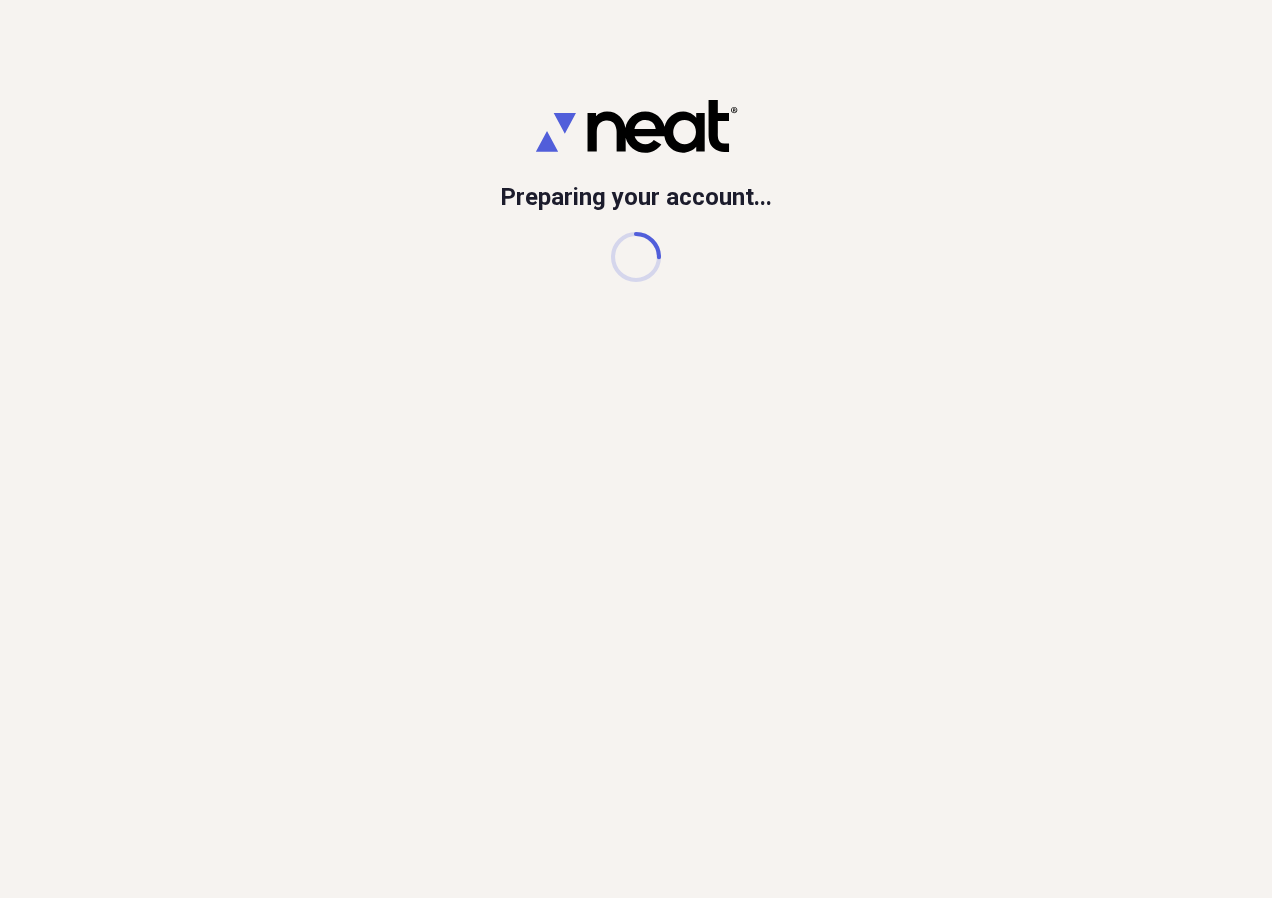 scroll, scrollTop: 0, scrollLeft: 0, axis: both 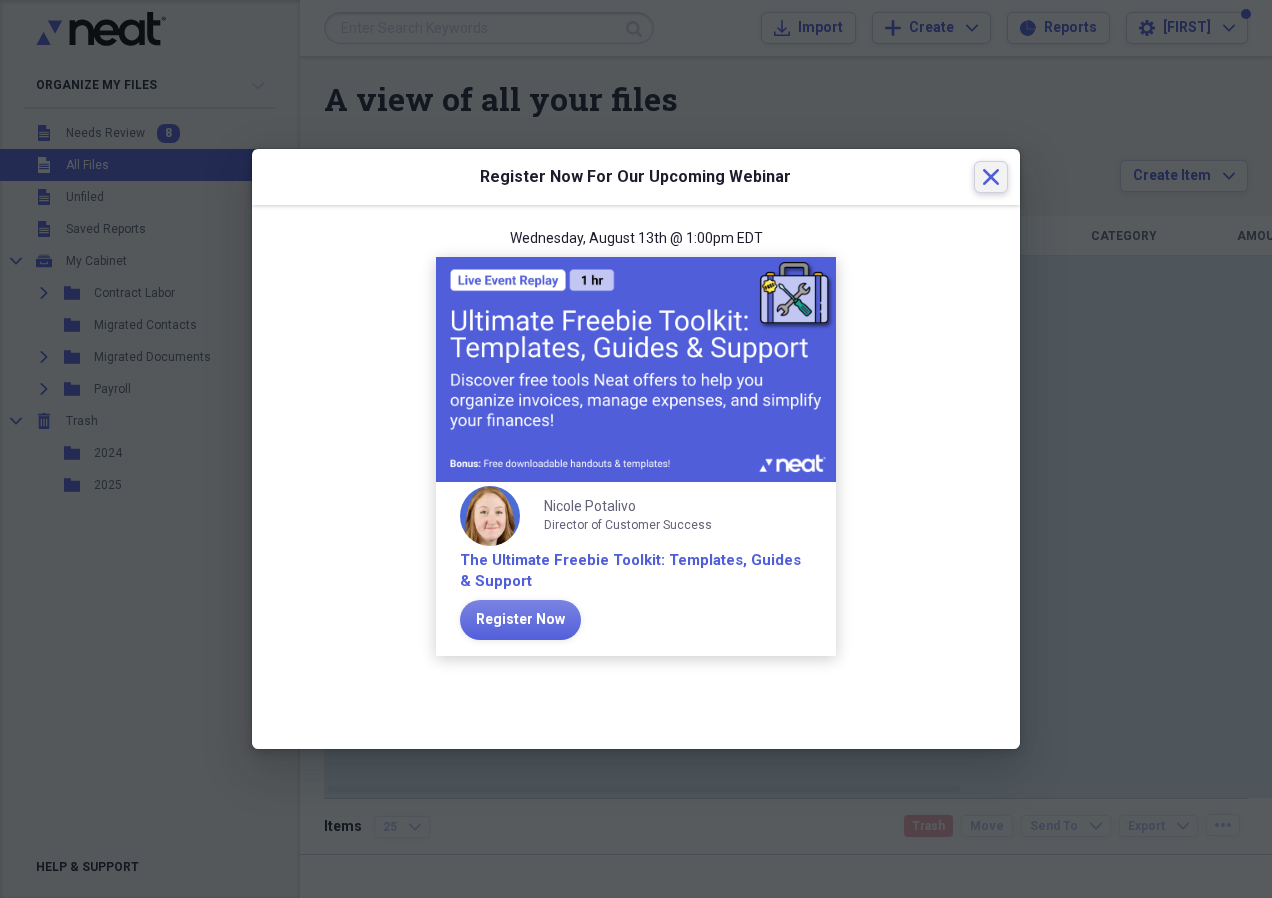 click on "Close" 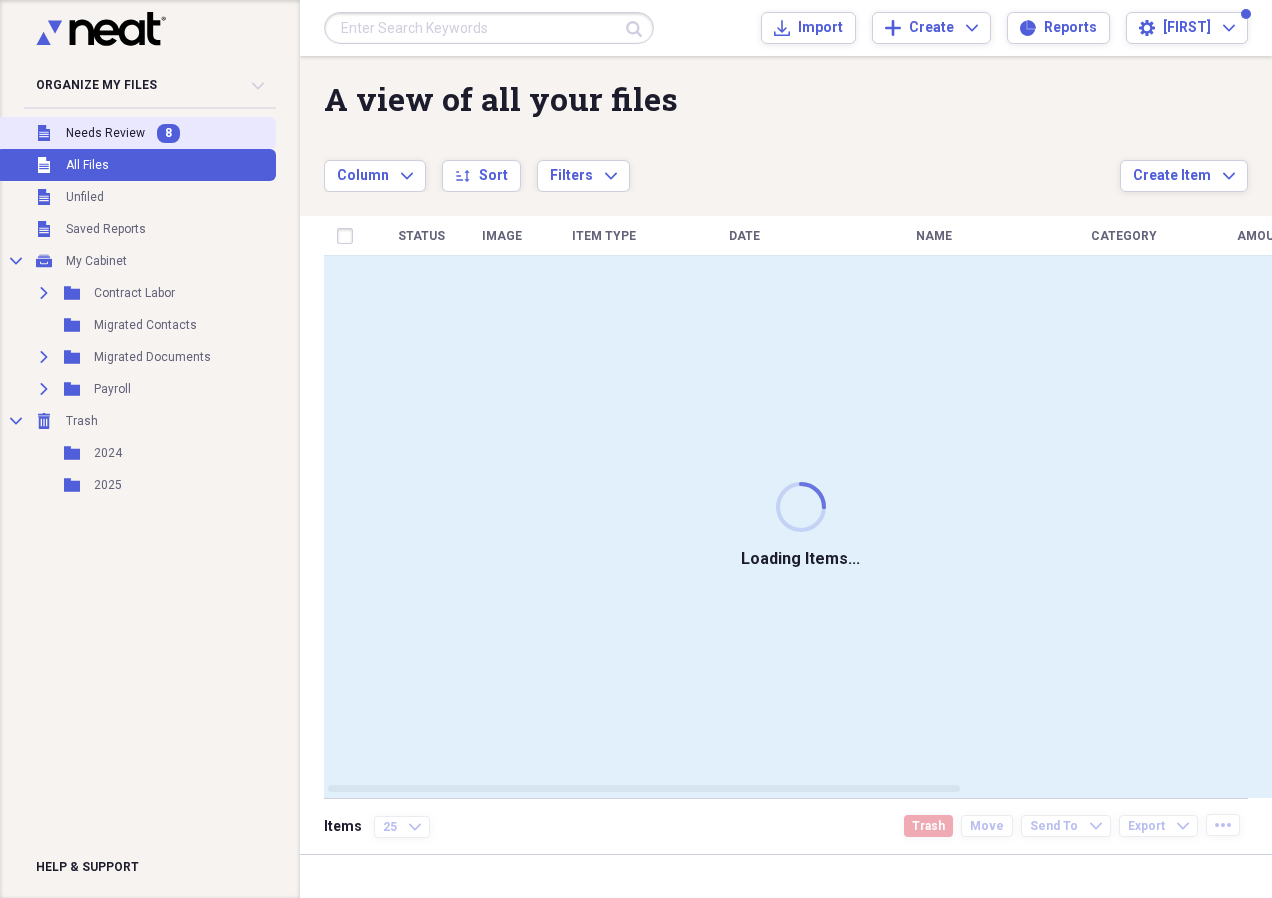 click on "Needs Review" at bounding box center (105, 133) 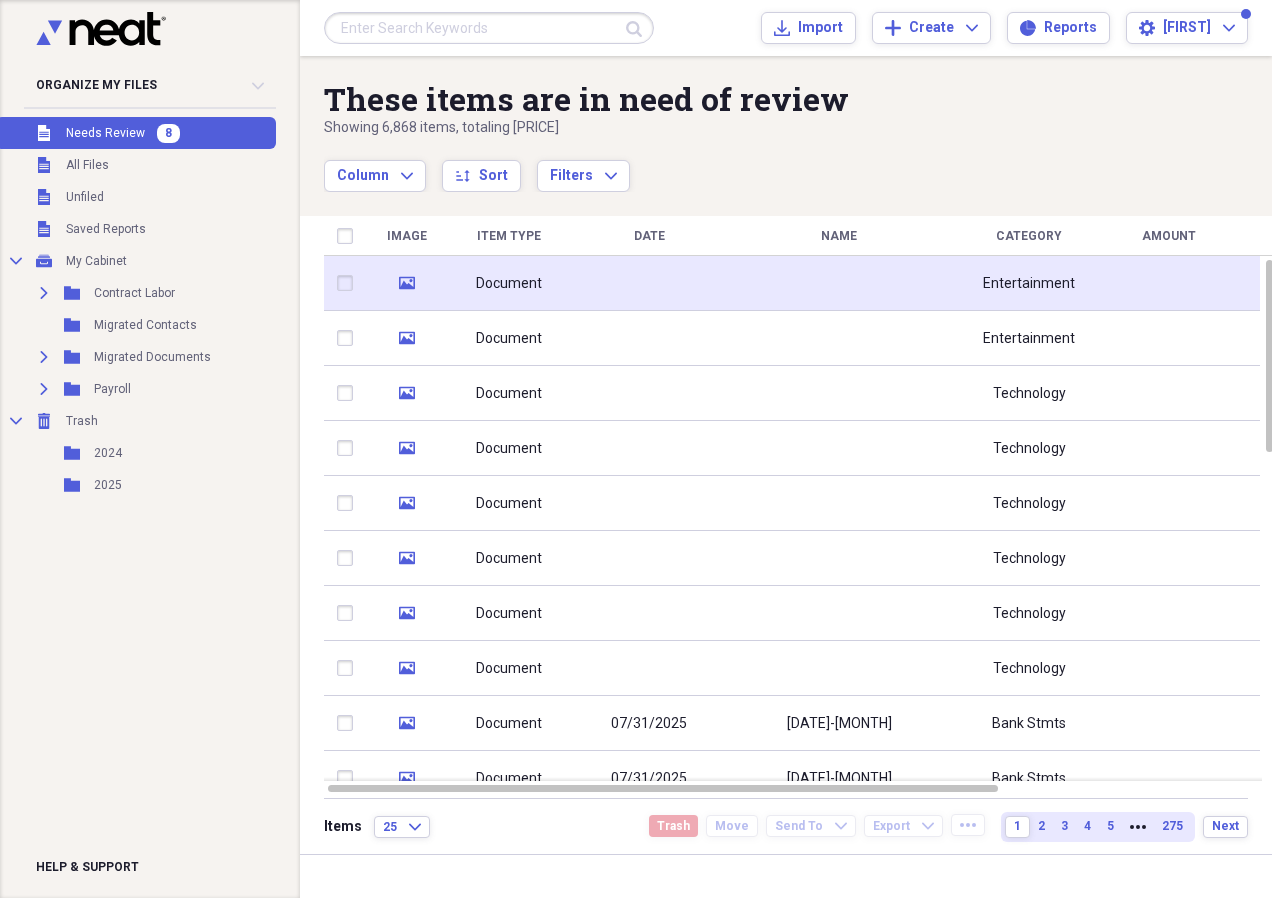 click at bounding box center [839, 283] 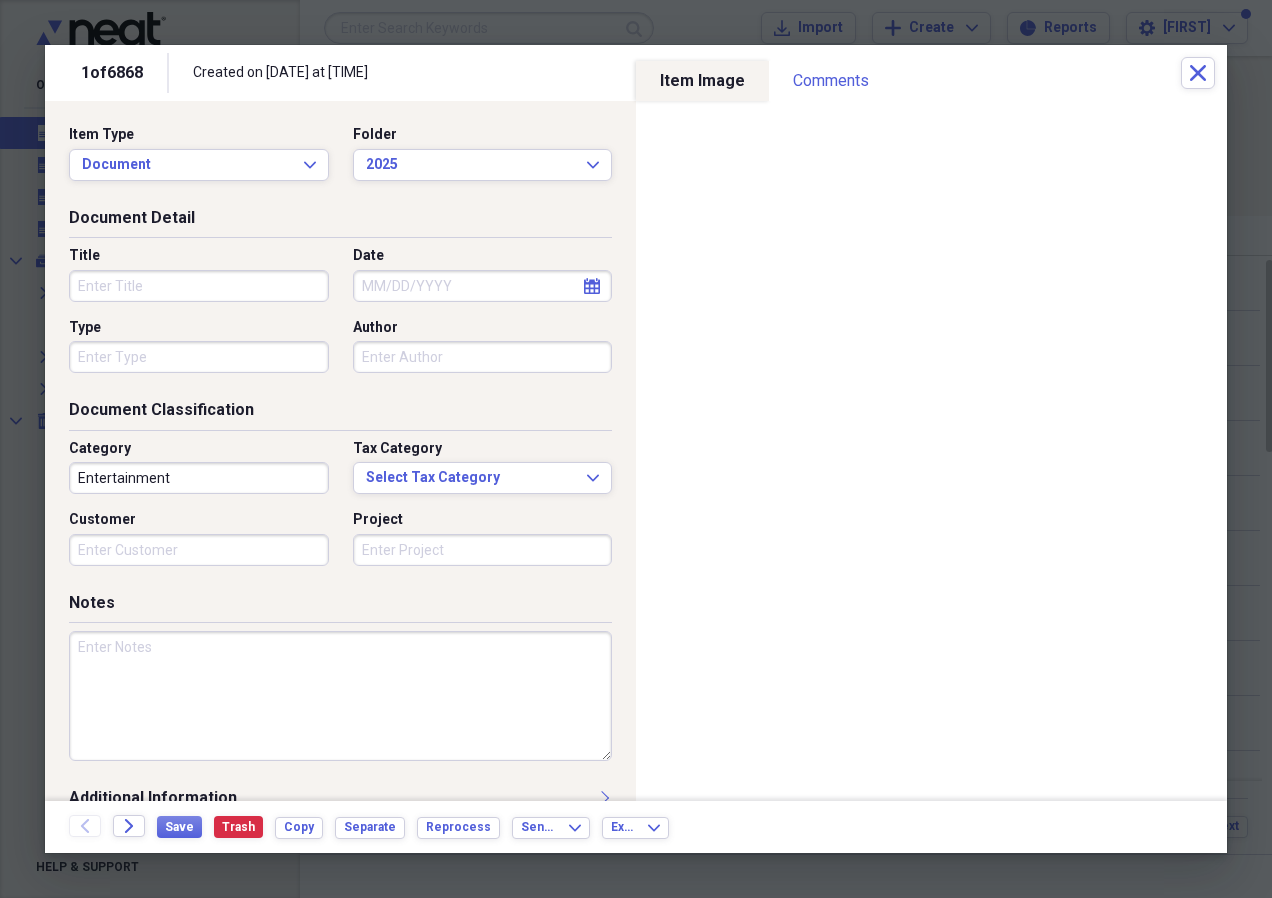 click on "Title" at bounding box center (199, 286) 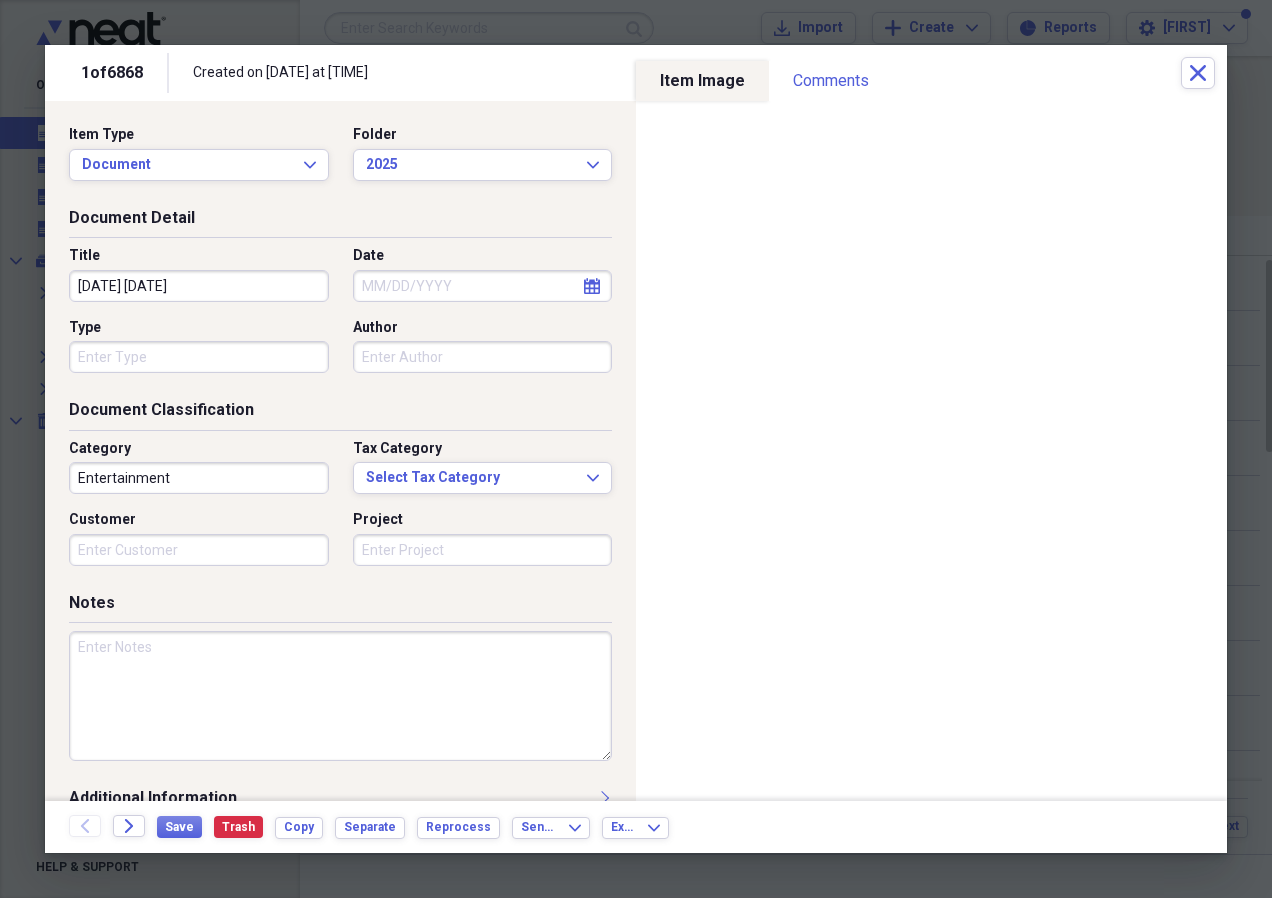 type on "[DATE] [DATE]" 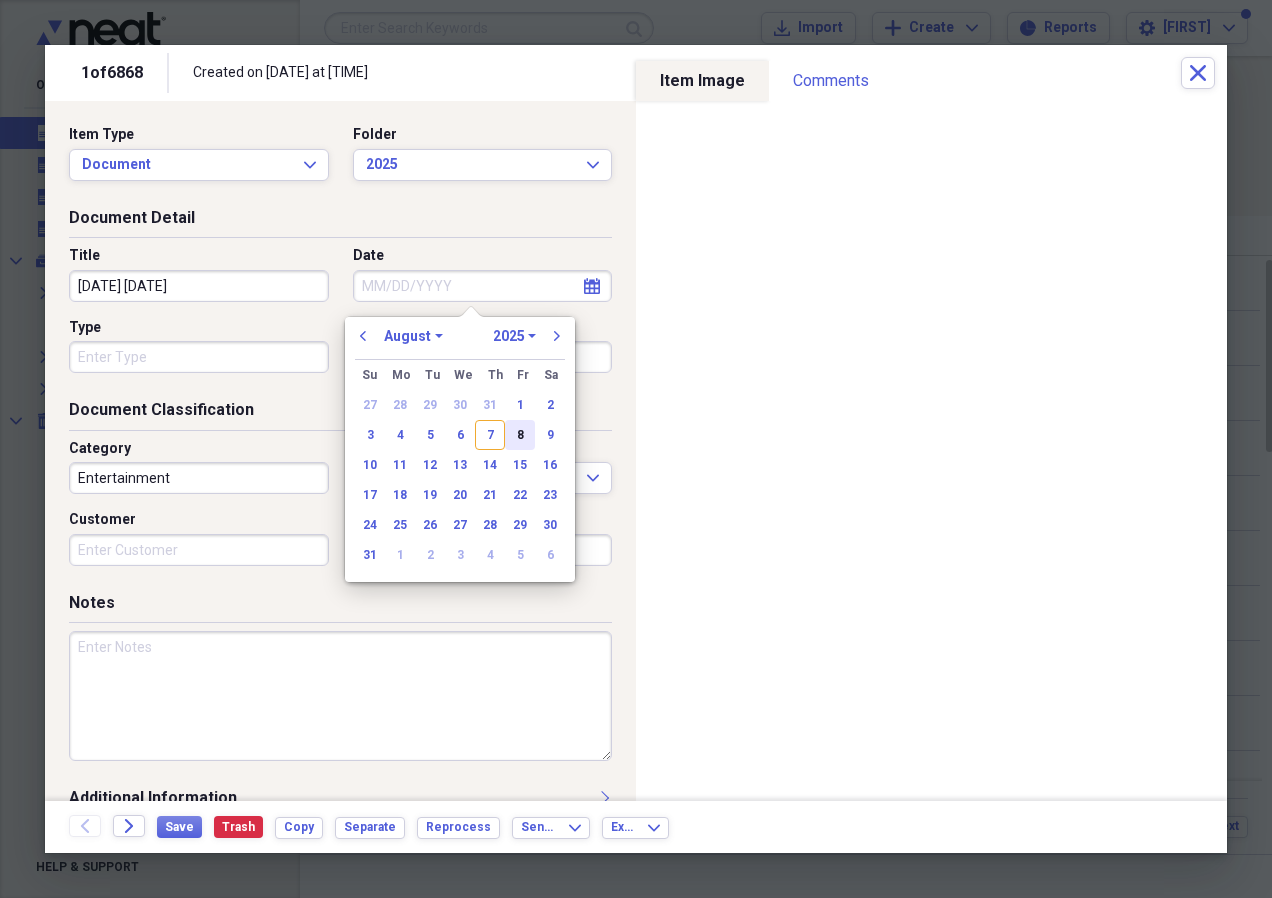 click on "8" at bounding box center [520, 435] 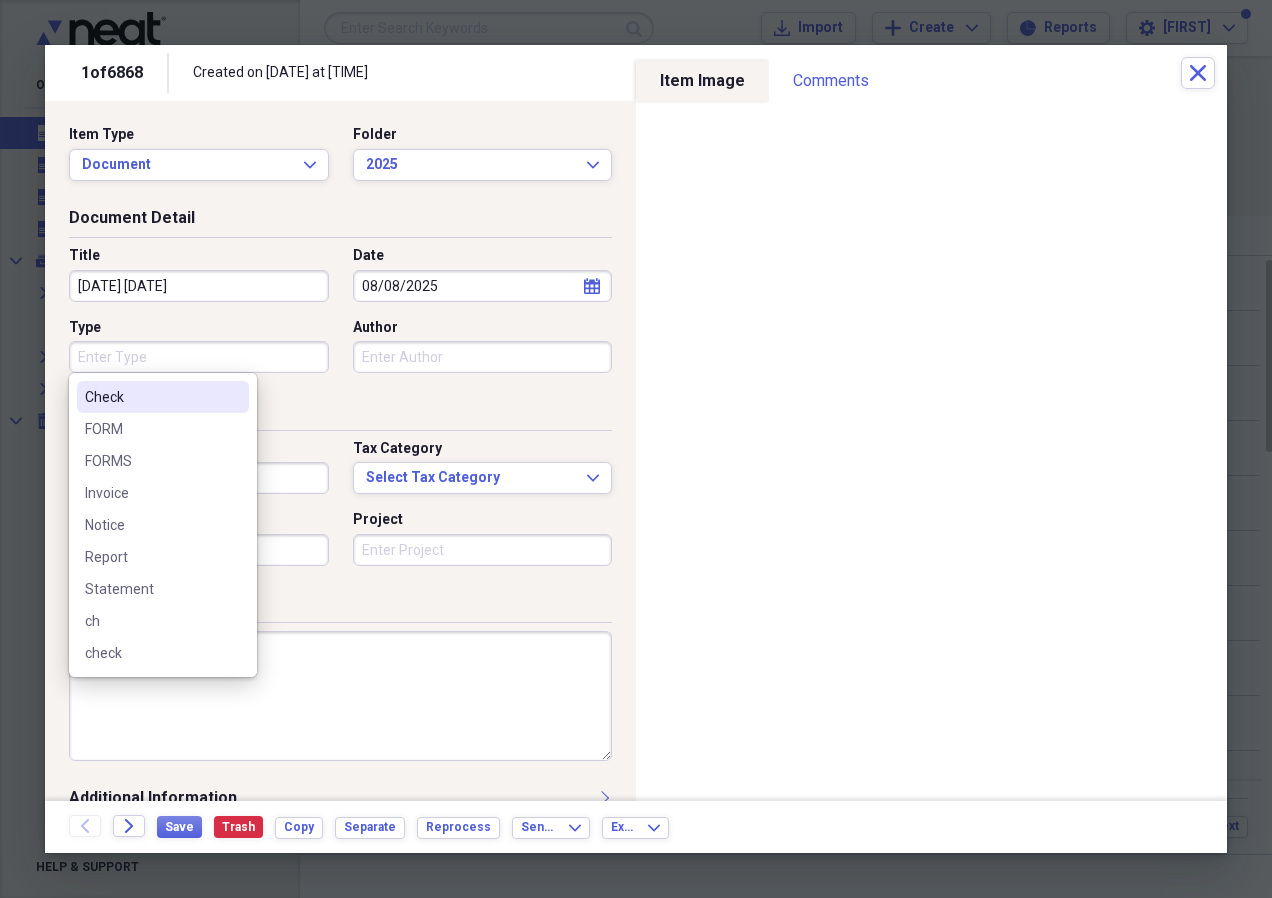click on "Type" at bounding box center (199, 357) 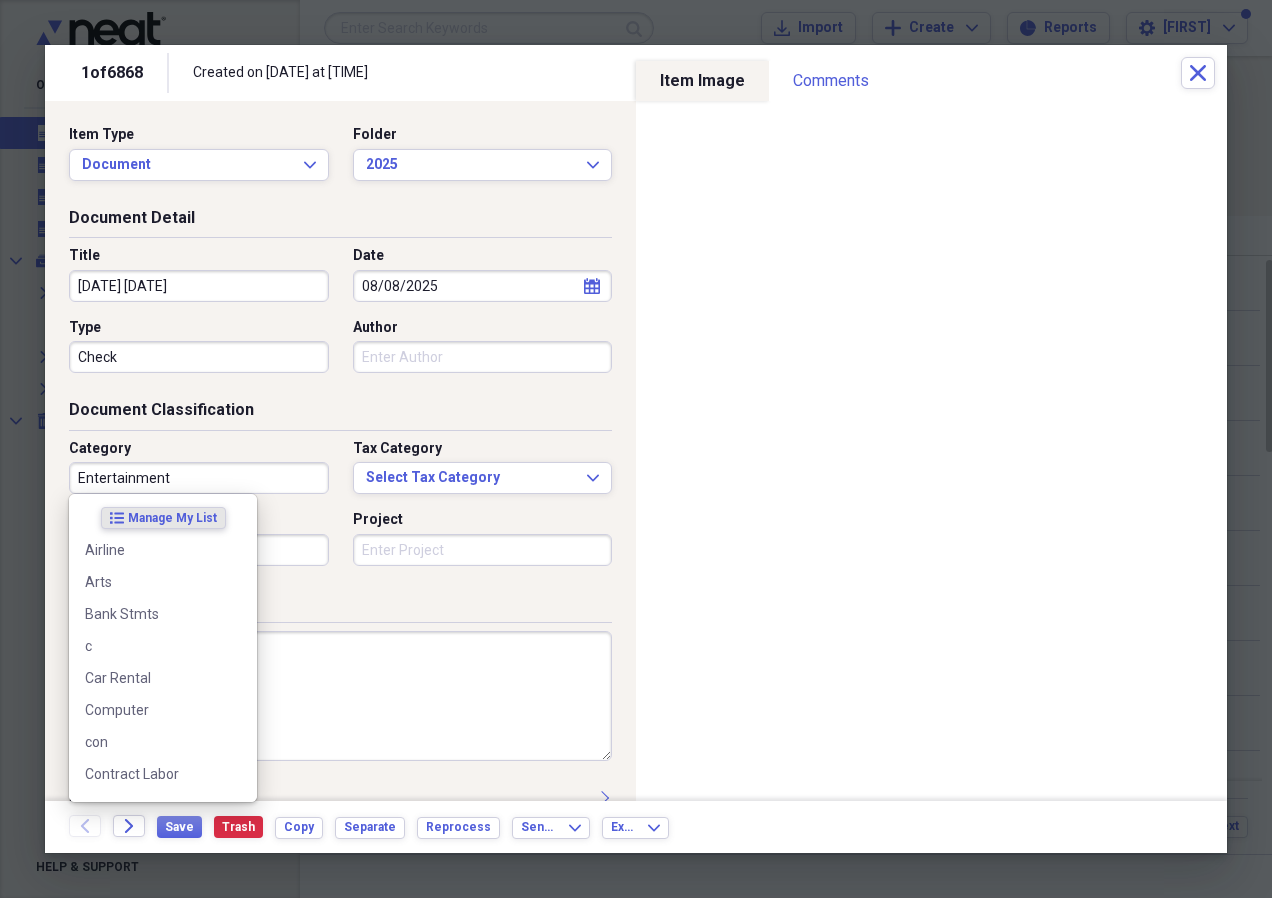 click on "Entertainment" at bounding box center [199, 478] 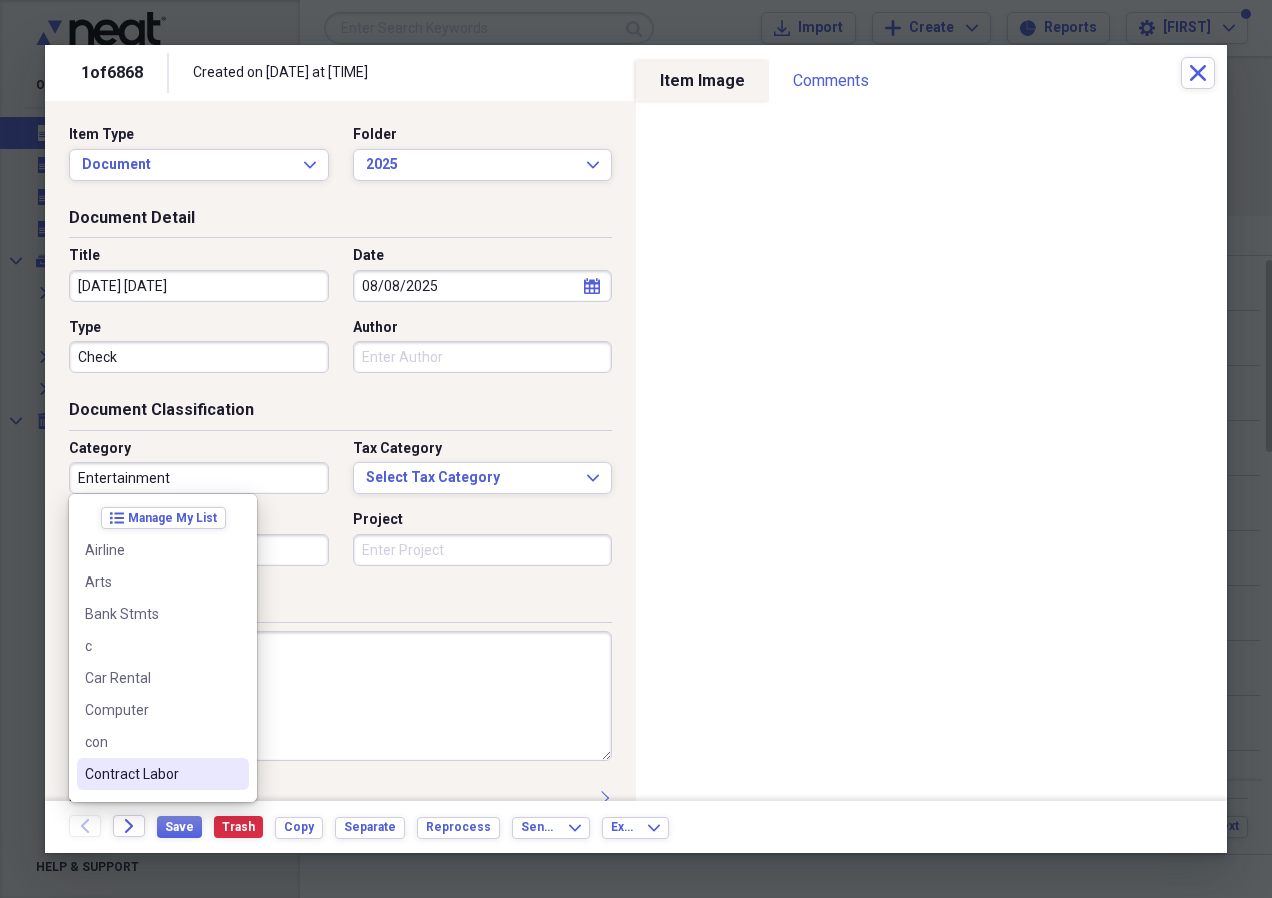 drag, startPoint x: 133, startPoint y: 771, endPoint x: 135, endPoint y: 719, distance: 52.03845 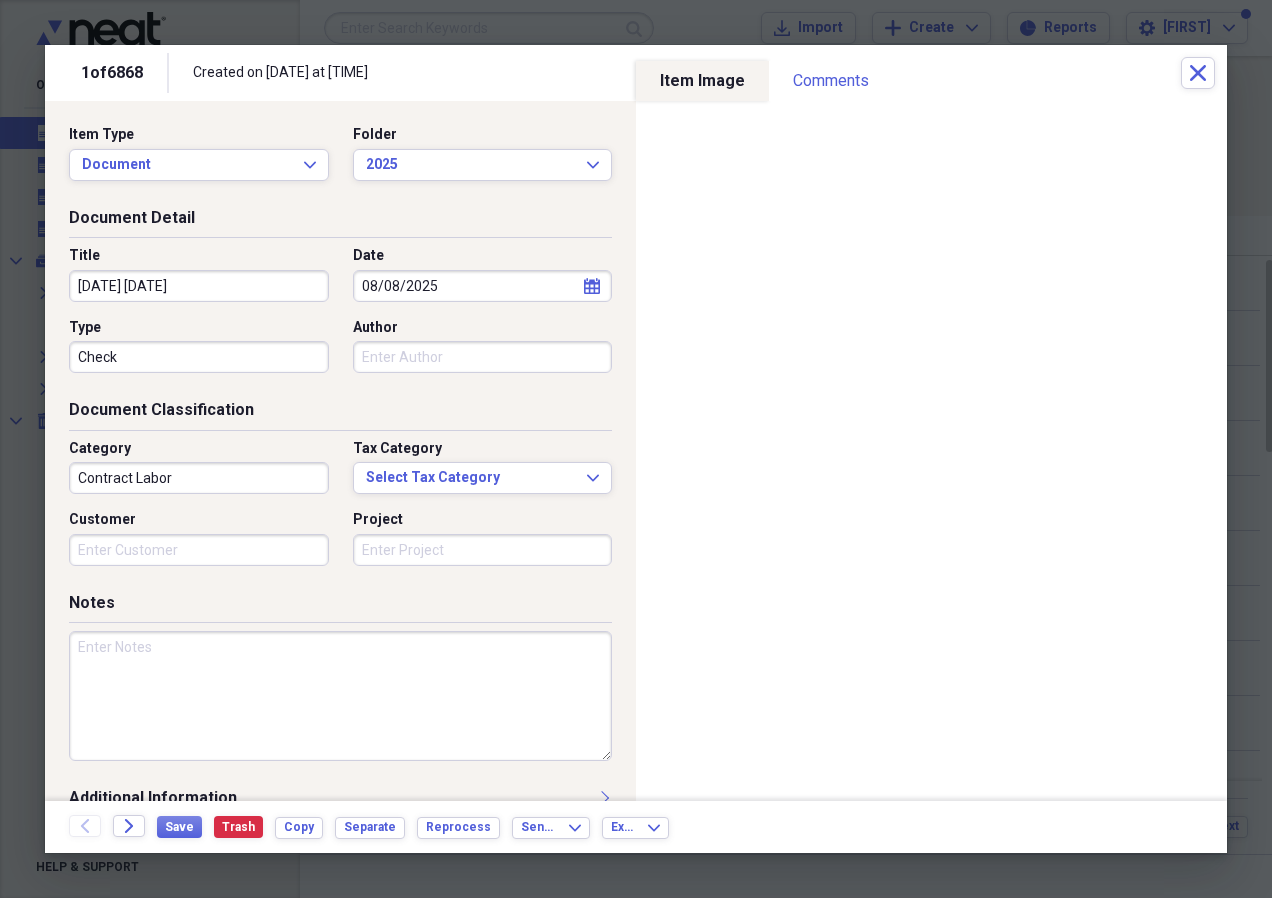 click at bounding box center [340, 696] 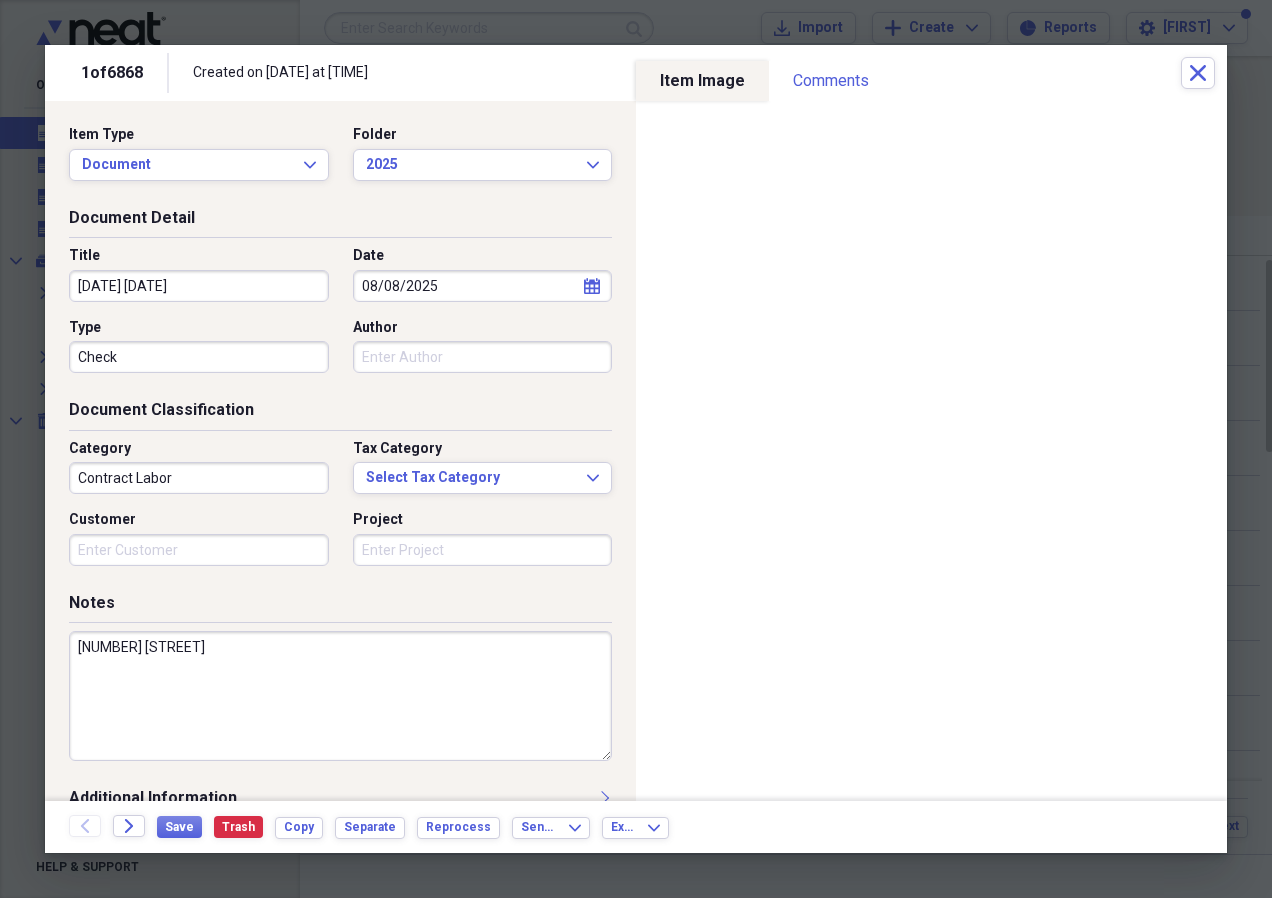type on "[NUMBER] [STREET]" 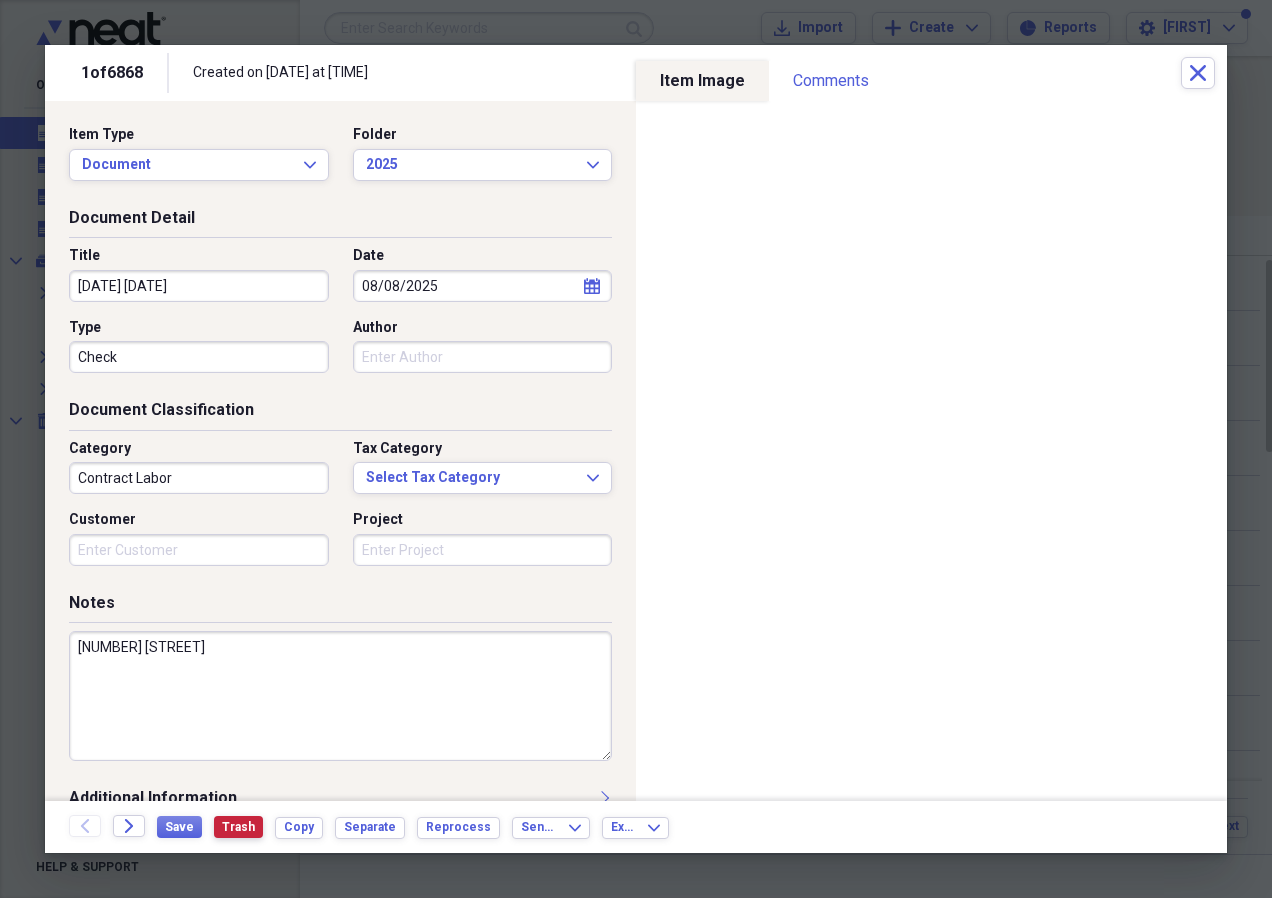click on "Trash" at bounding box center (238, 827) 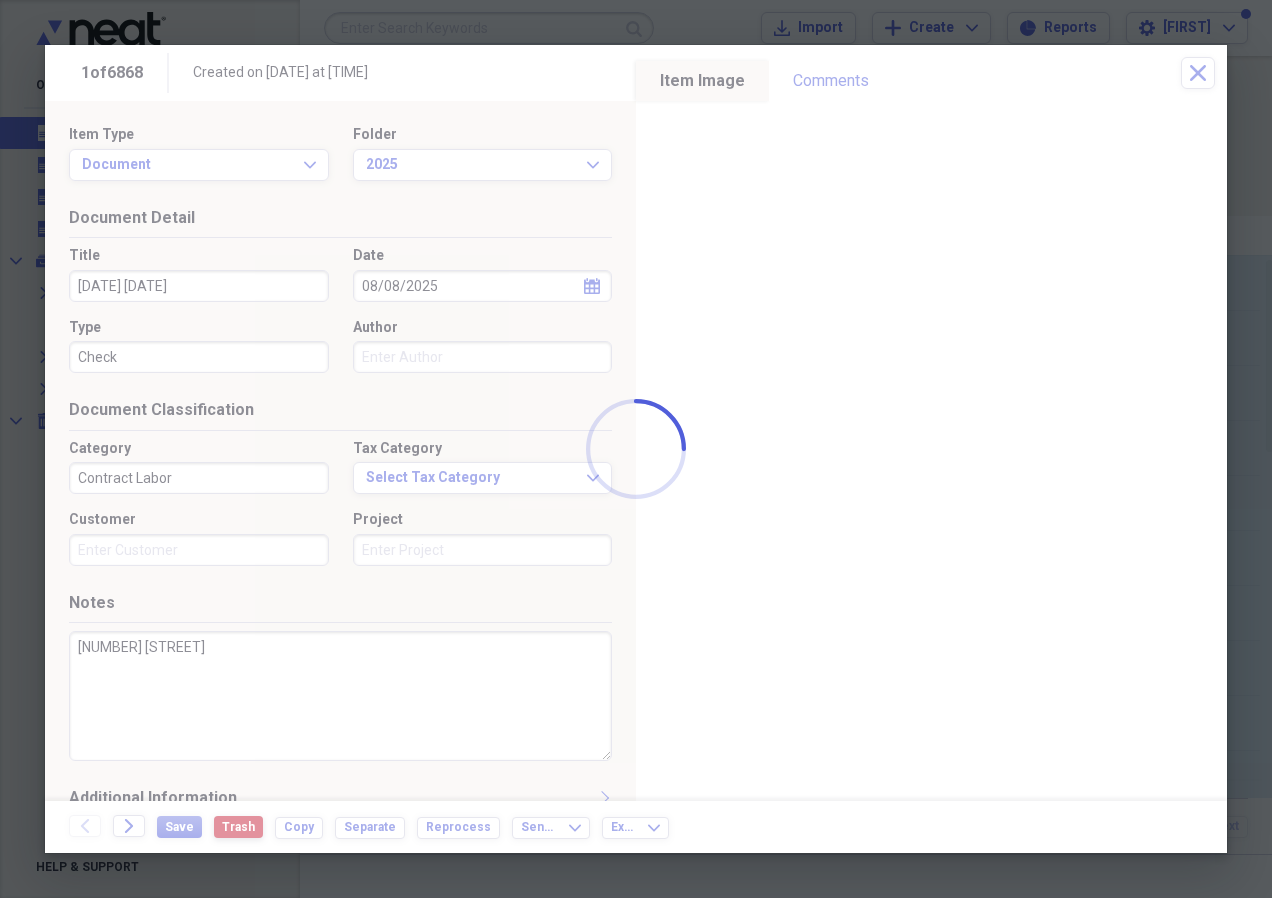 type 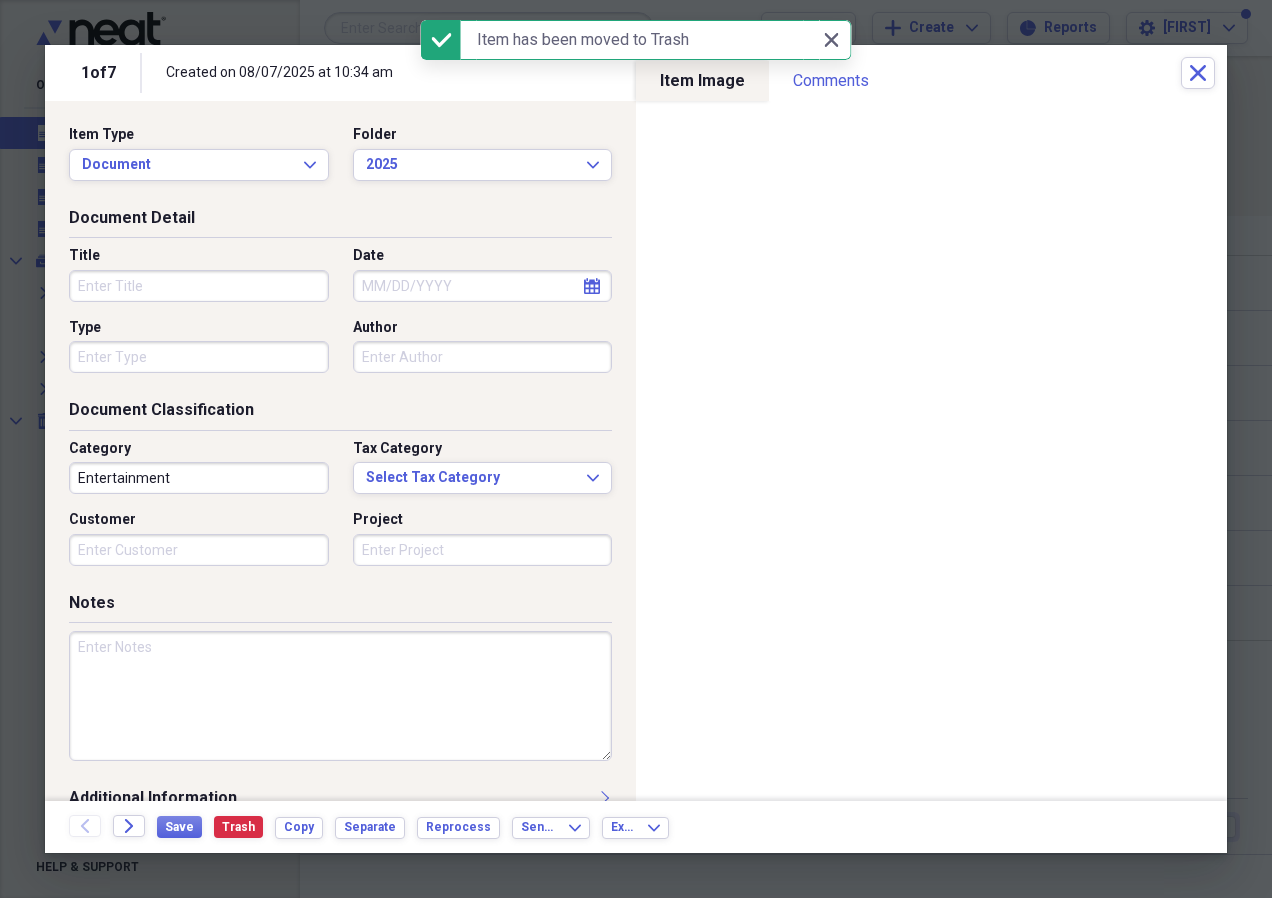 click on "[NUMBER] of [NUMBER] [DATE] [TIME] Close" at bounding box center (636, 73) 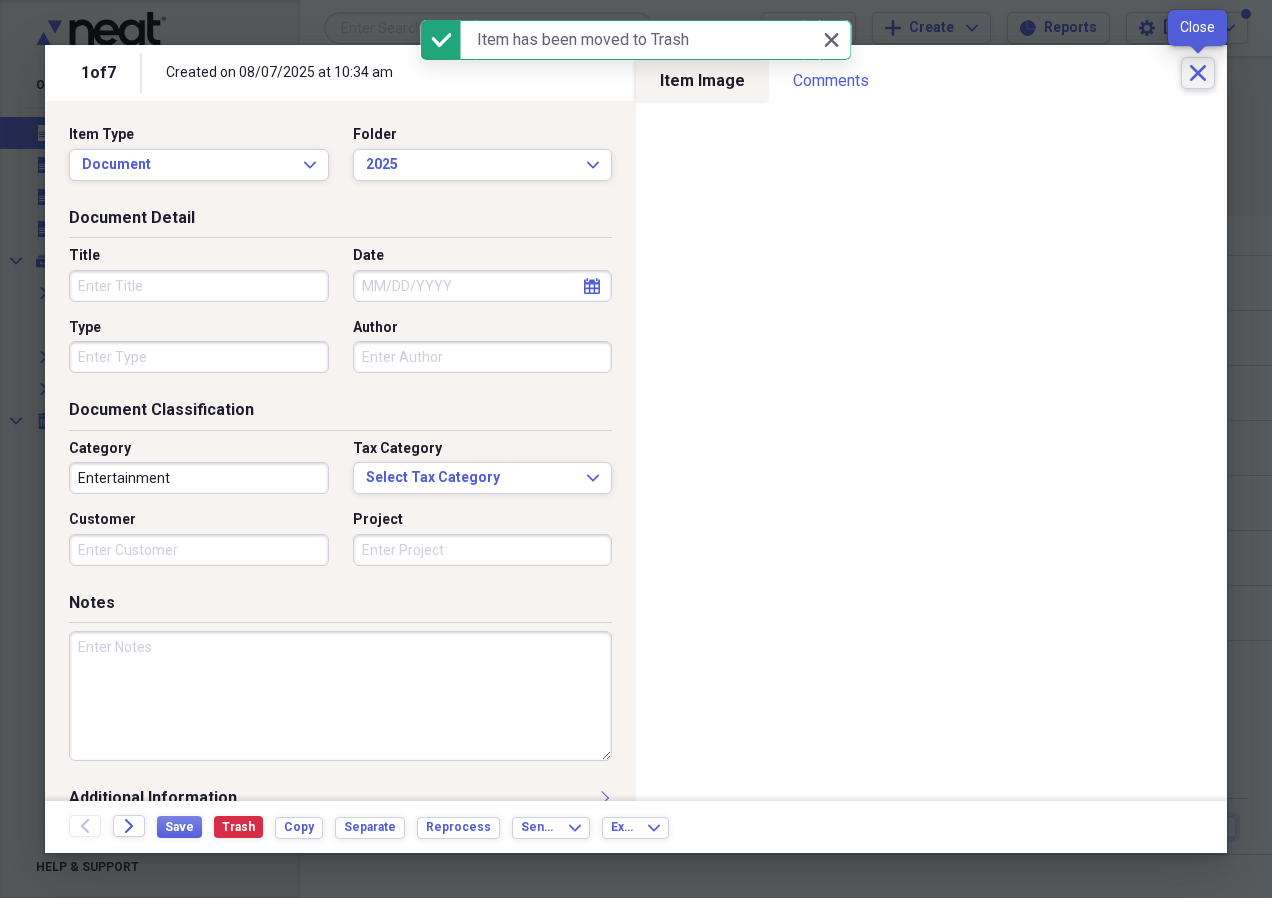 click on "Close" at bounding box center [1198, 73] 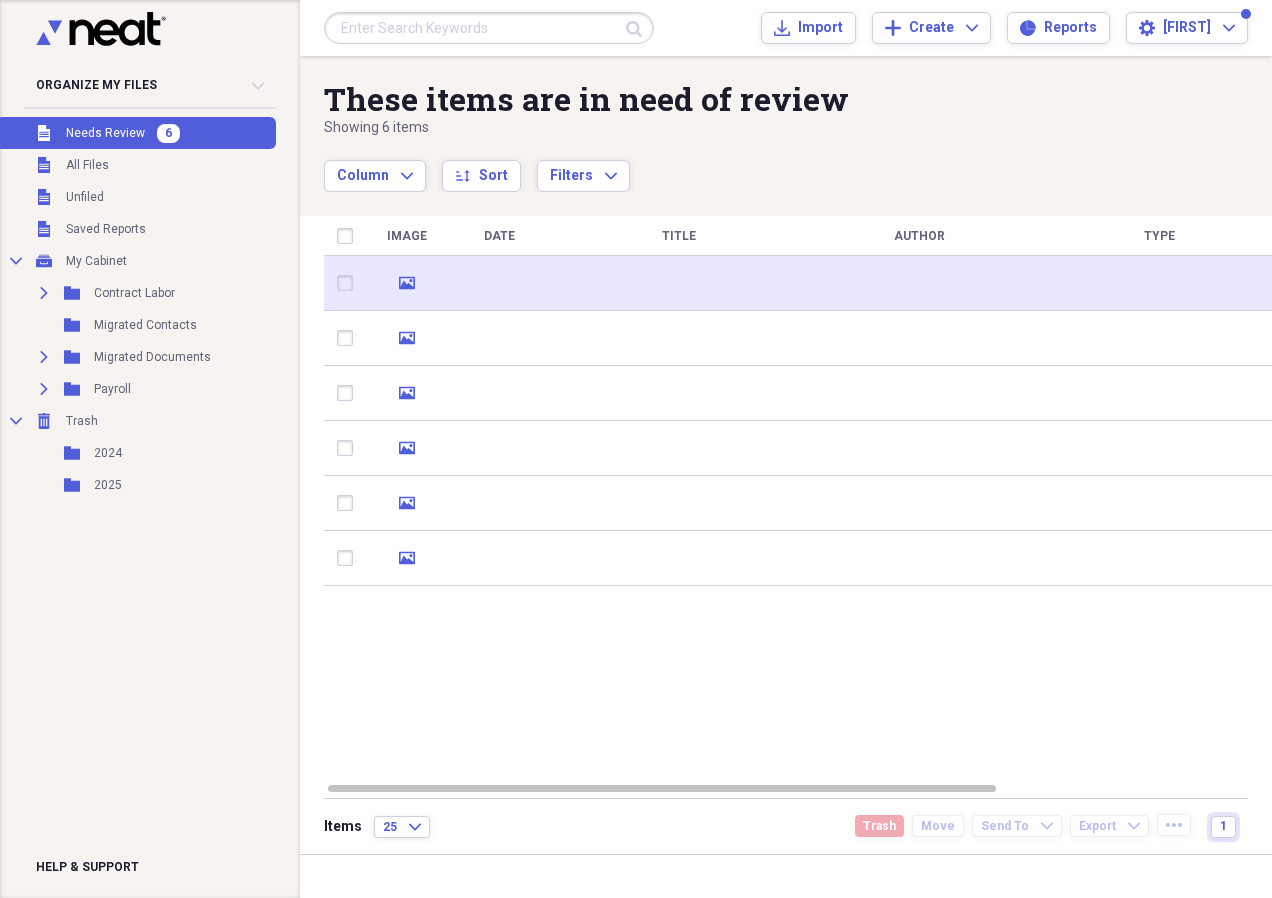 click at bounding box center [679, 283] 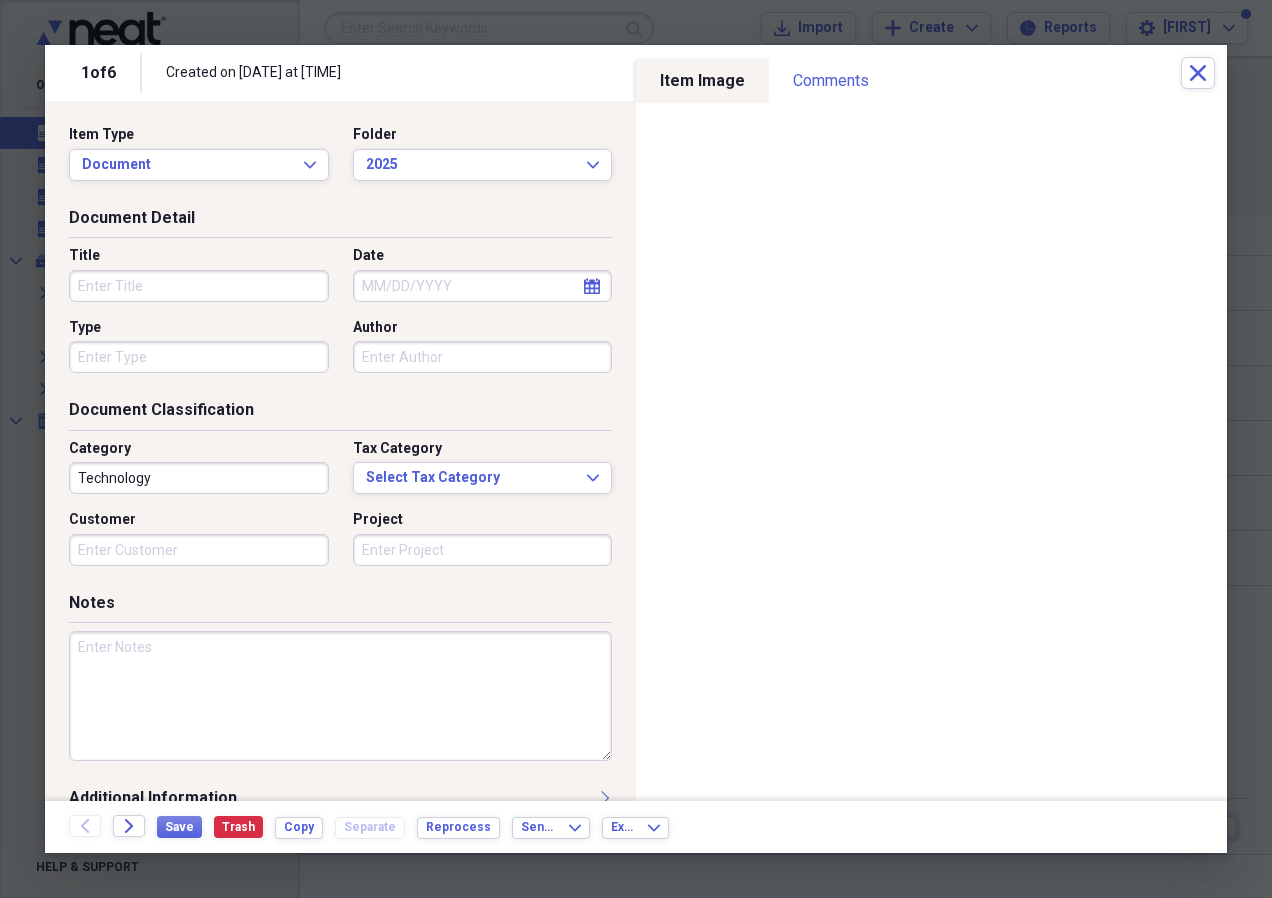 click on "Title" at bounding box center [199, 286] 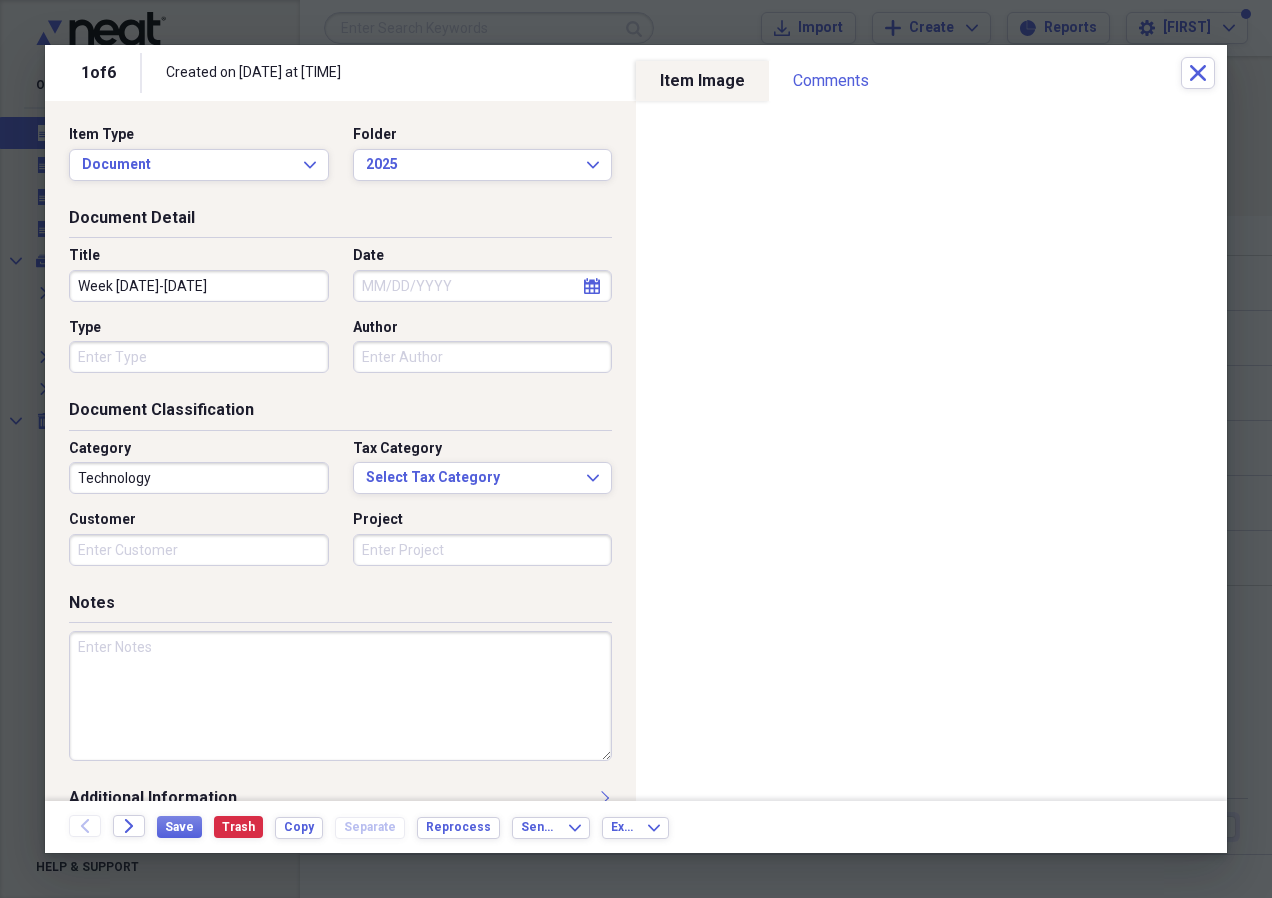 type on "Week [DATE]-[DATE]" 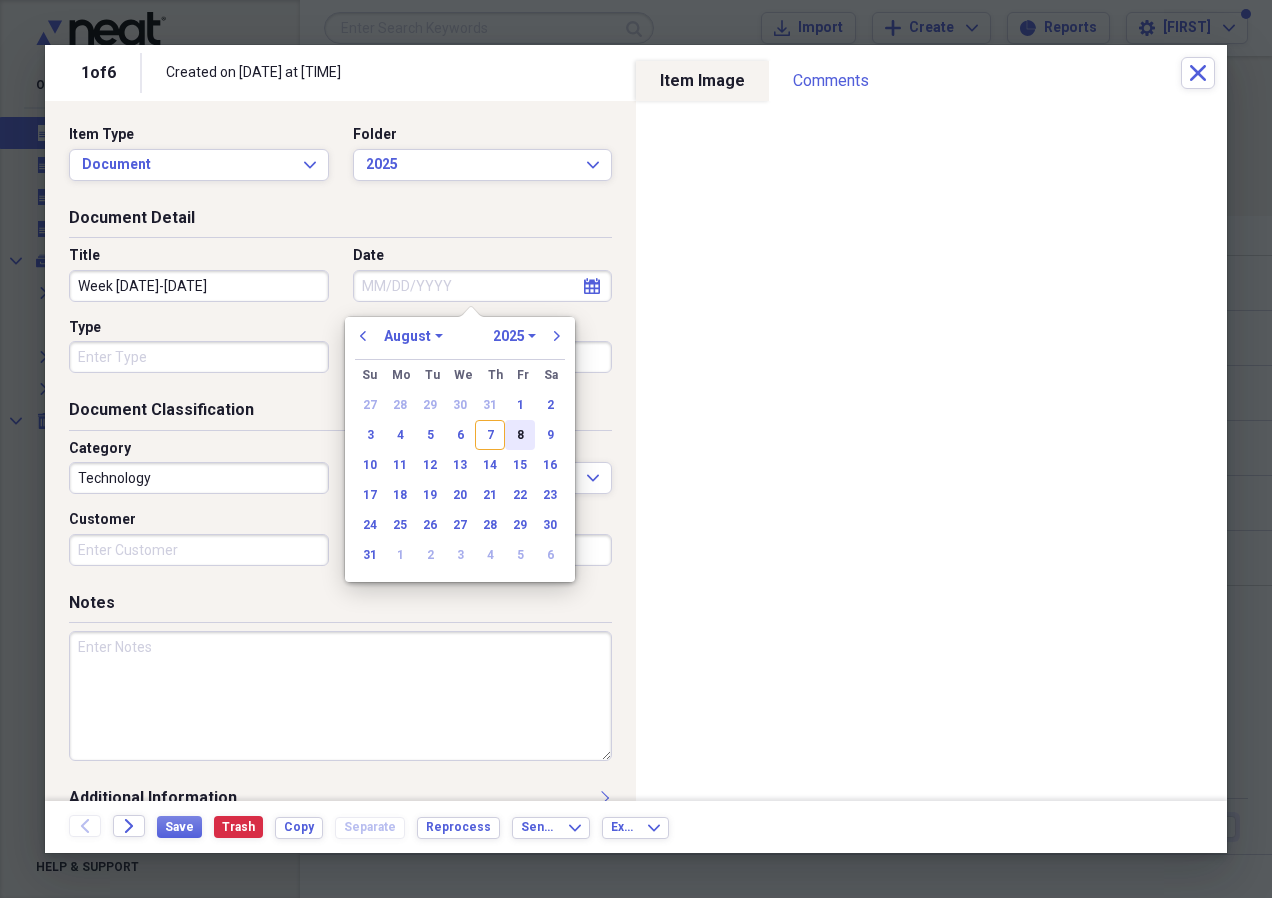click on "8" at bounding box center (520, 435) 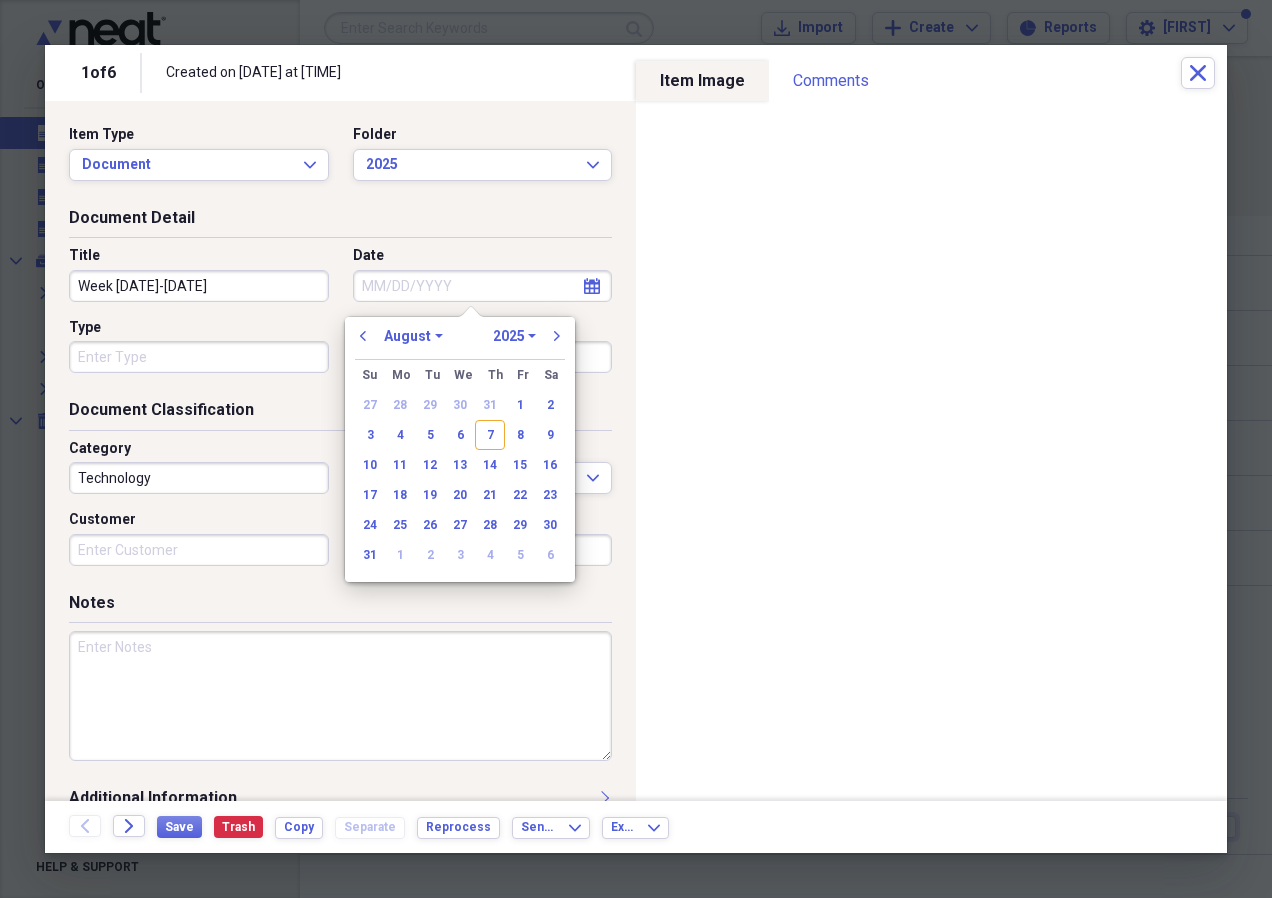 type on "08/08/2025" 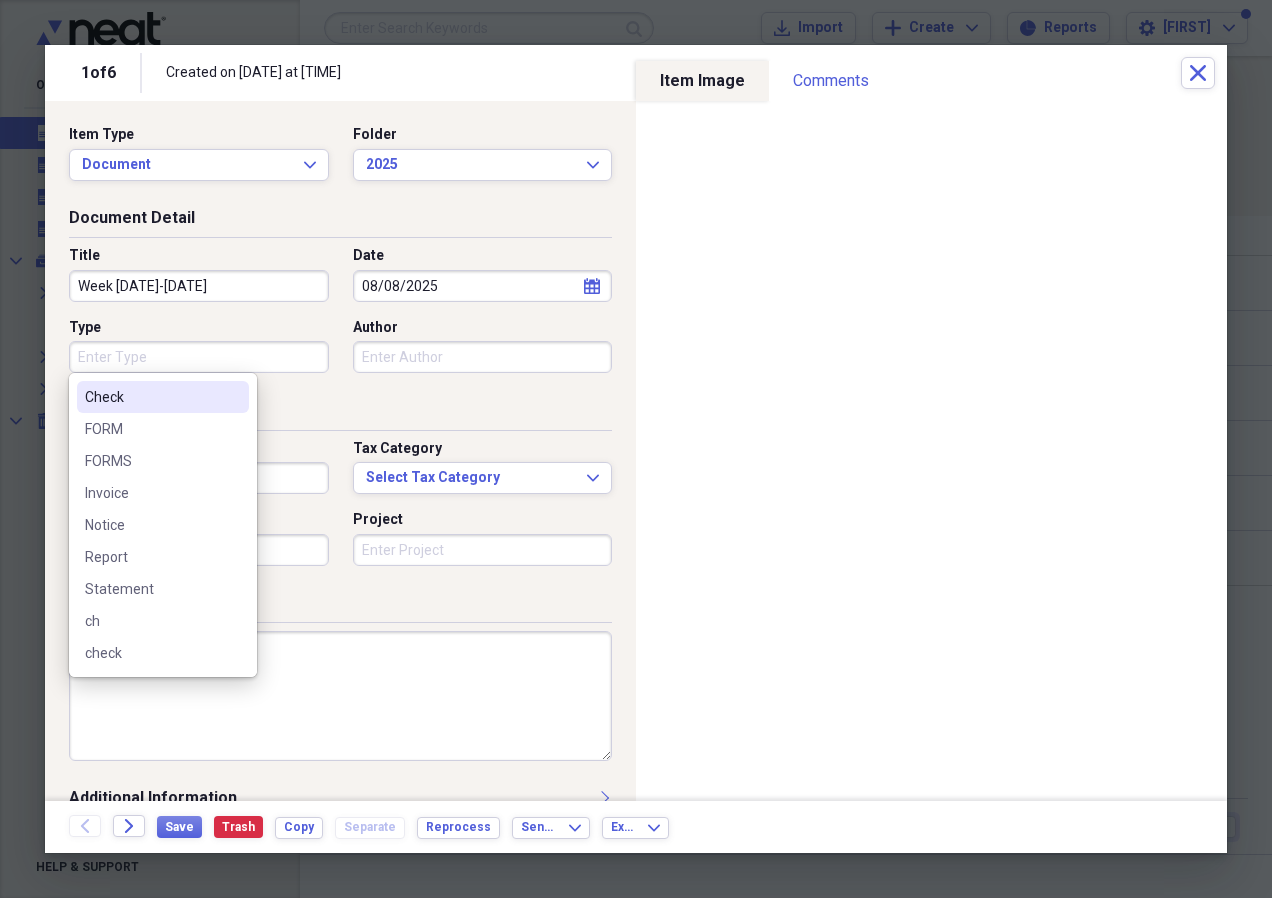 click on "Type" at bounding box center (199, 357) 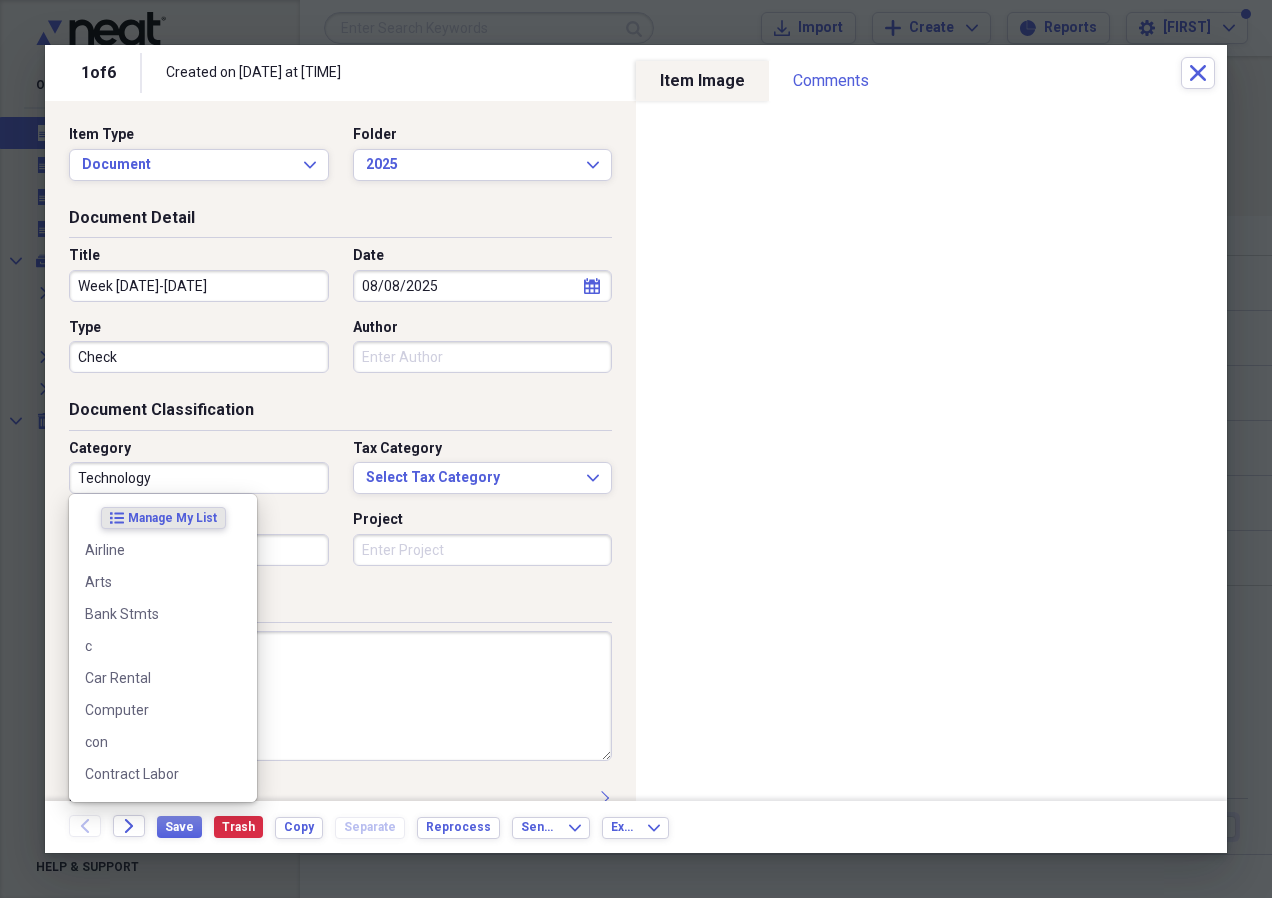 click on "Technology" at bounding box center (199, 478) 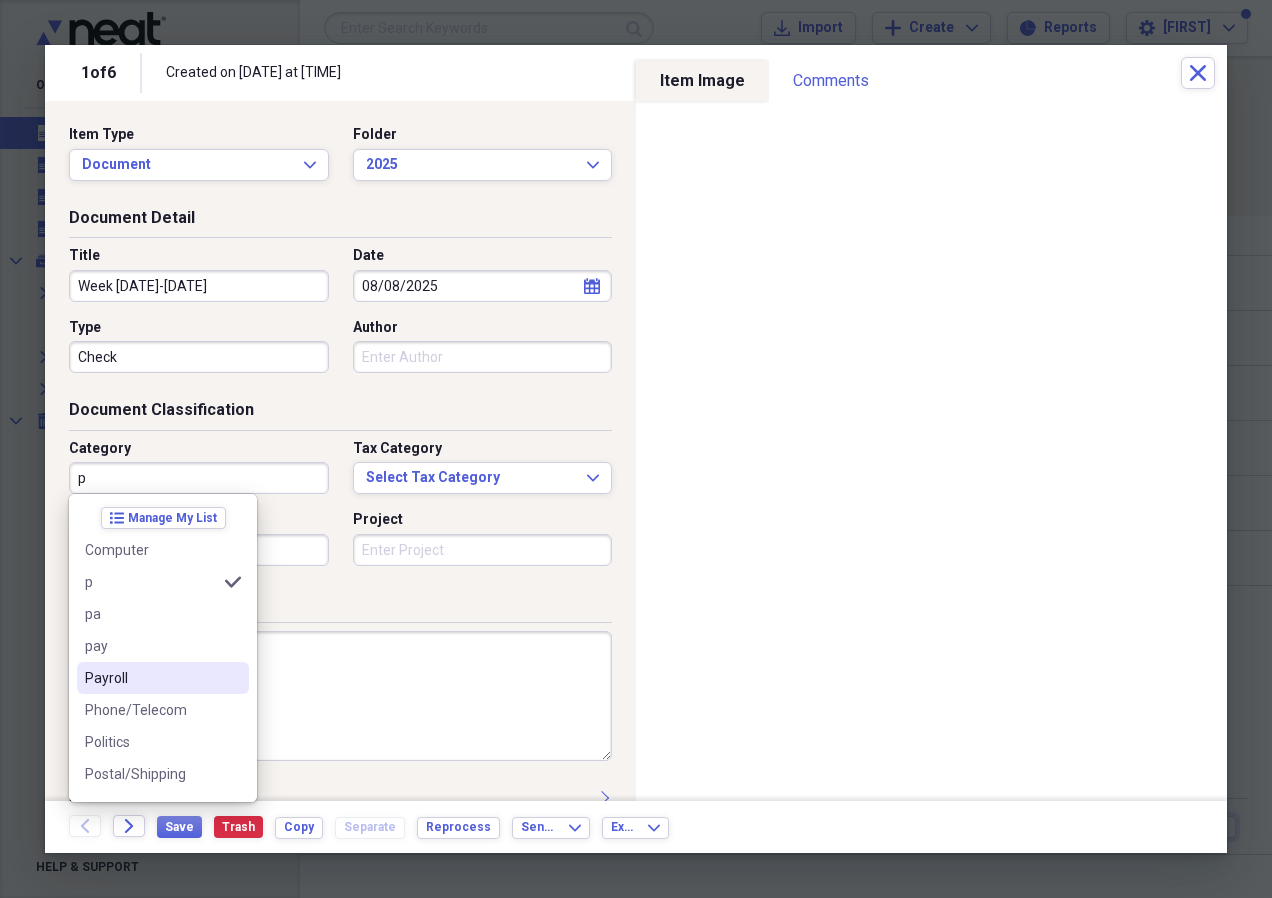 click on "Payroll" at bounding box center [151, 678] 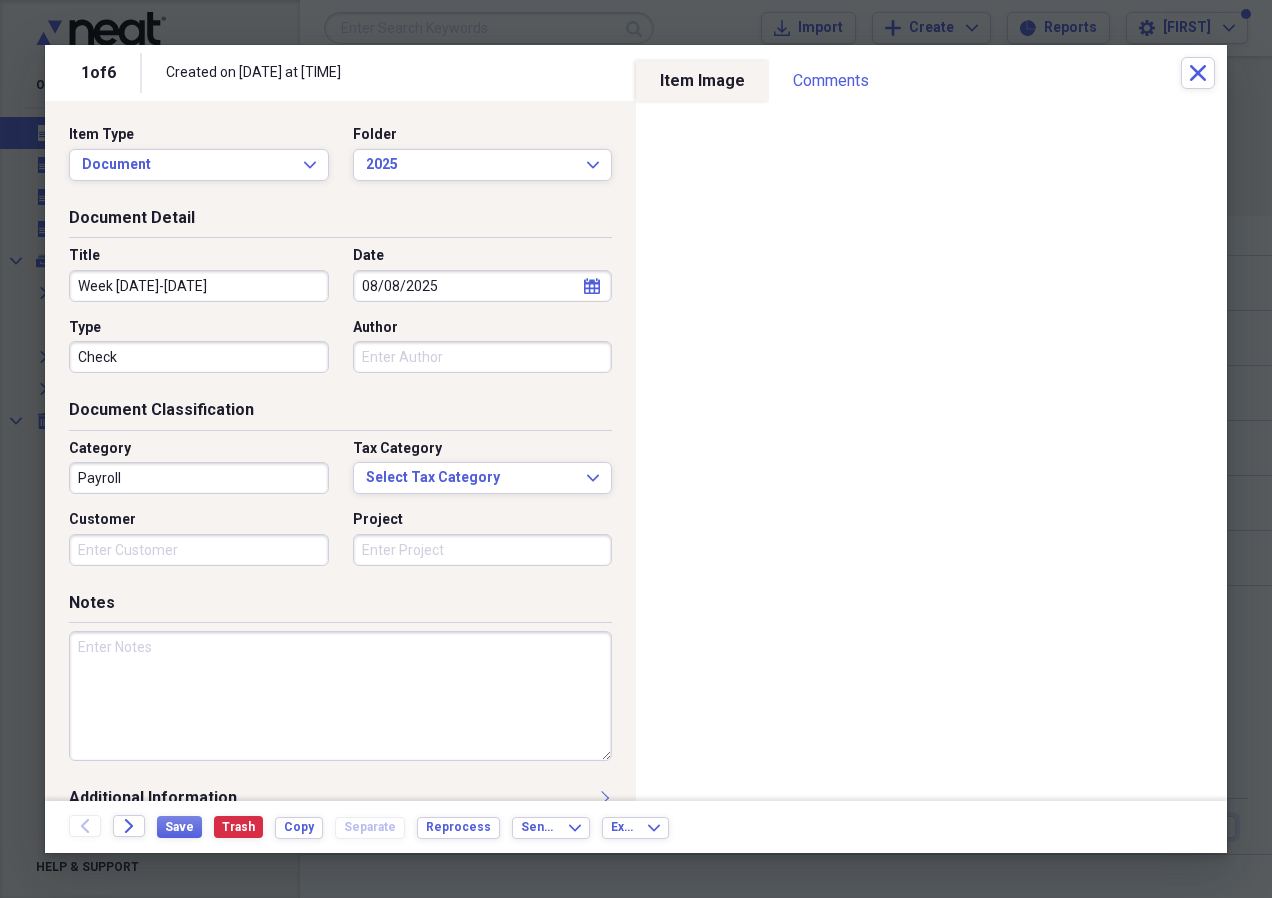 click at bounding box center (340, 696) 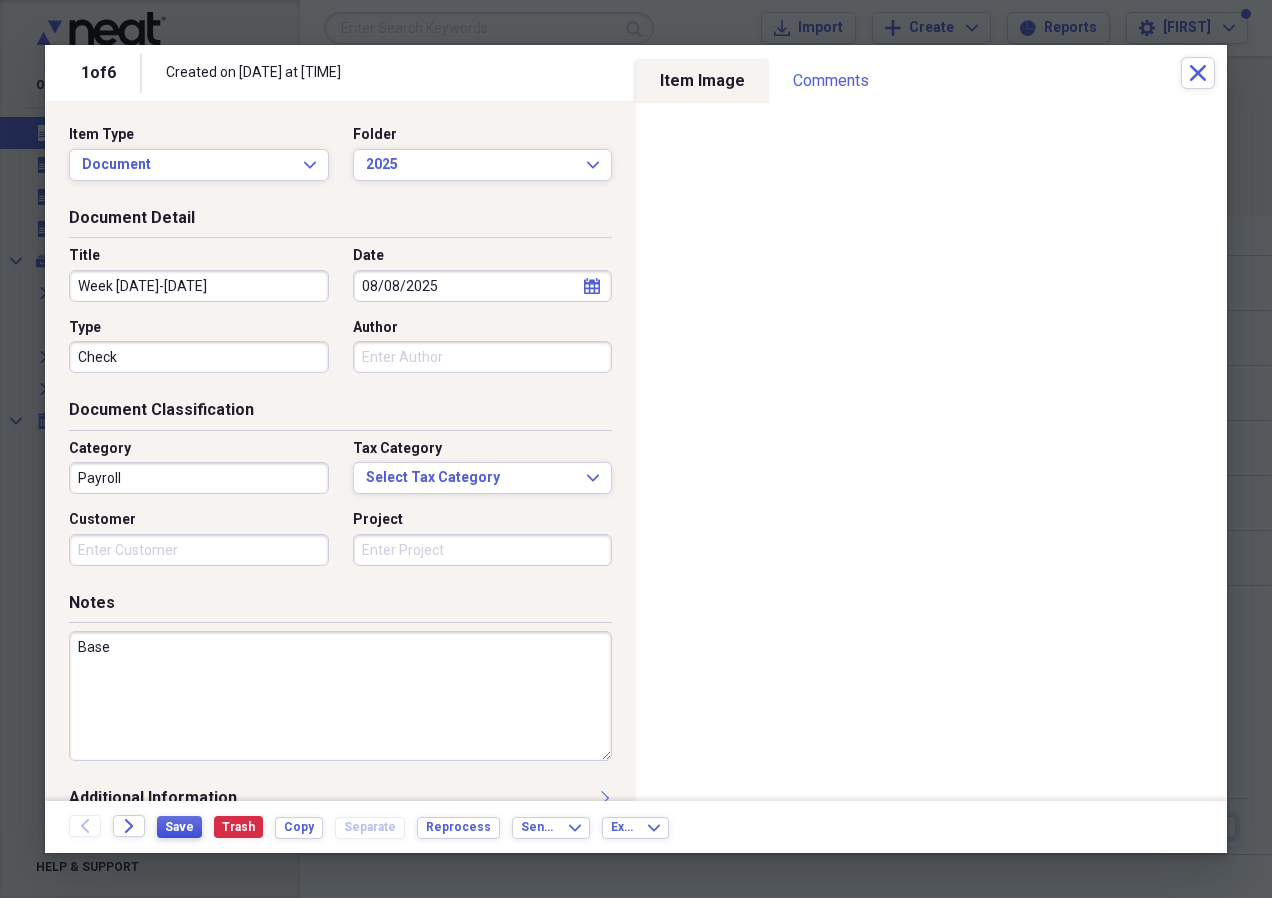 type on "Base" 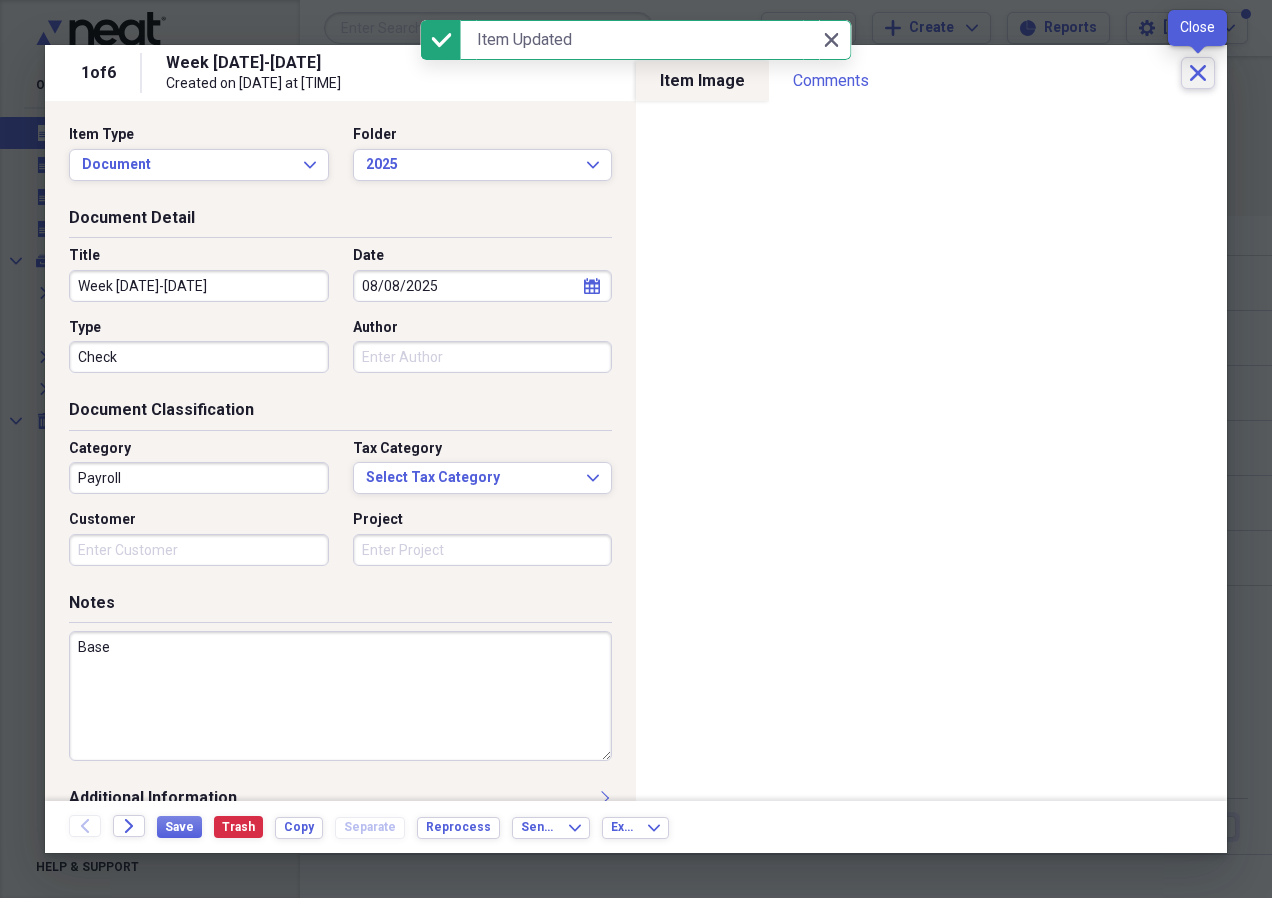 click on "Close" 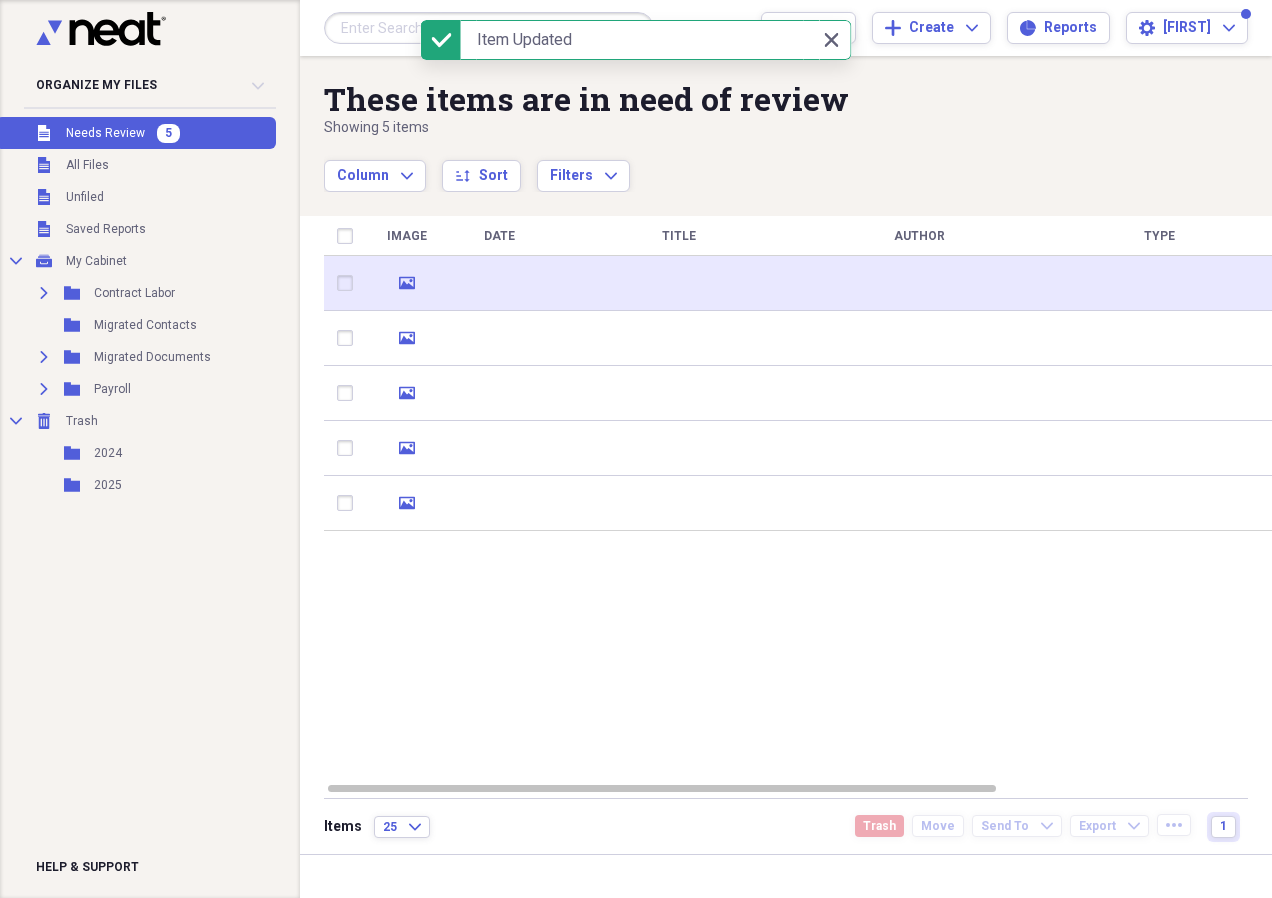 click at bounding box center [679, 283] 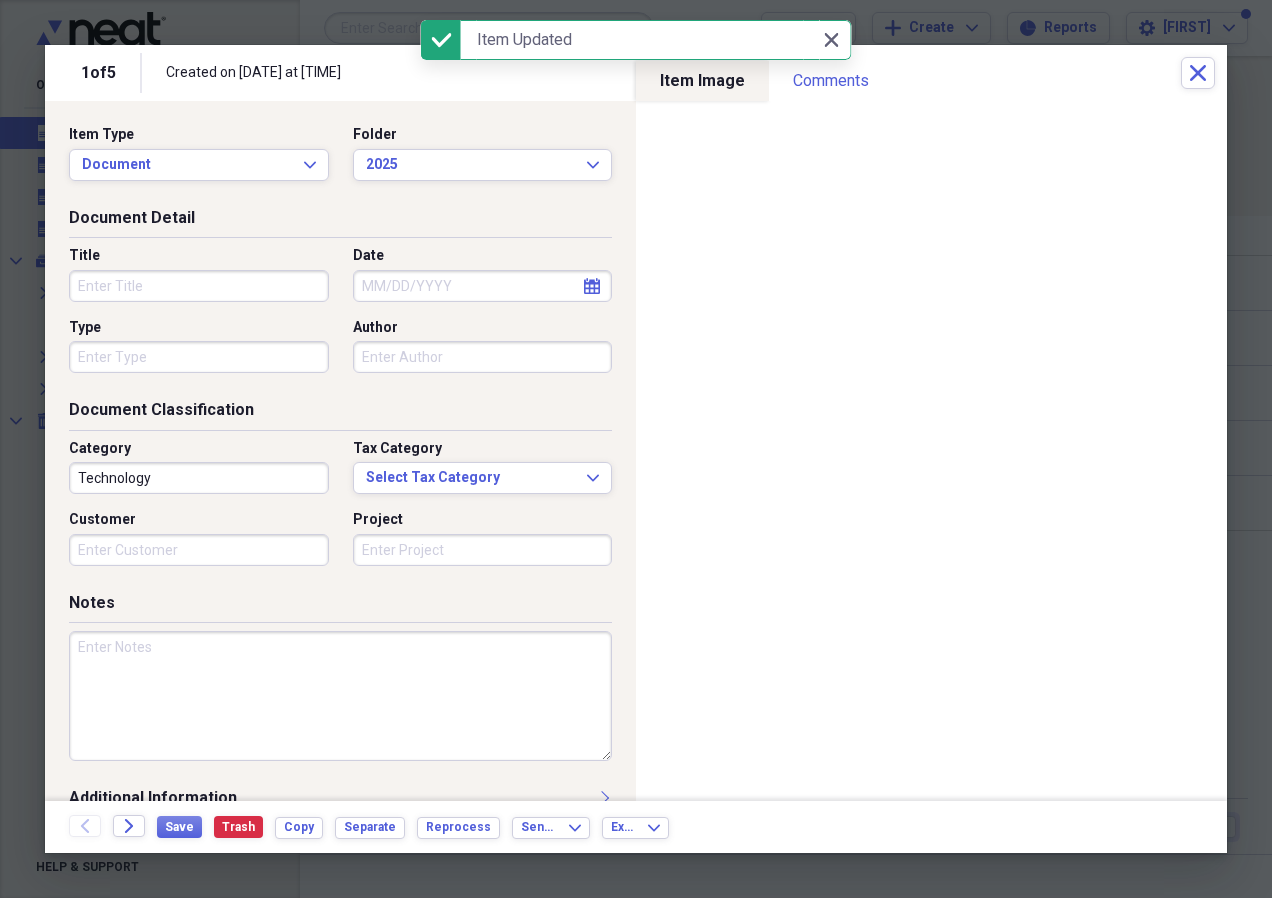 click on "Title" at bounding box center (199, 286) 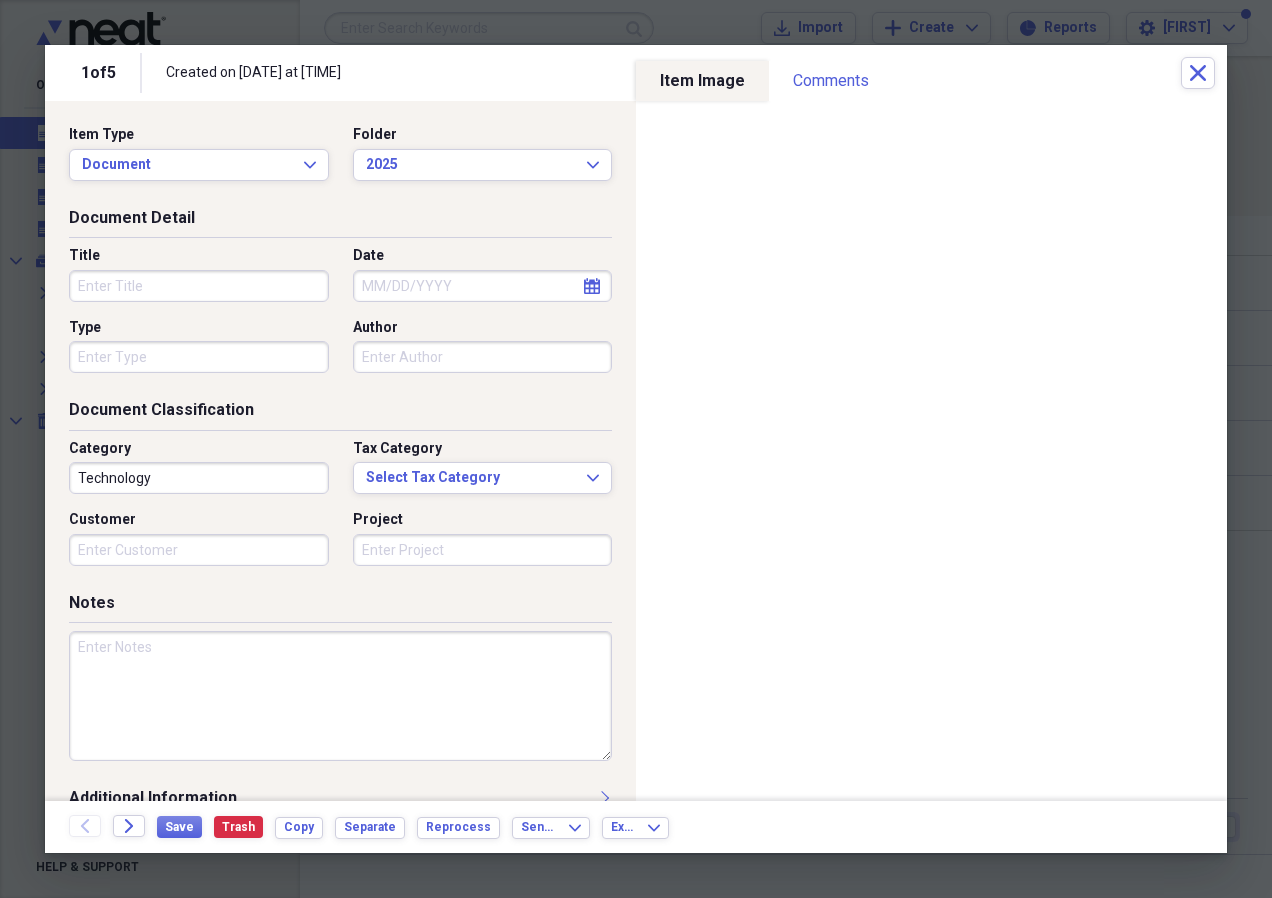 paste on "Week [DATE]-[DATE]" 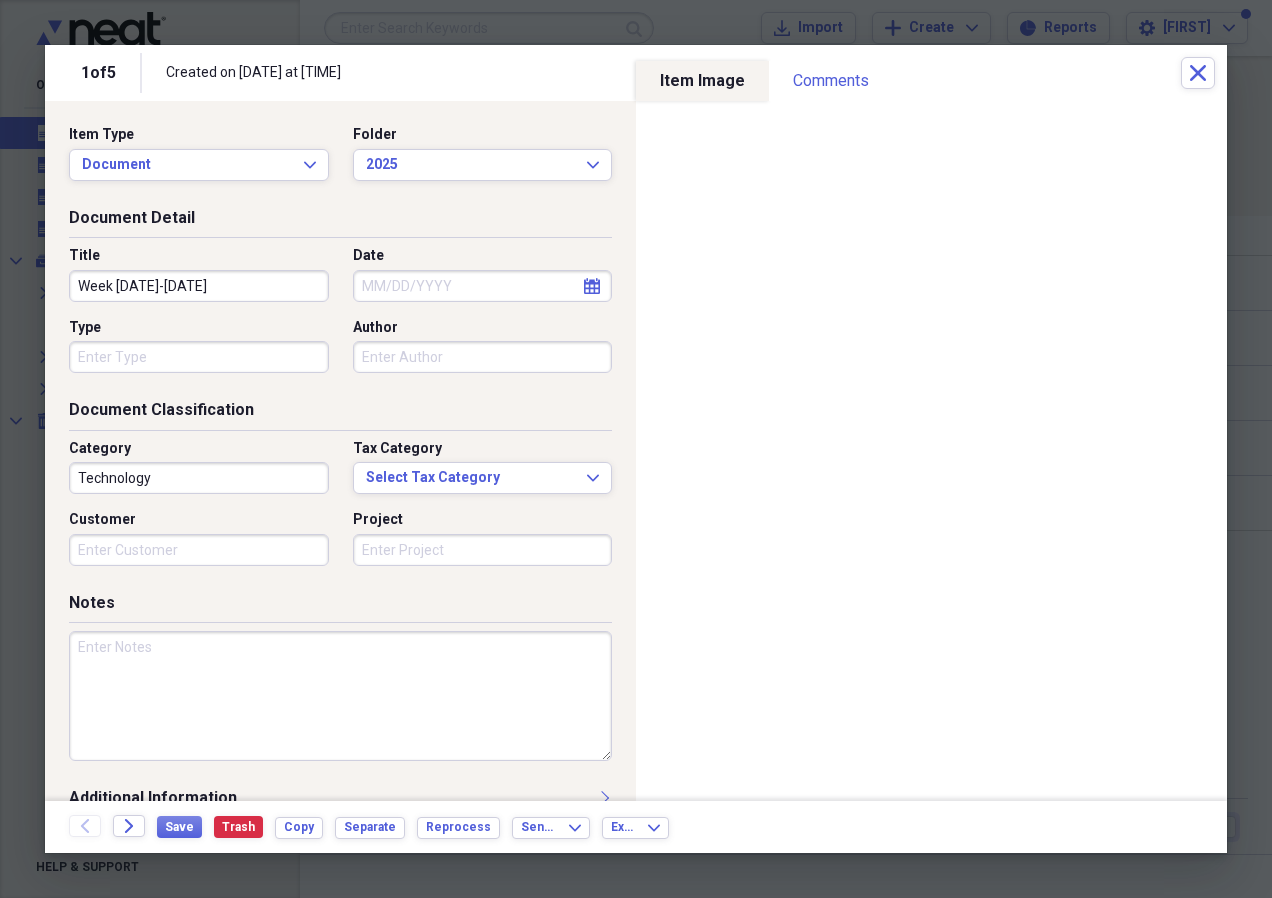 type on "Week [DATE]-[DATE]" 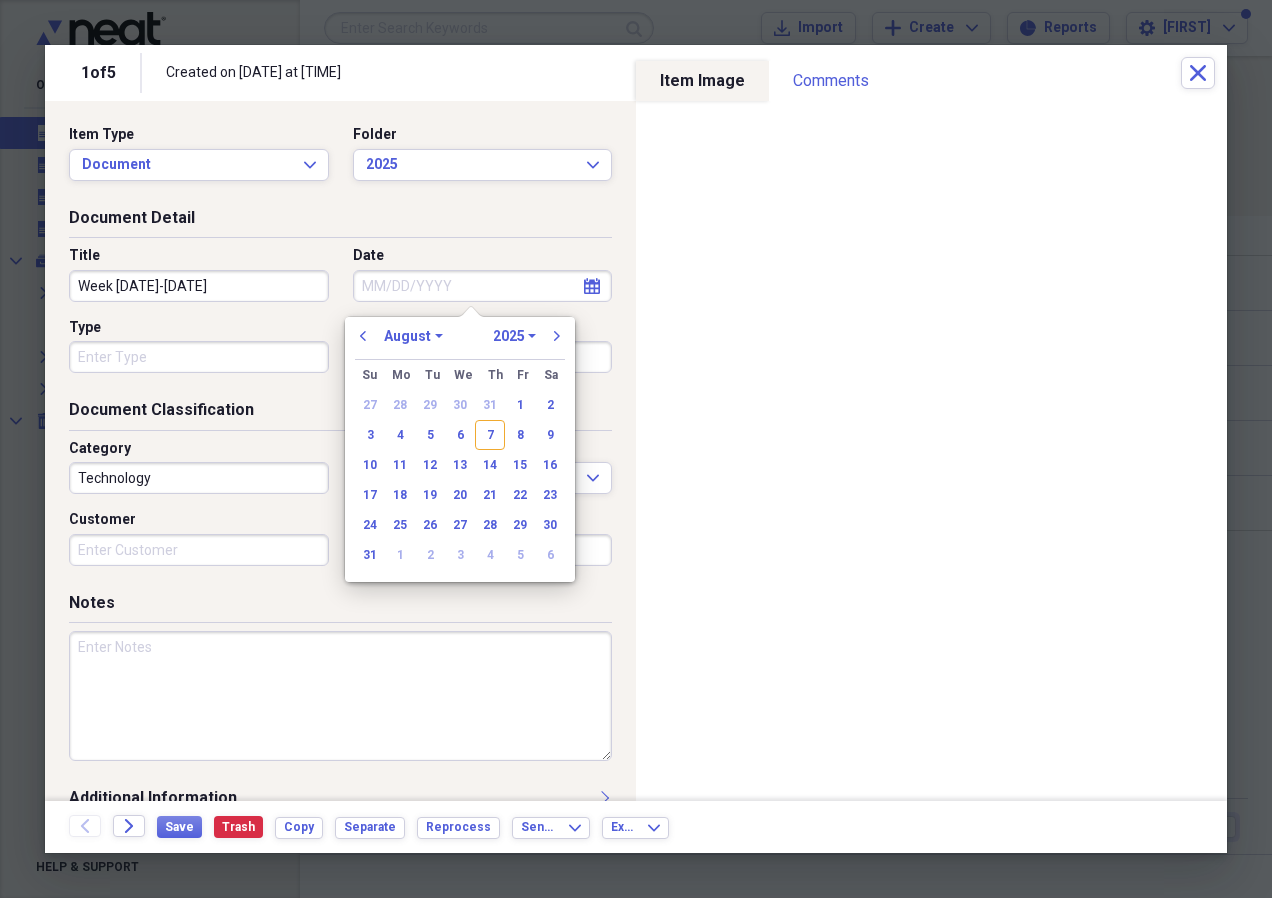 click on "Date" at bounding box center (483, 286) 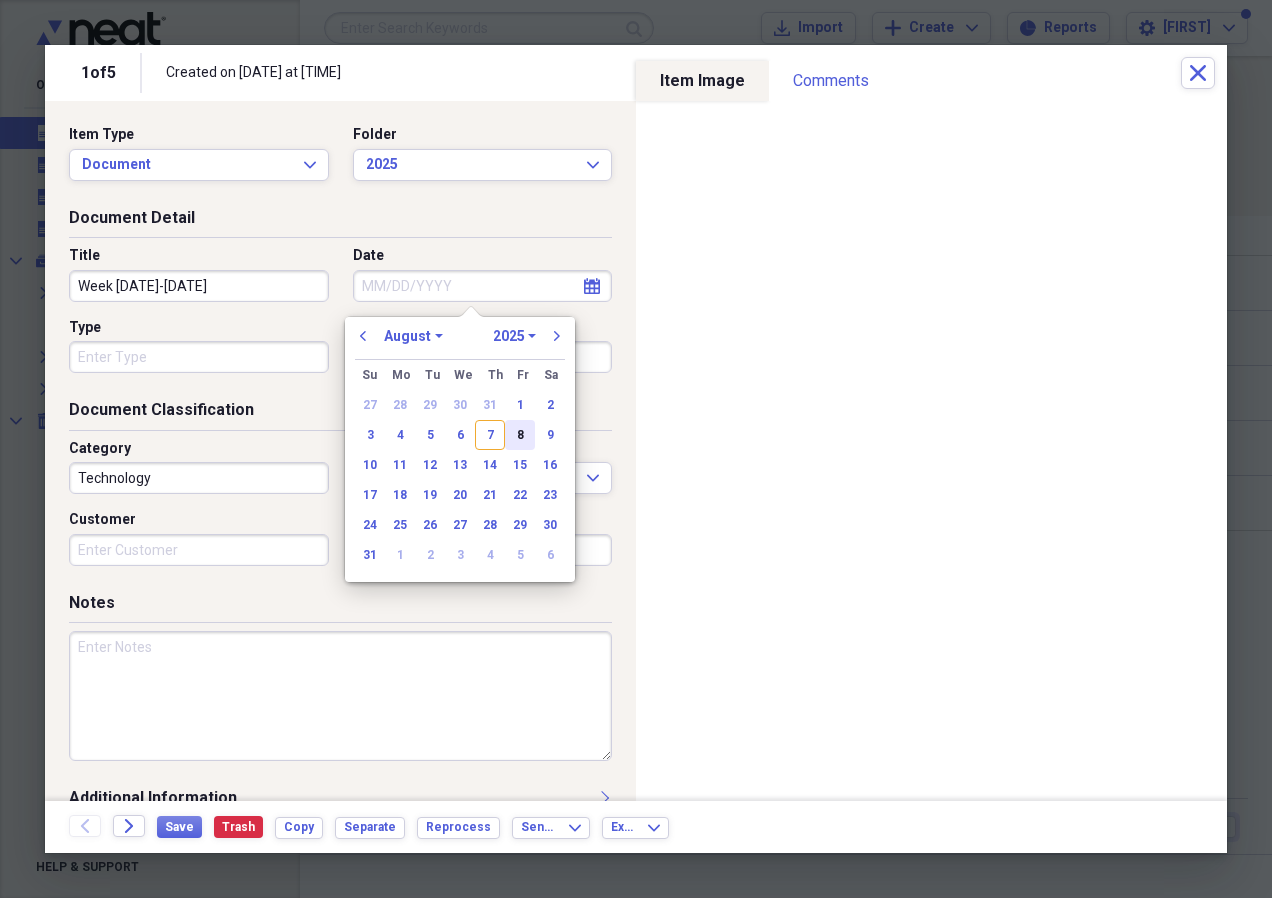 click on "8" at bounding box center [520, 435] 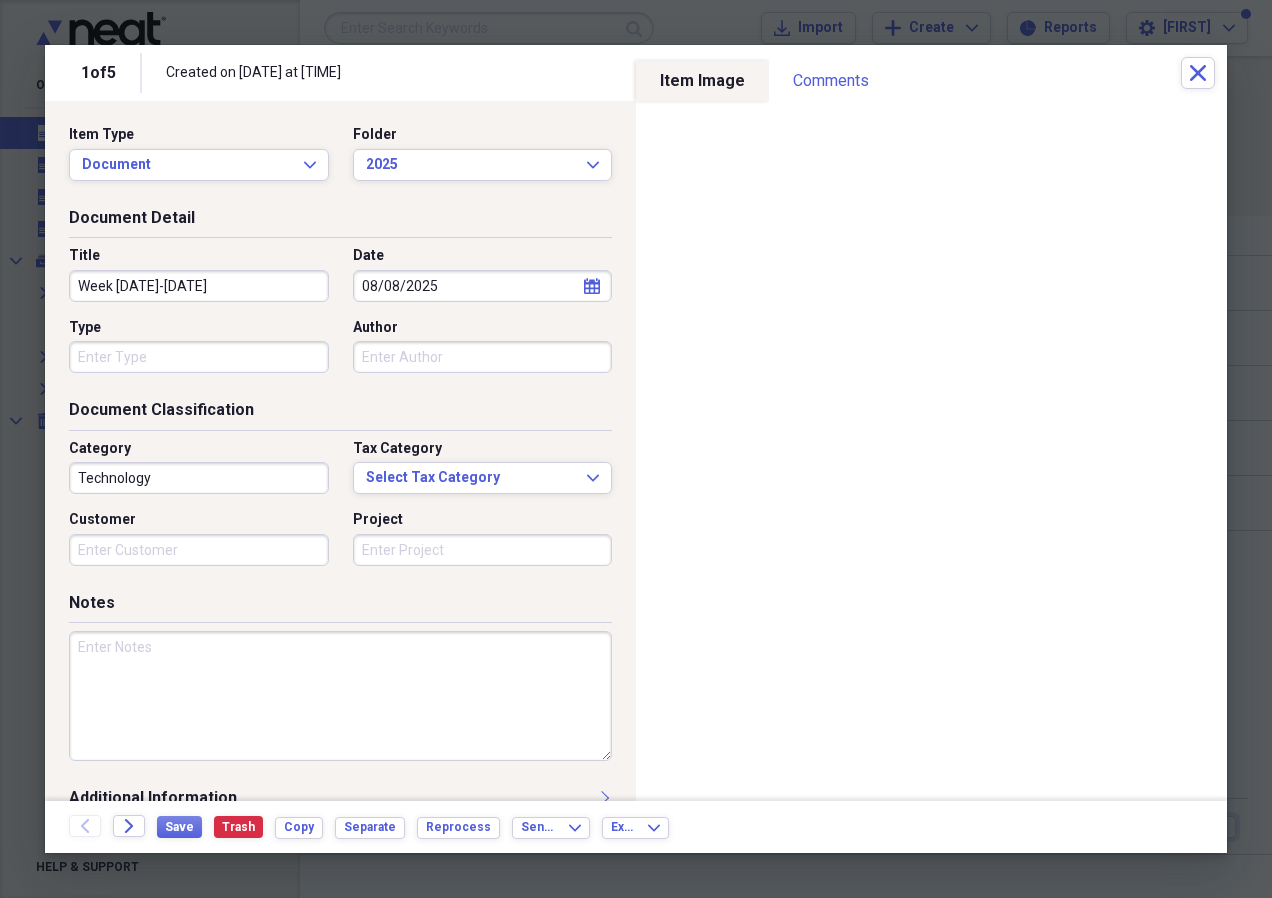 click on "Type" at bounding box center (199, 357) 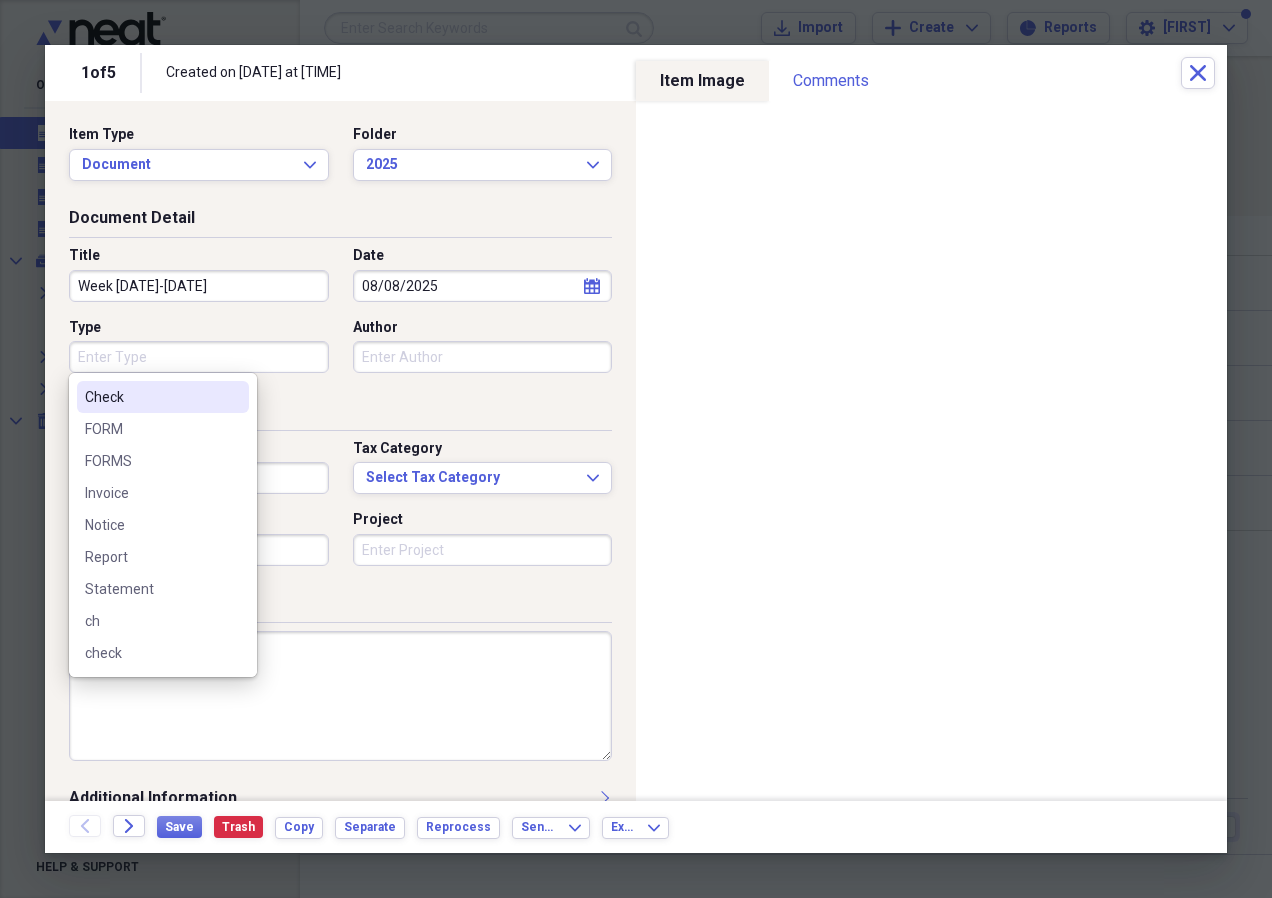 click on "Check" at bounding box center [151, 397] 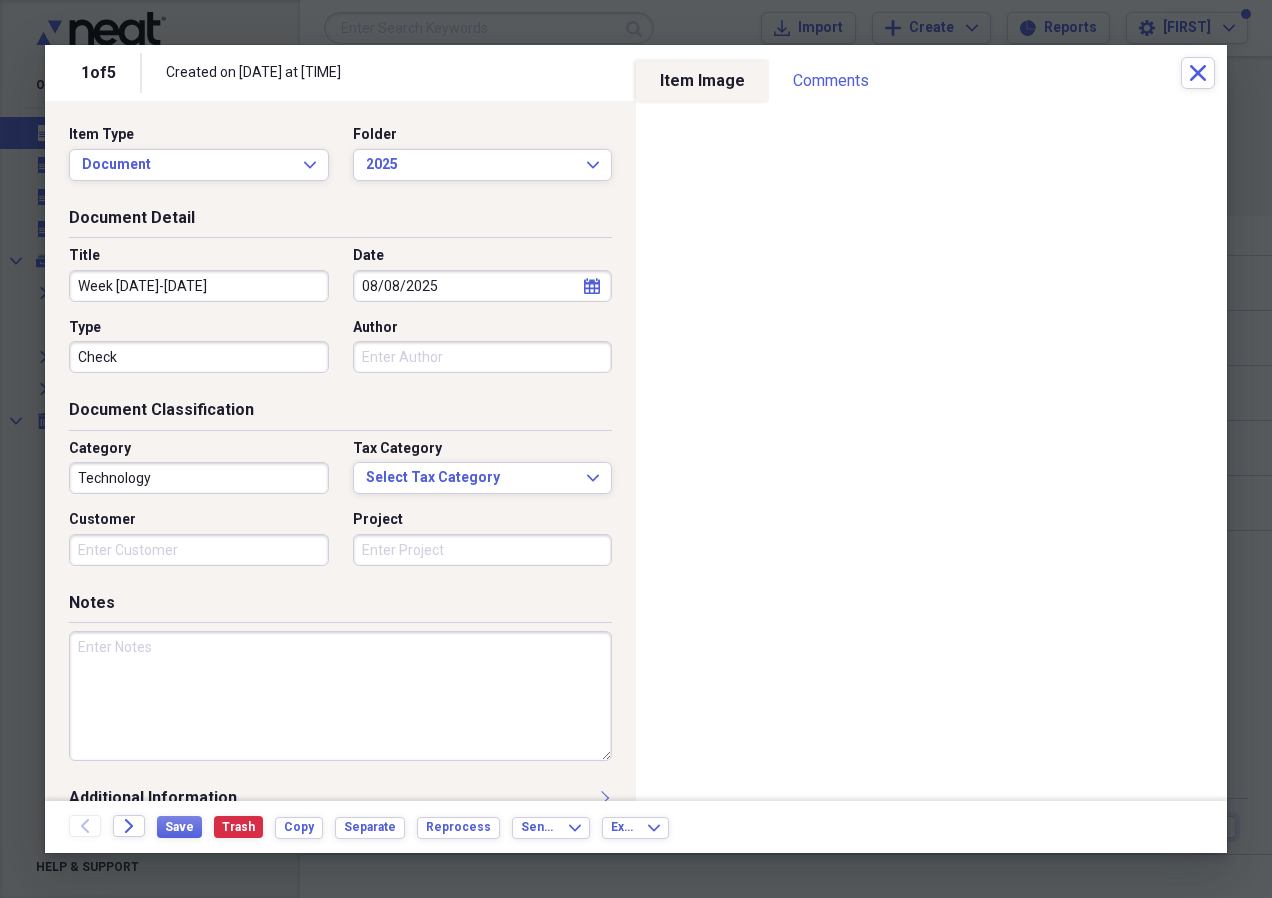 click on "Technology" at bounding box center [199, 478] 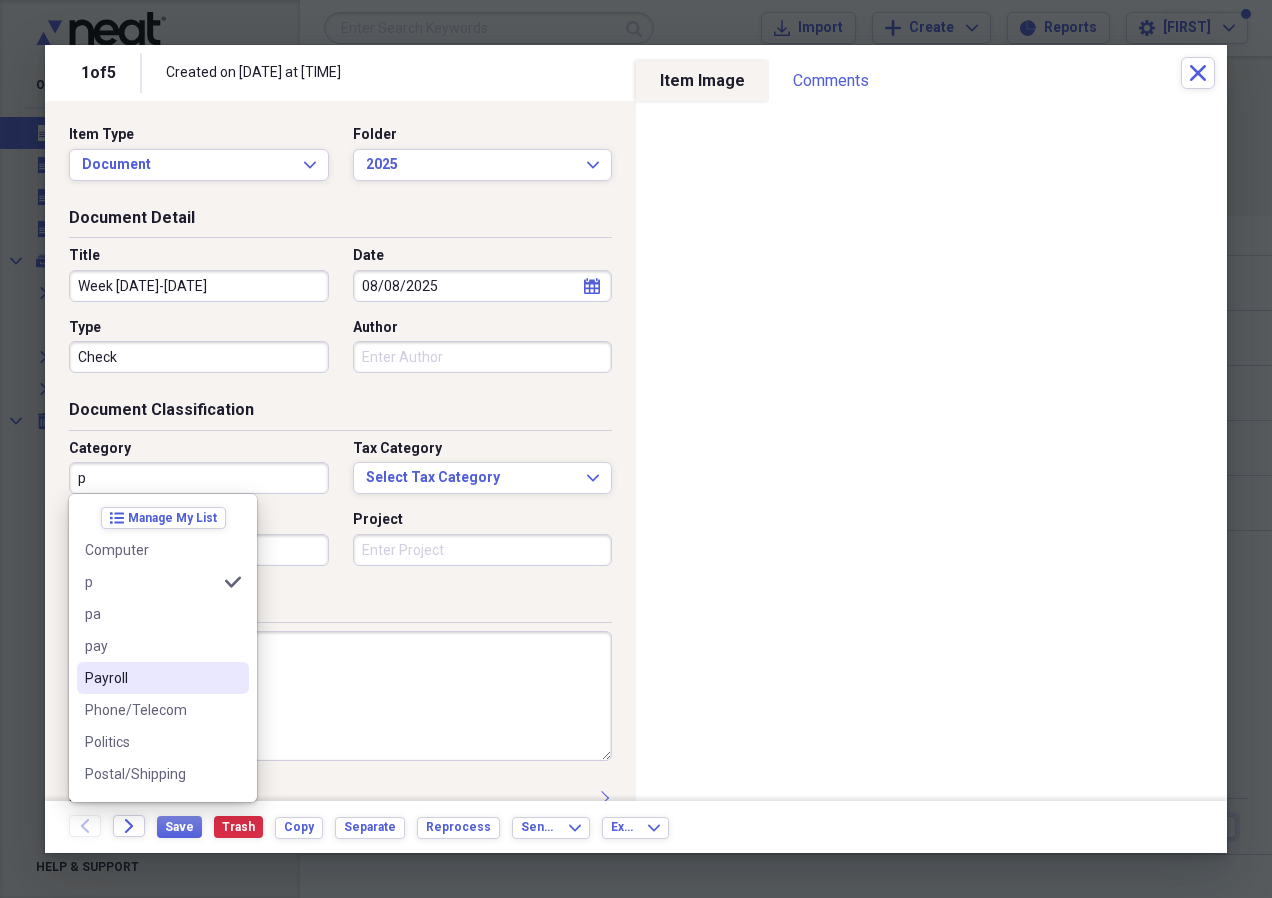 click on "Payroll" at bounding box center (163, 678) 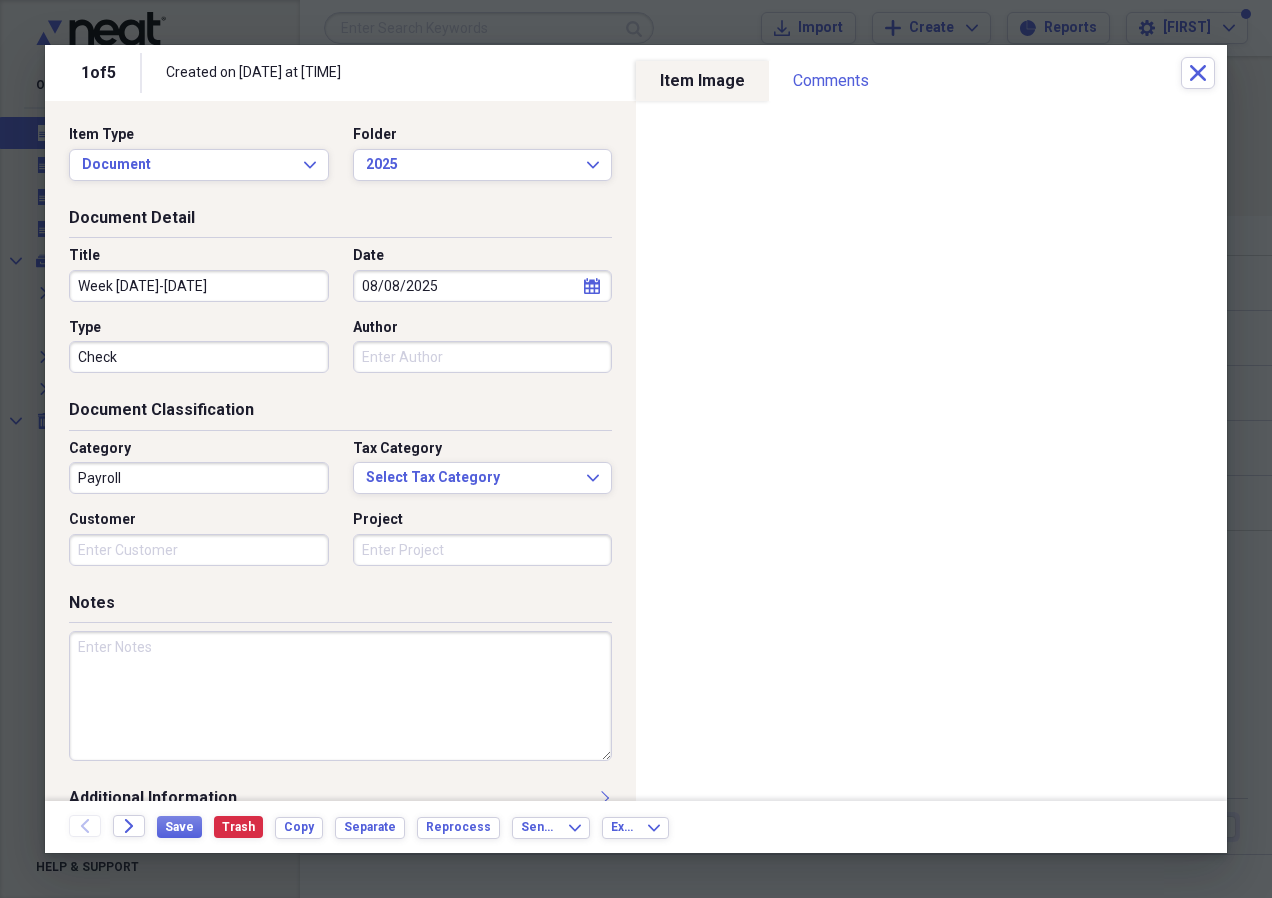 click at bounding box center [340, 696] 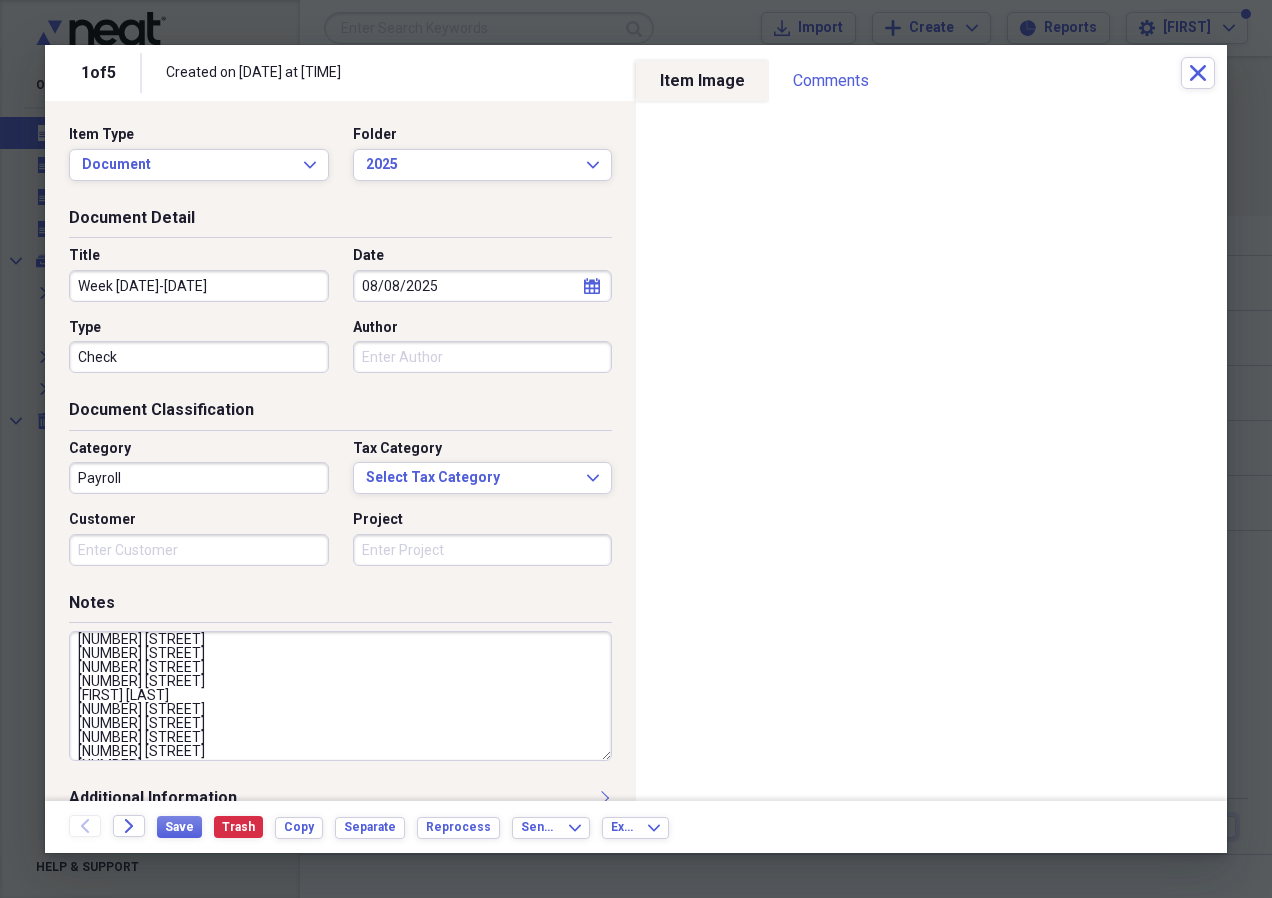 scroll, scrollTop: 22, scrollLeft: 0, axis: vertical 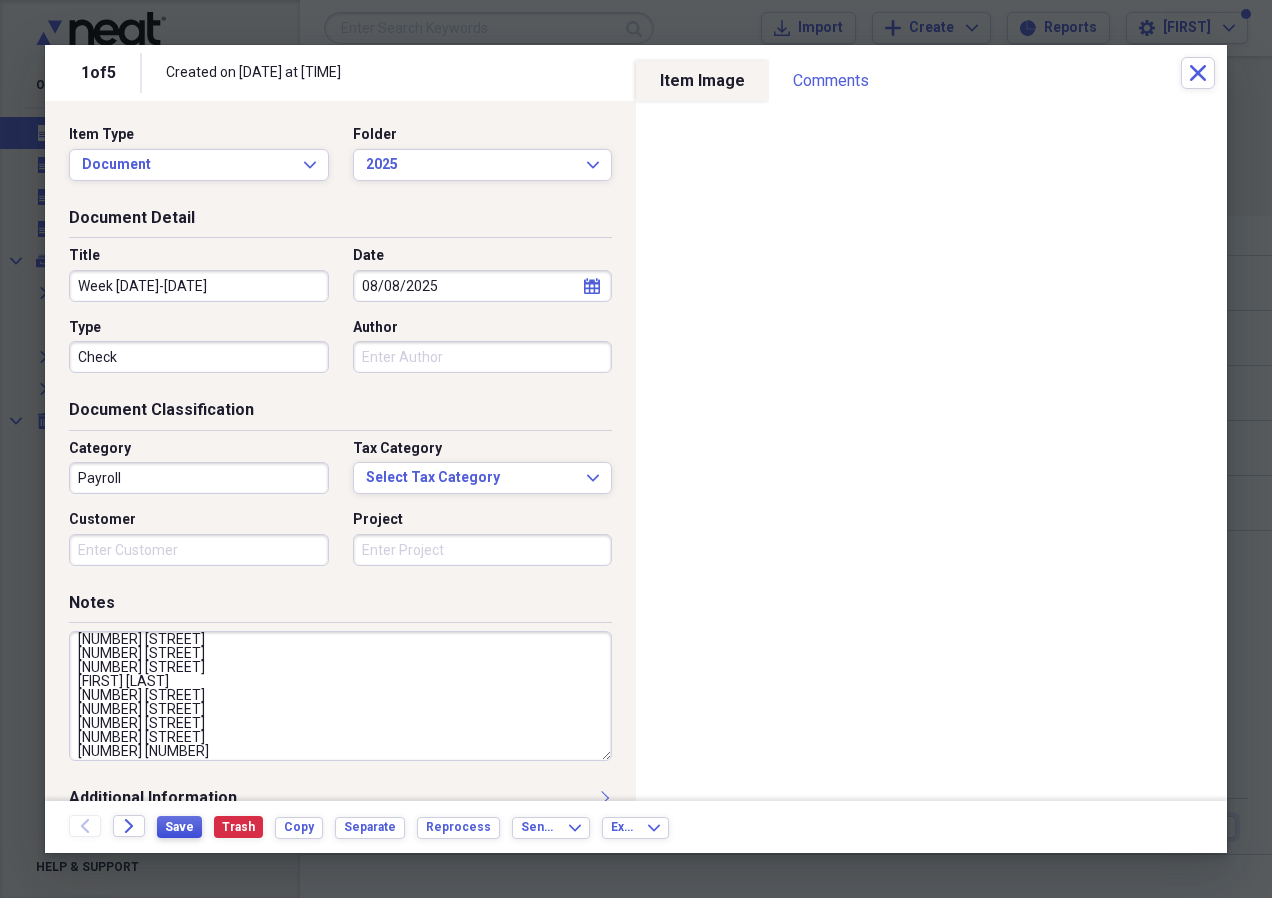 type on "[NUMBER] [STREET]
[NUMBER] [STREET]
[NUMBER] [STREET]
[NUMBER] [STREET]
[FIRST] [LAST]
[NUMBER] [STREET]
[NUMBER] [STREET]
[NUMBER] [STREET]
[NUMBER] [STREET]
[NUMBER] [NUMBER]" 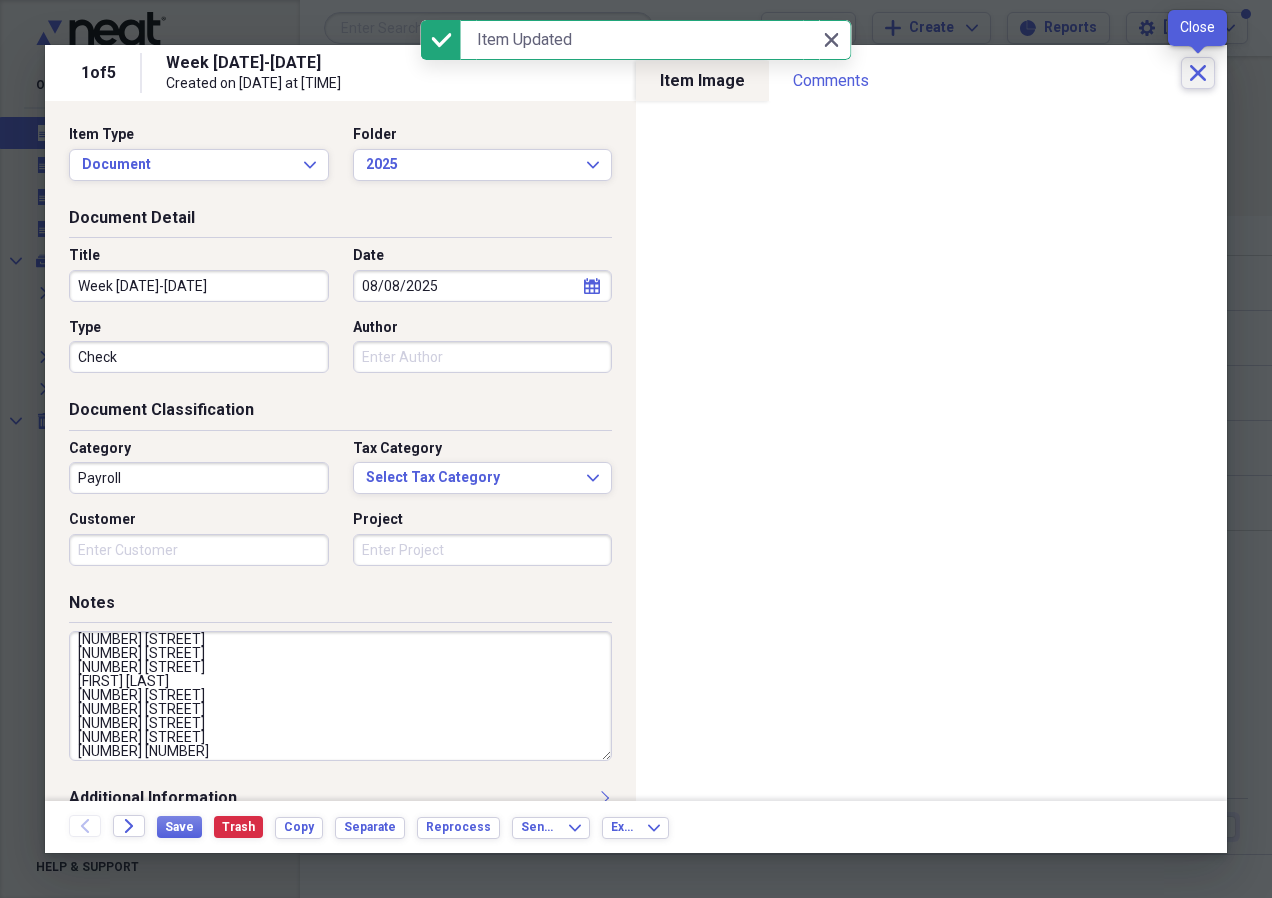 click on "Close" at bounding box center (1198, 73) 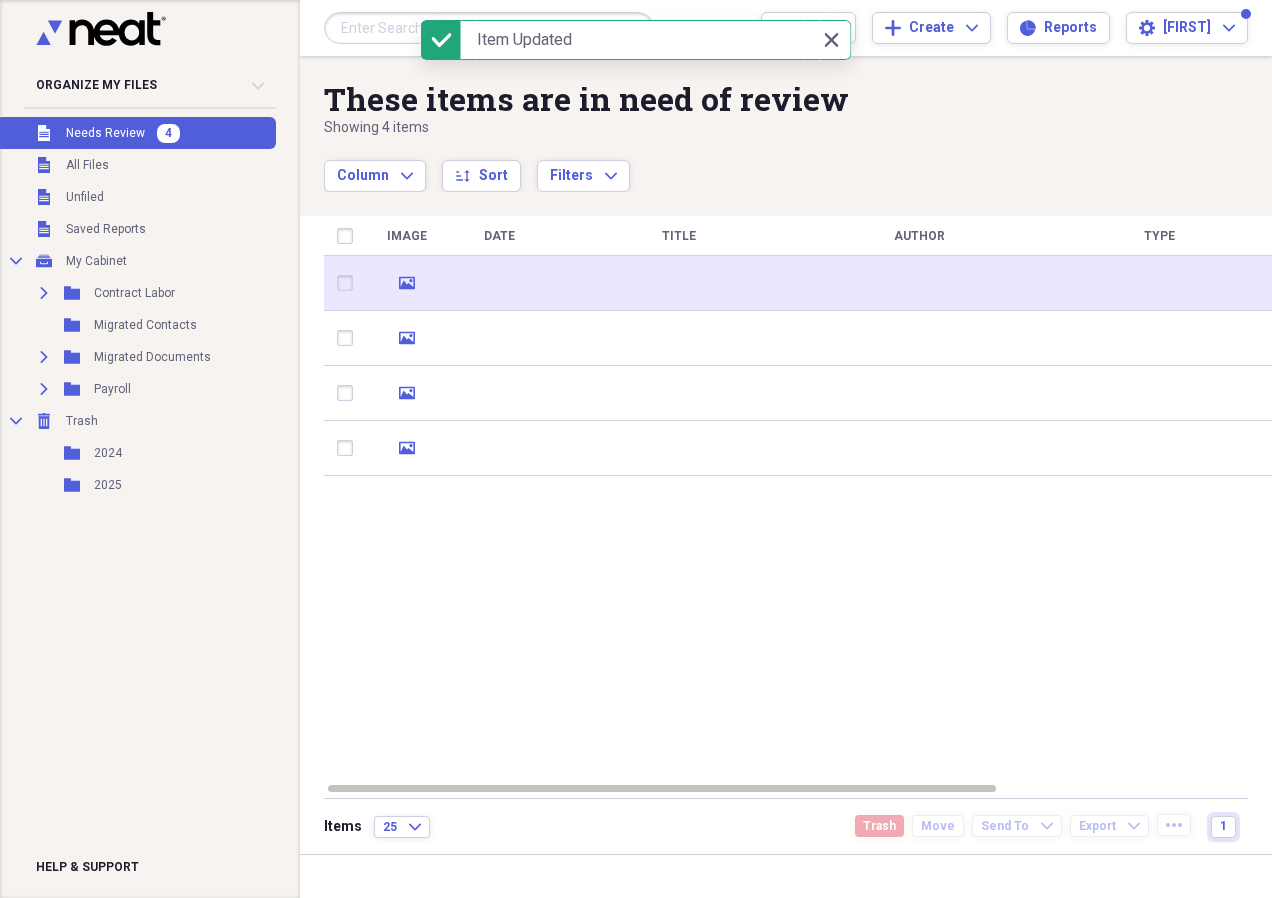 click at bounding box center (679, 283) 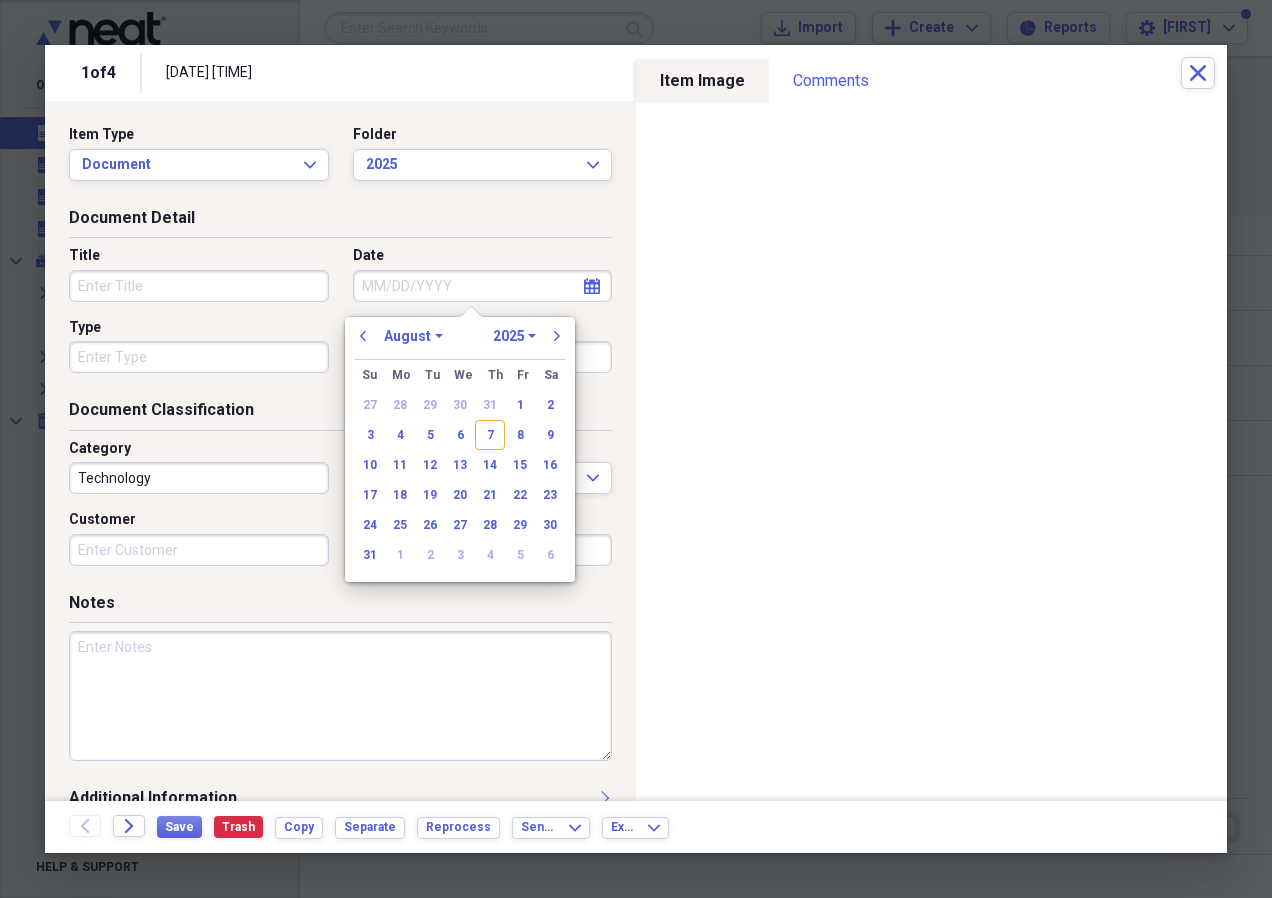 click on "Title" at bounding box center [199, 286] 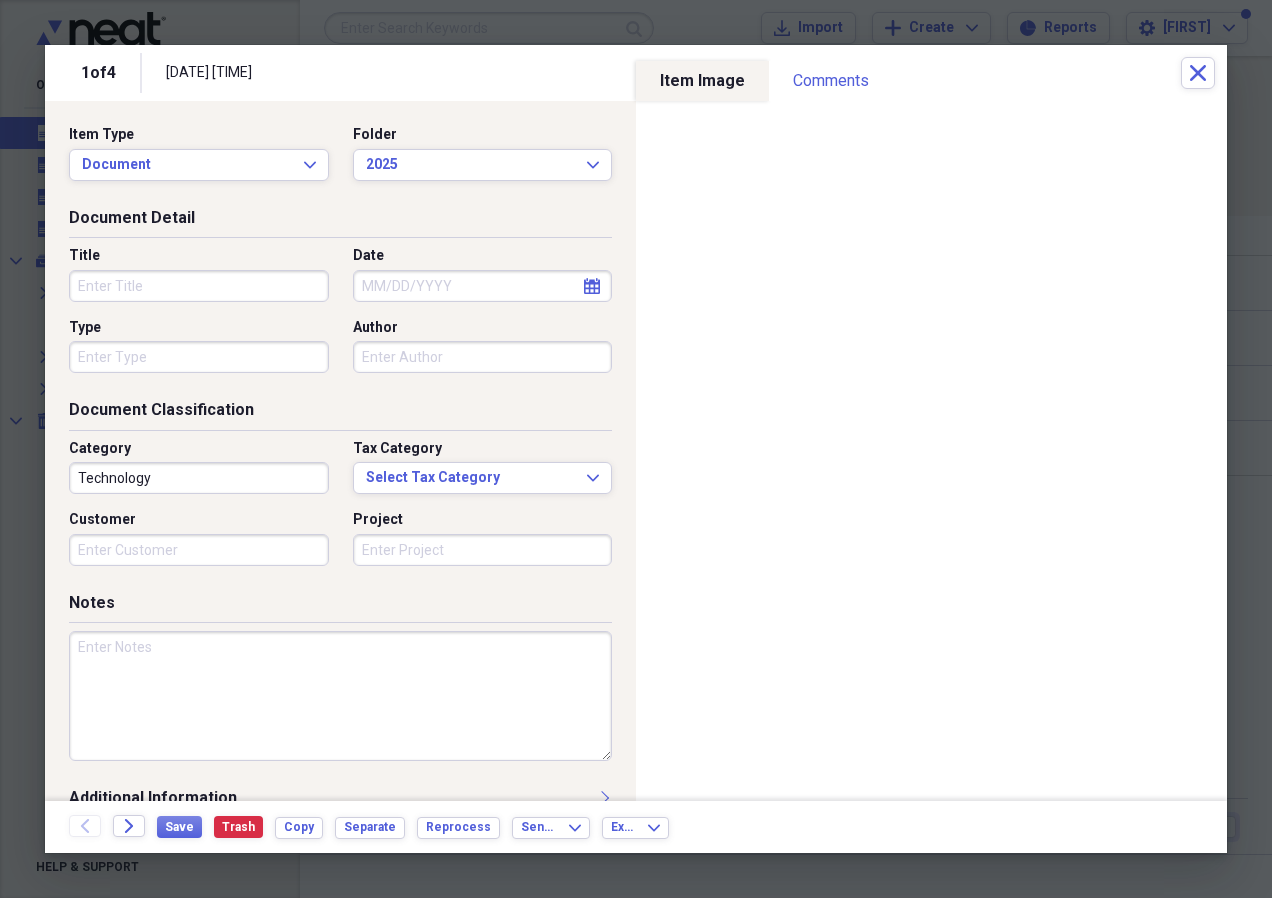 paste on "Week [DATE]-[DATE]" 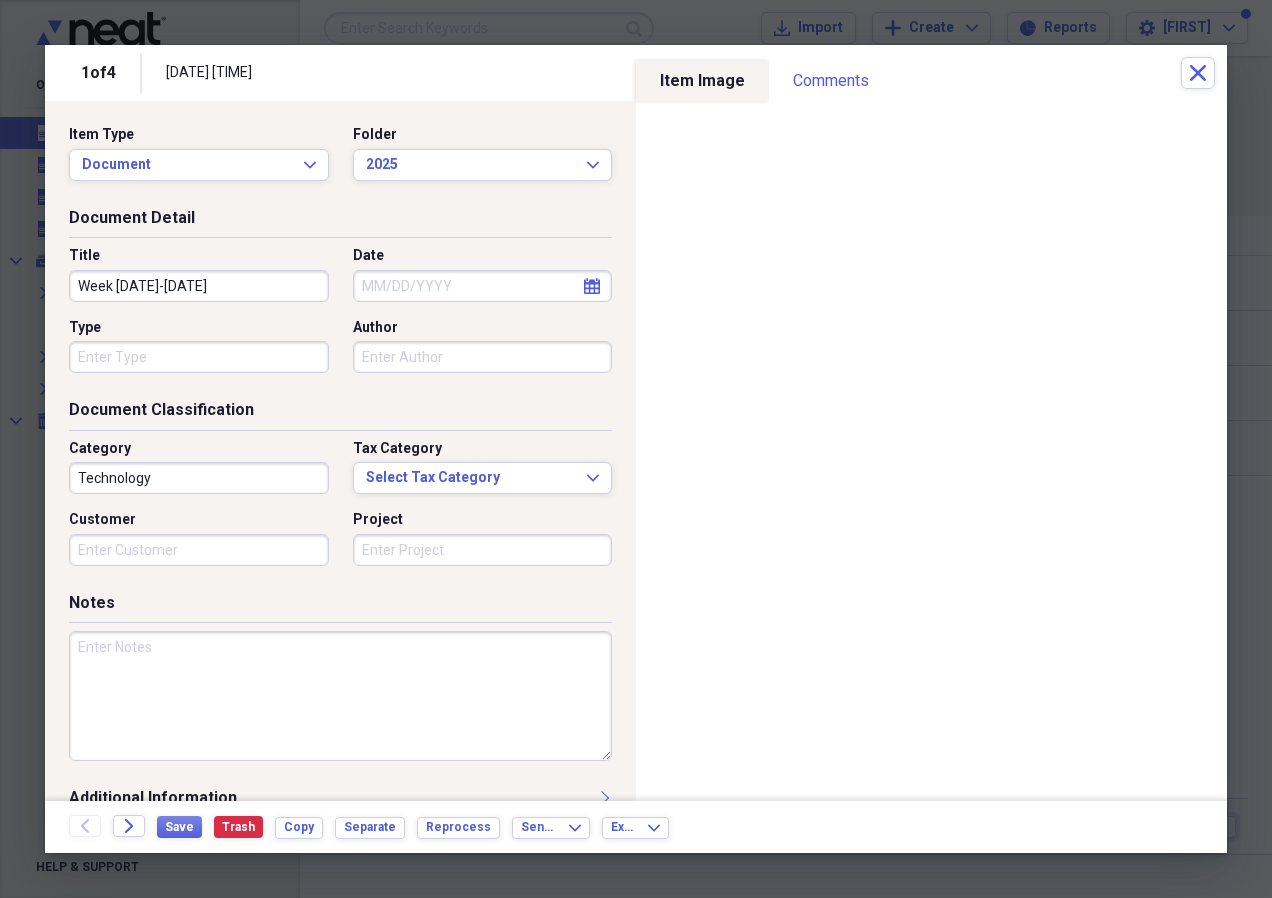 type on "Week [DATE]-[DATE]" 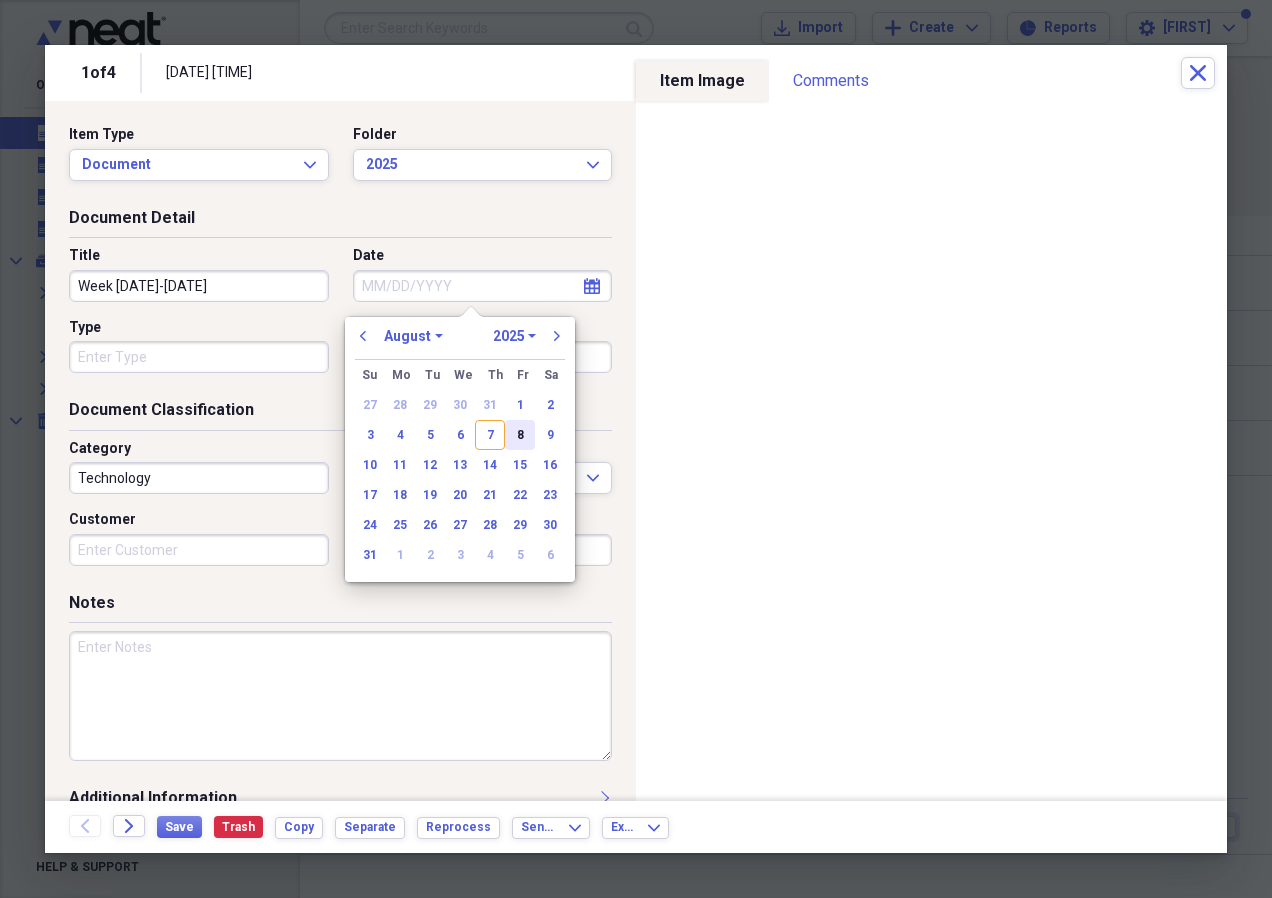 click on "8" at bounding box center [520, 435] 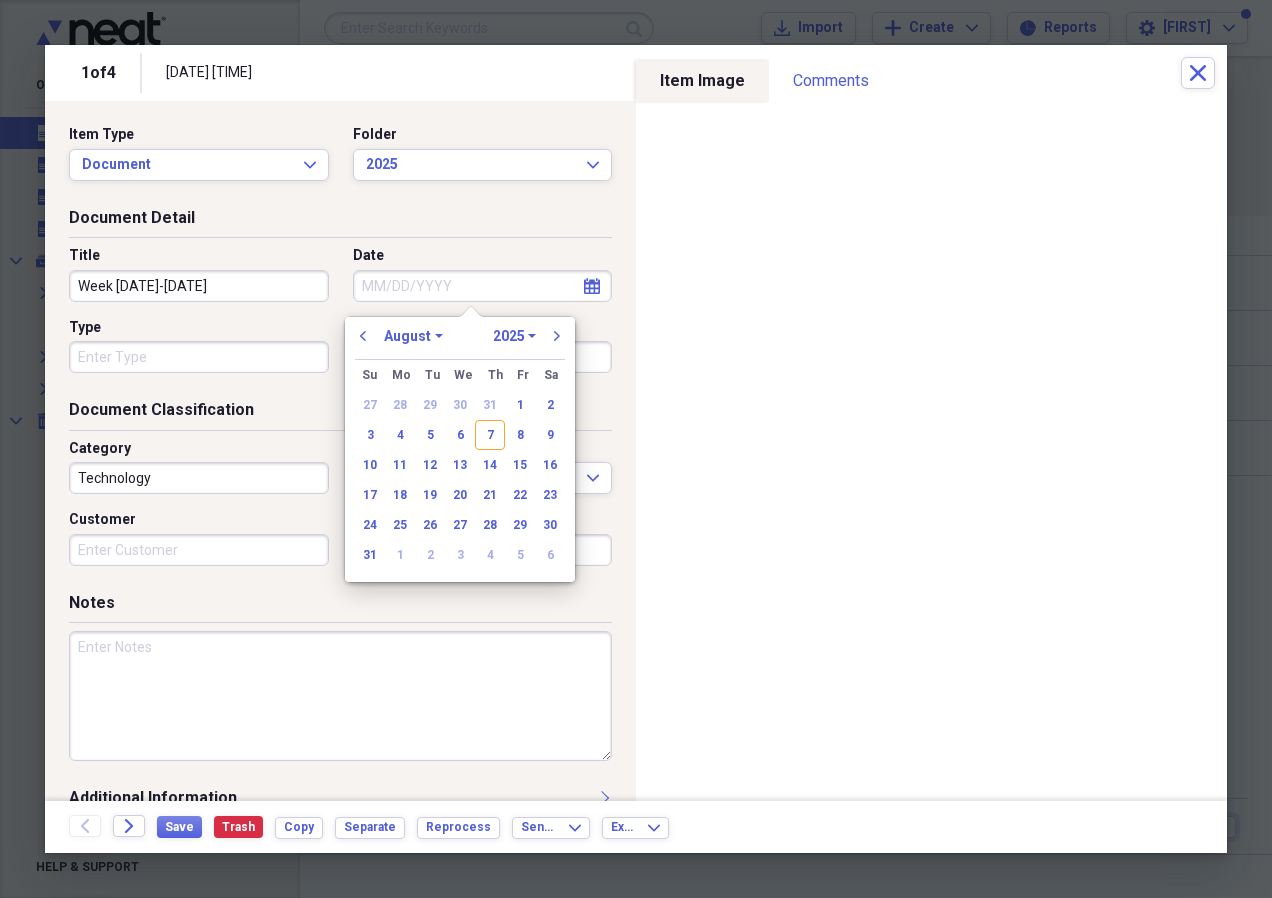 type on "08/08/2025" 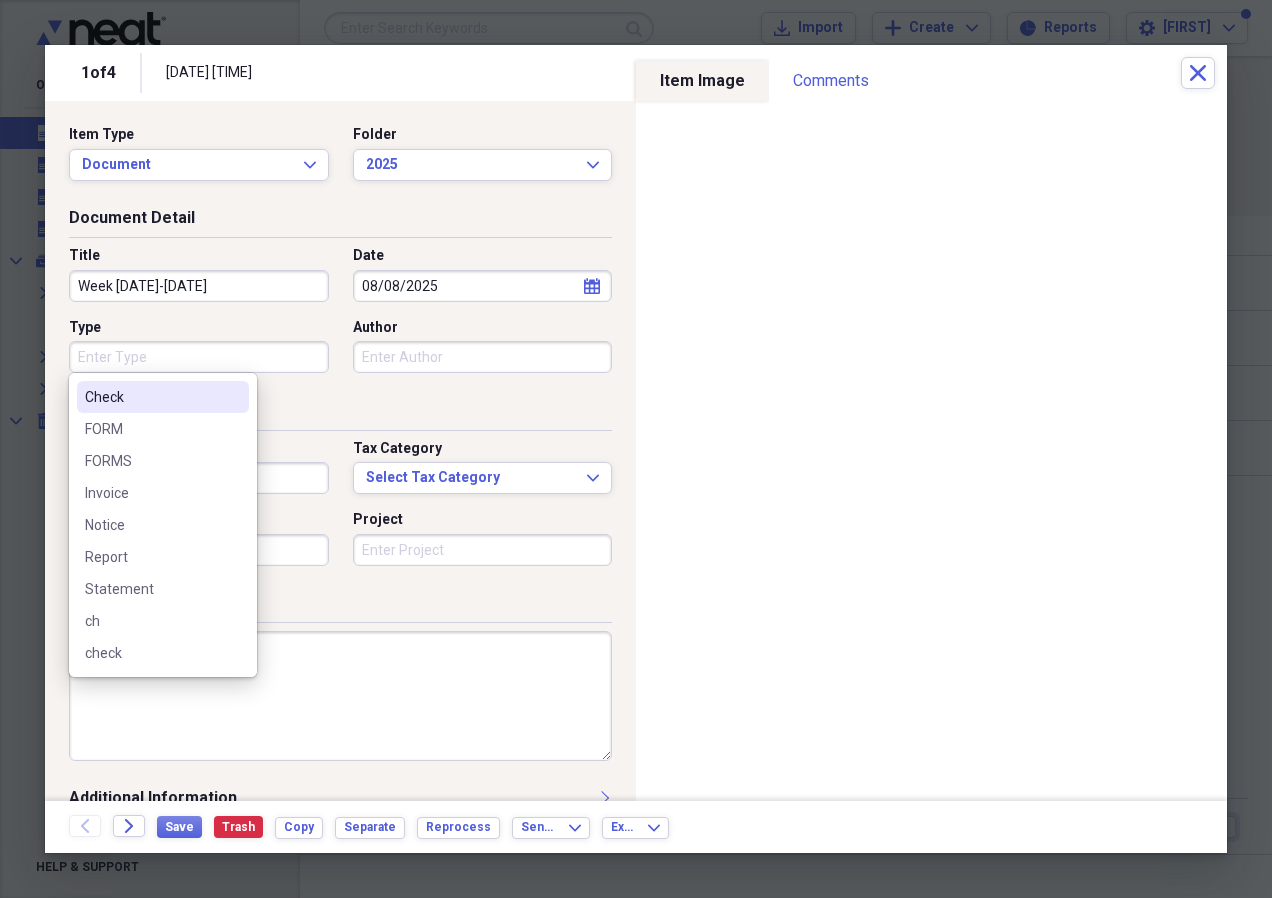 click on "Type" at bounding box center [199, 357] 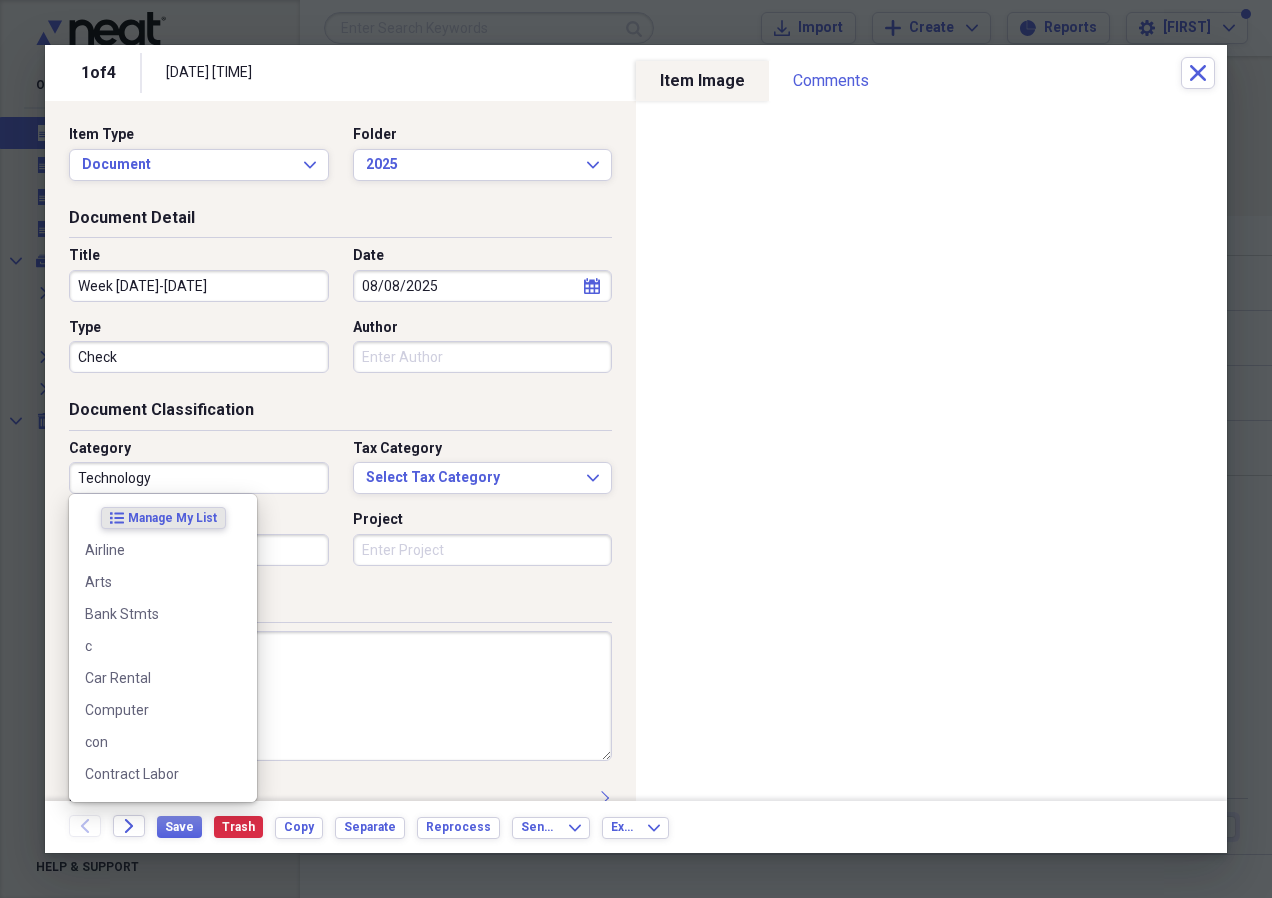 click on "Technology" at bounding box center [199, 478] 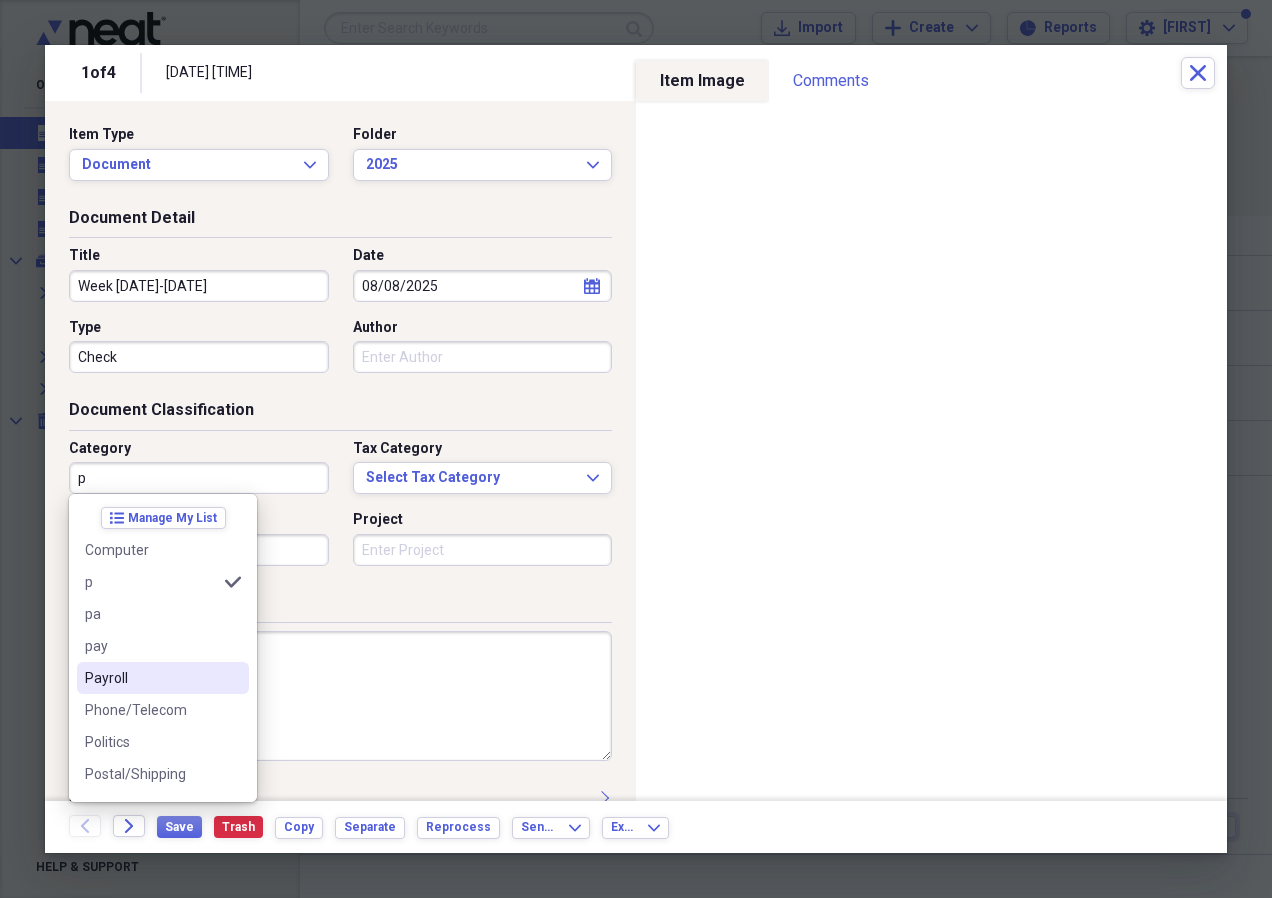 click on "Payroll" at bounding box center (151, 678) 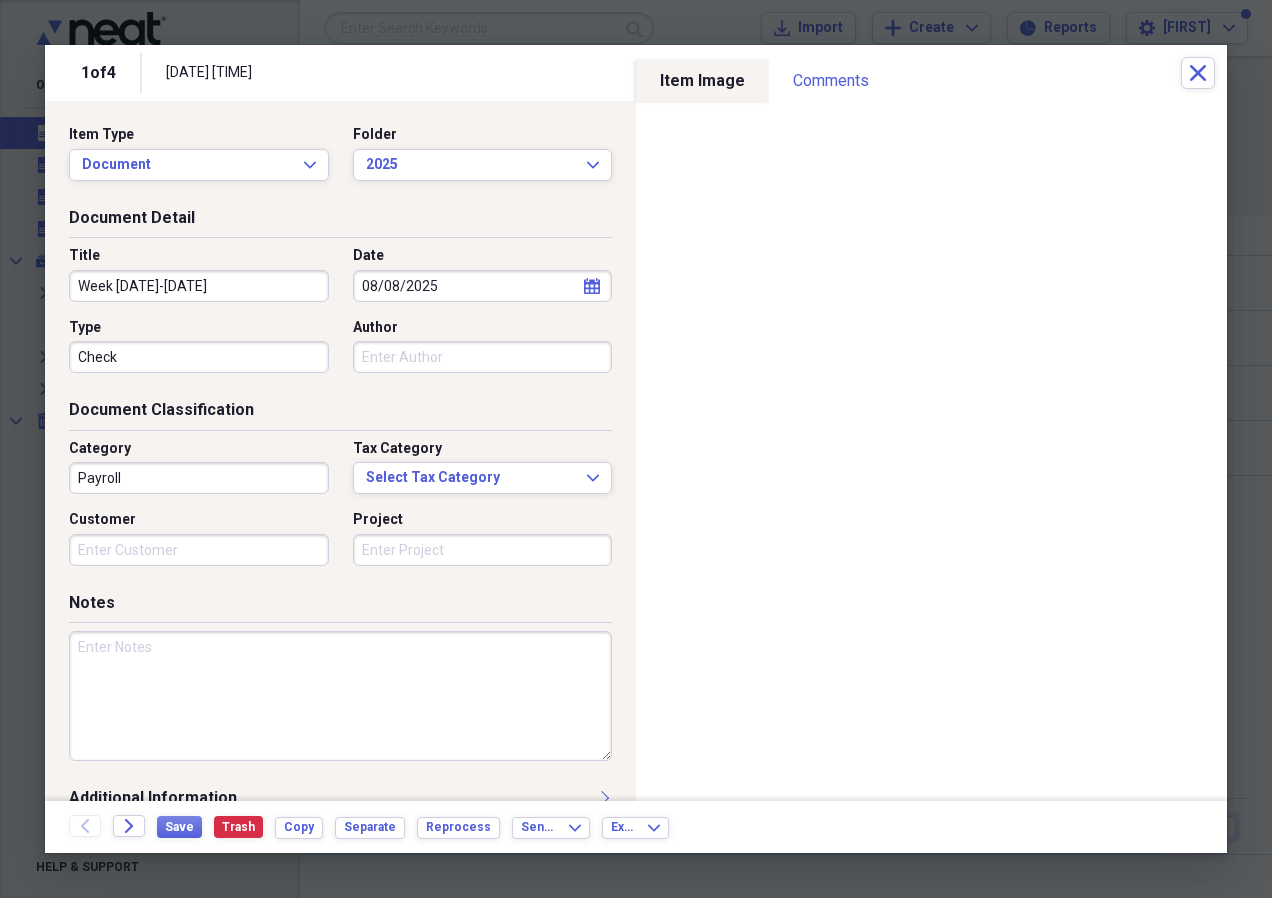 click at bounding box center (340, 696) 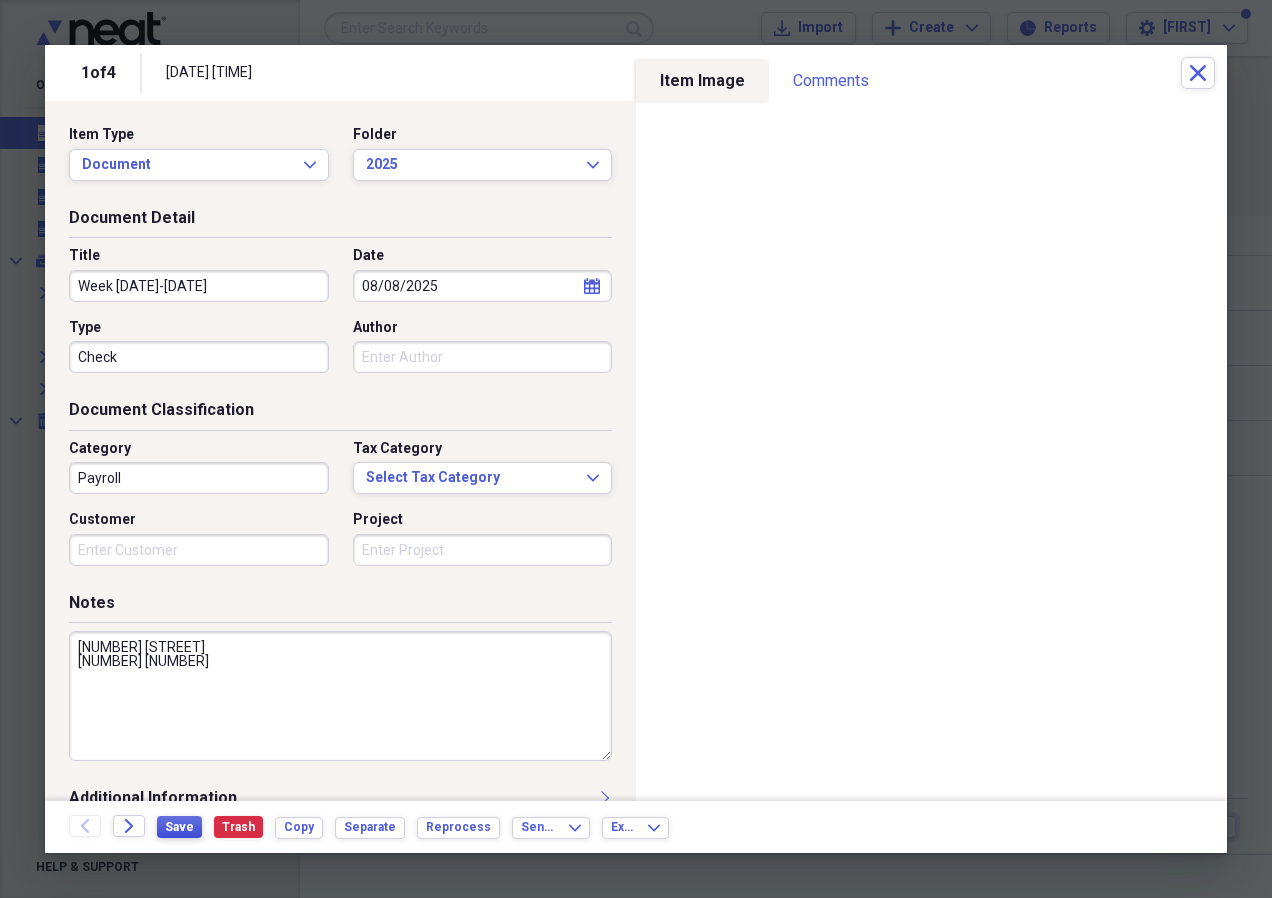 type on "[NUMBER] [STREET]
[NUMBER] [NUMBER]" 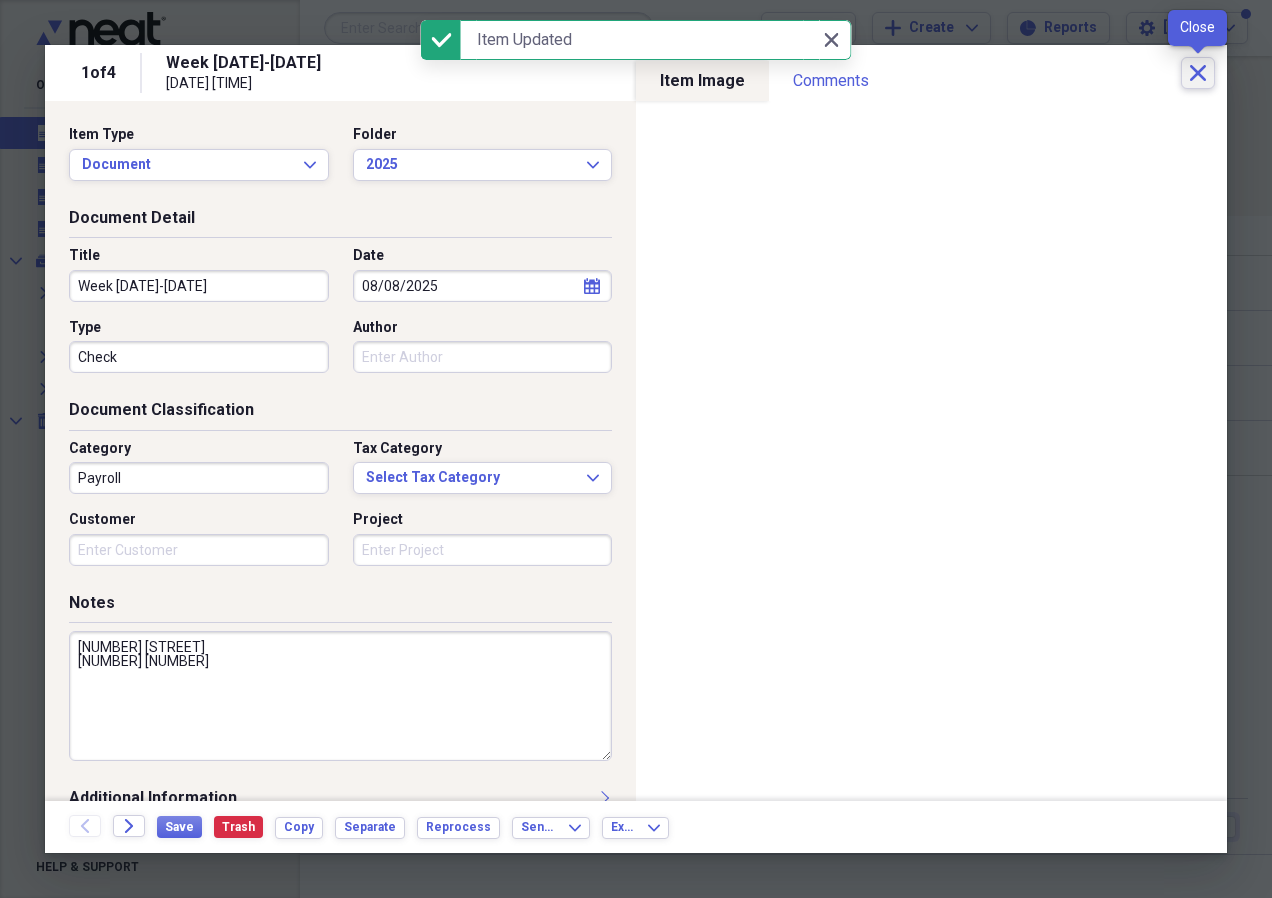 click on "Close" at bounding box center (1198, 73) 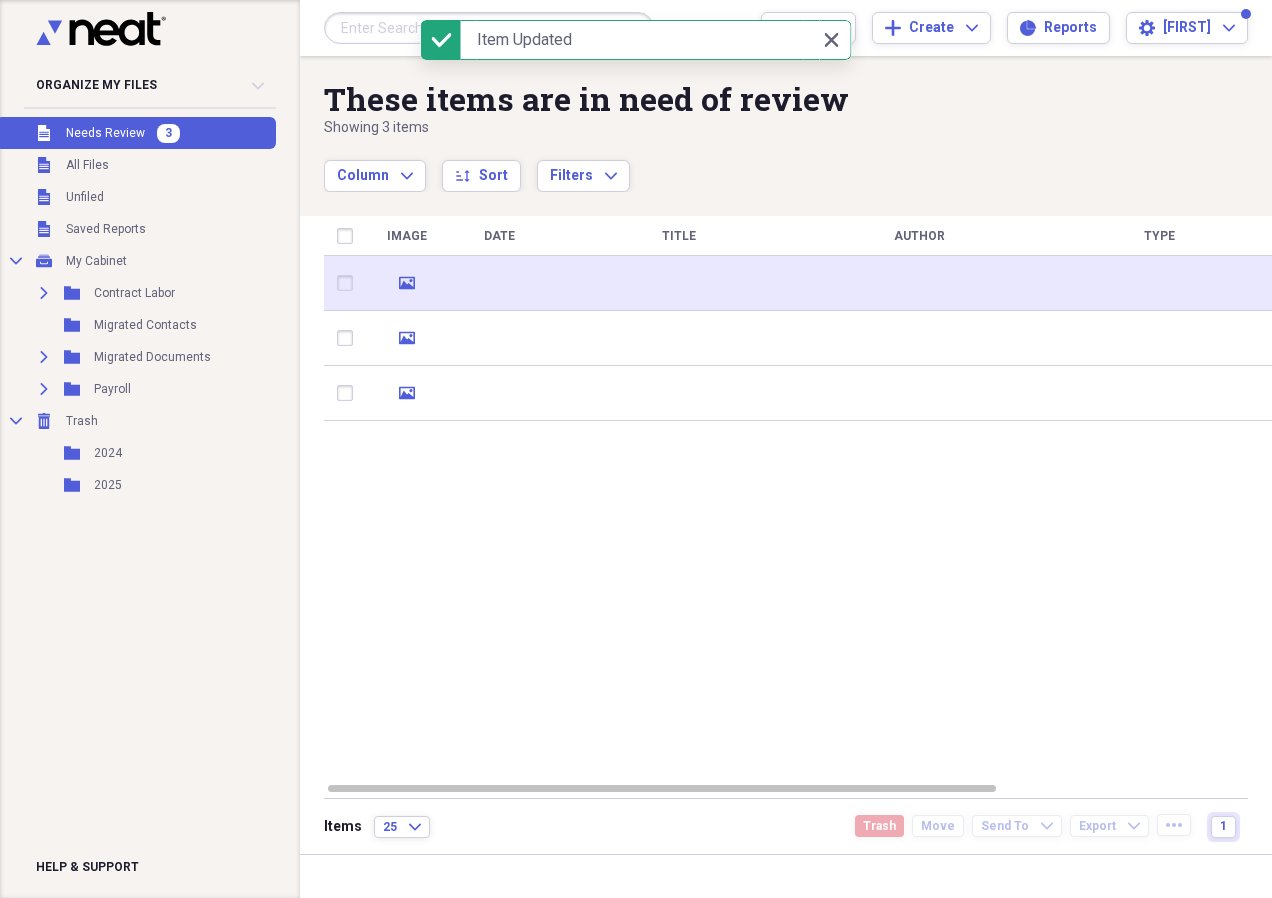 click at bounding box center [679, 283] 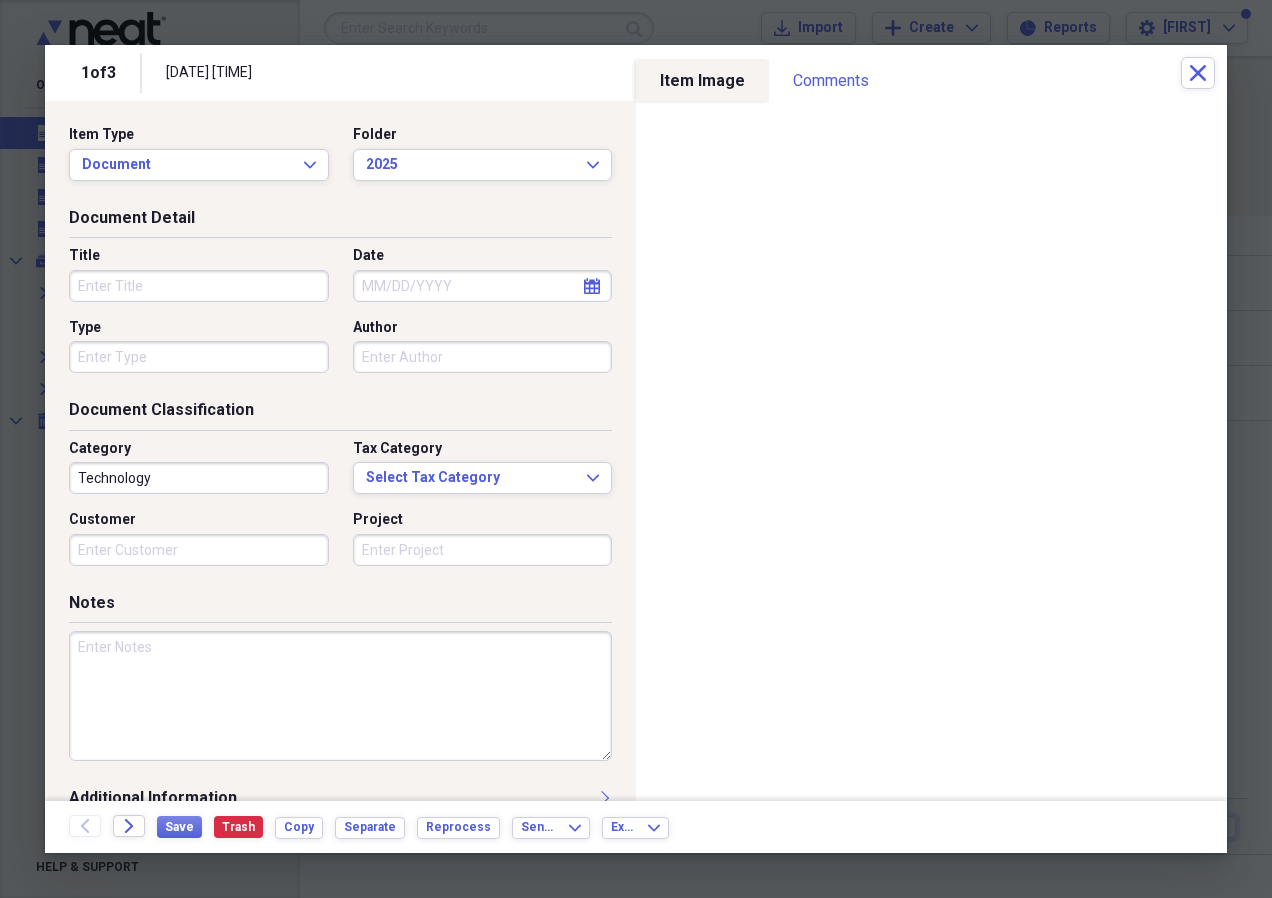 click on "Title" at bounding box center [199, 286] 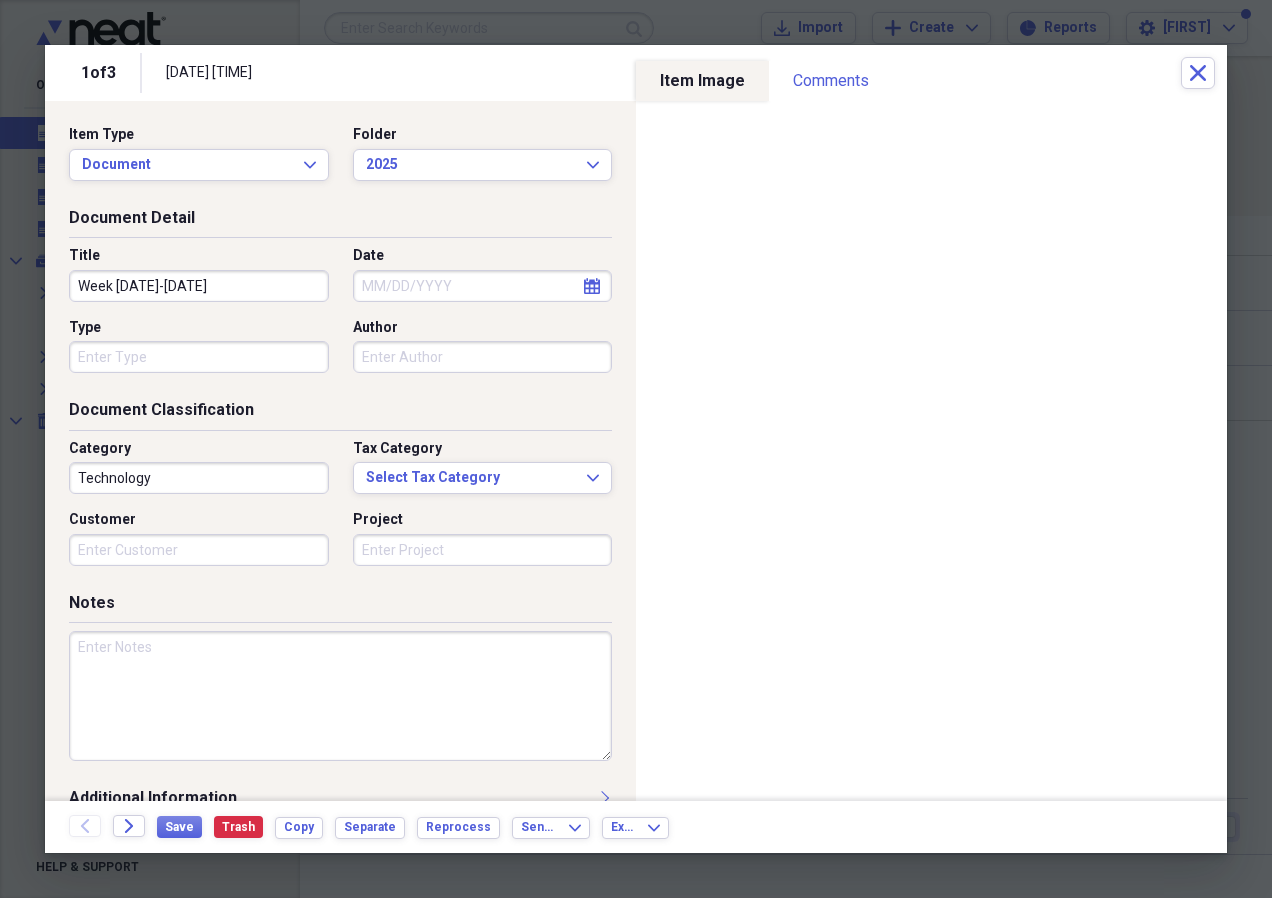 type on "Week [DATE]-[DATE]" 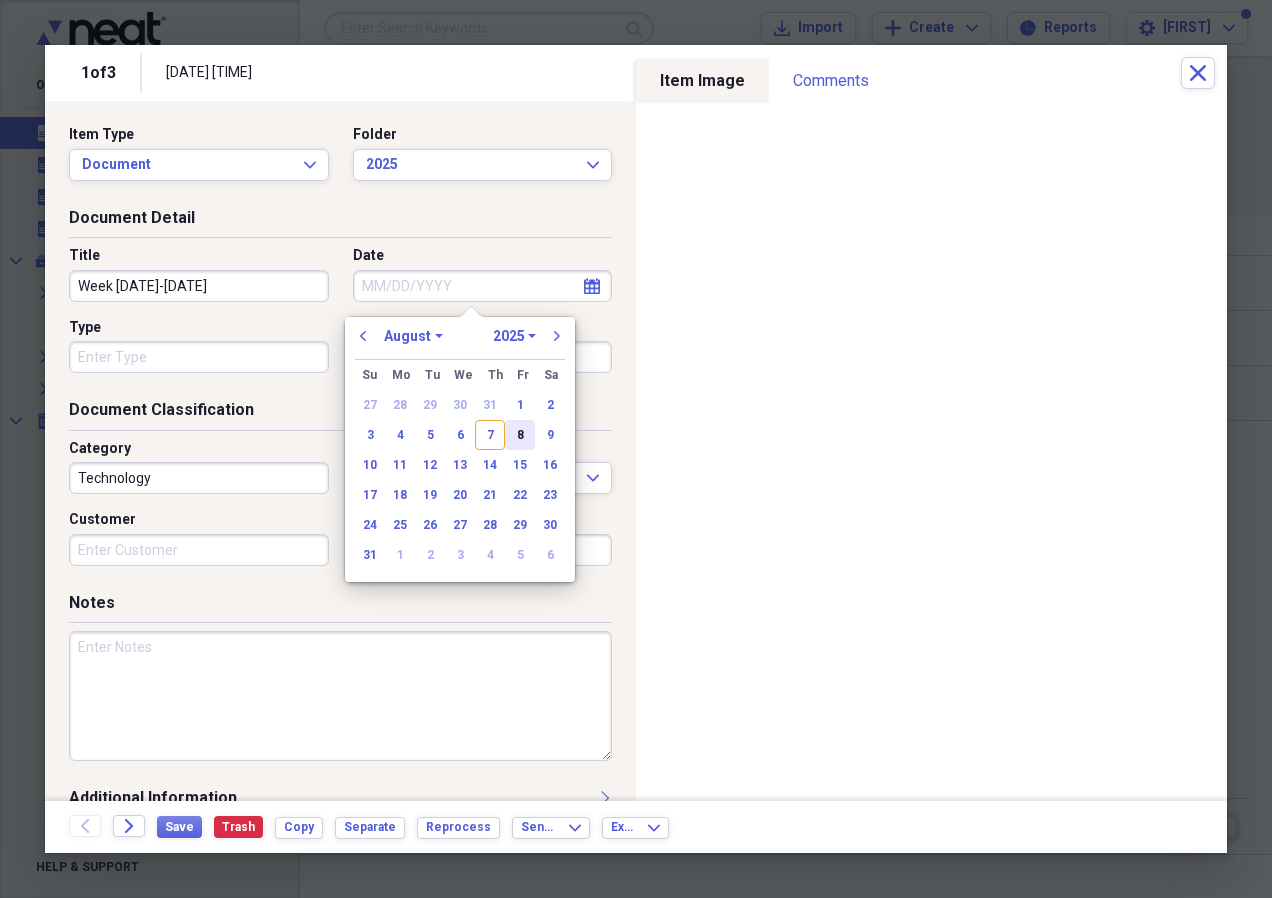 click on "8" at bounding box center (520, 435) 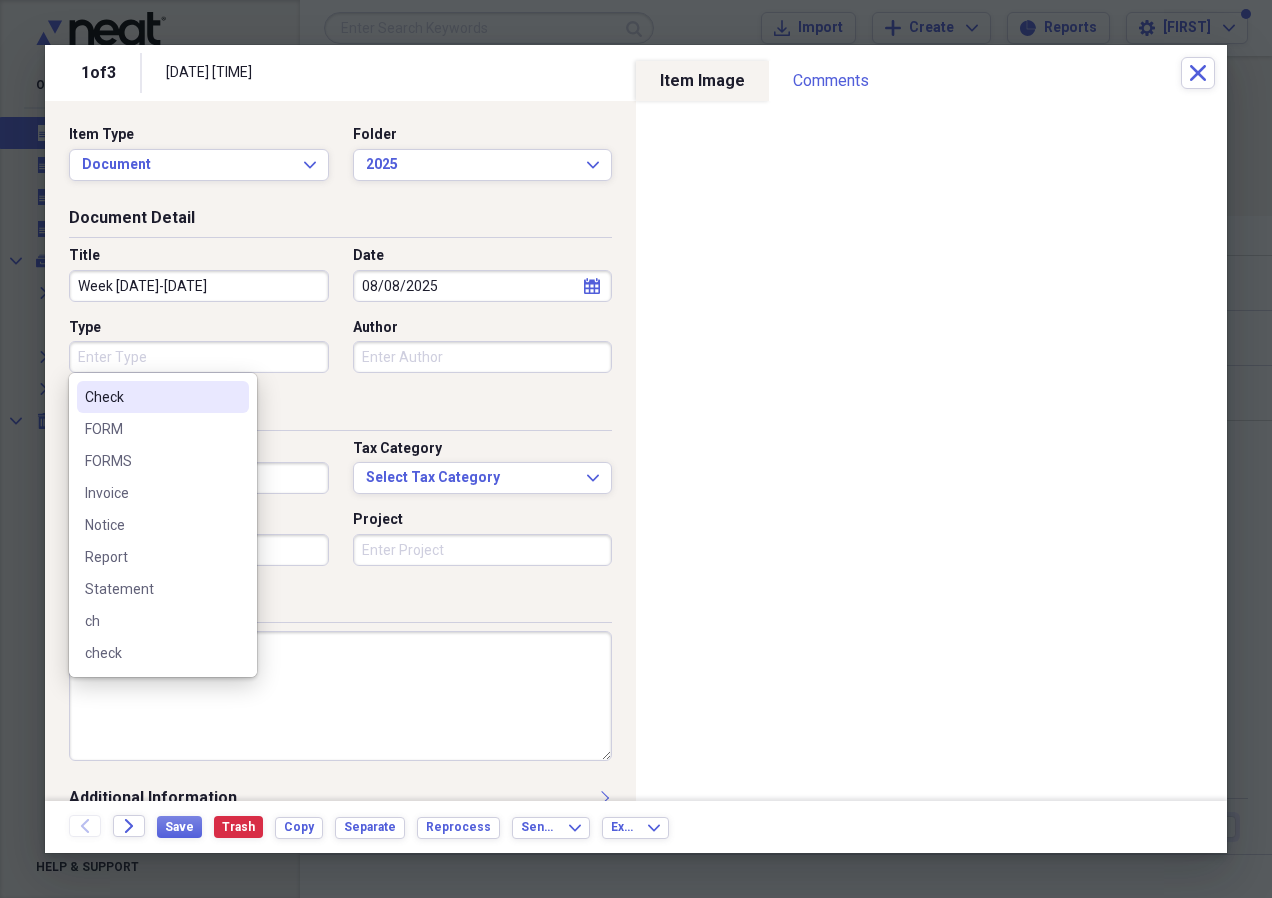 click on "Type" at bounding box center (199, 357) 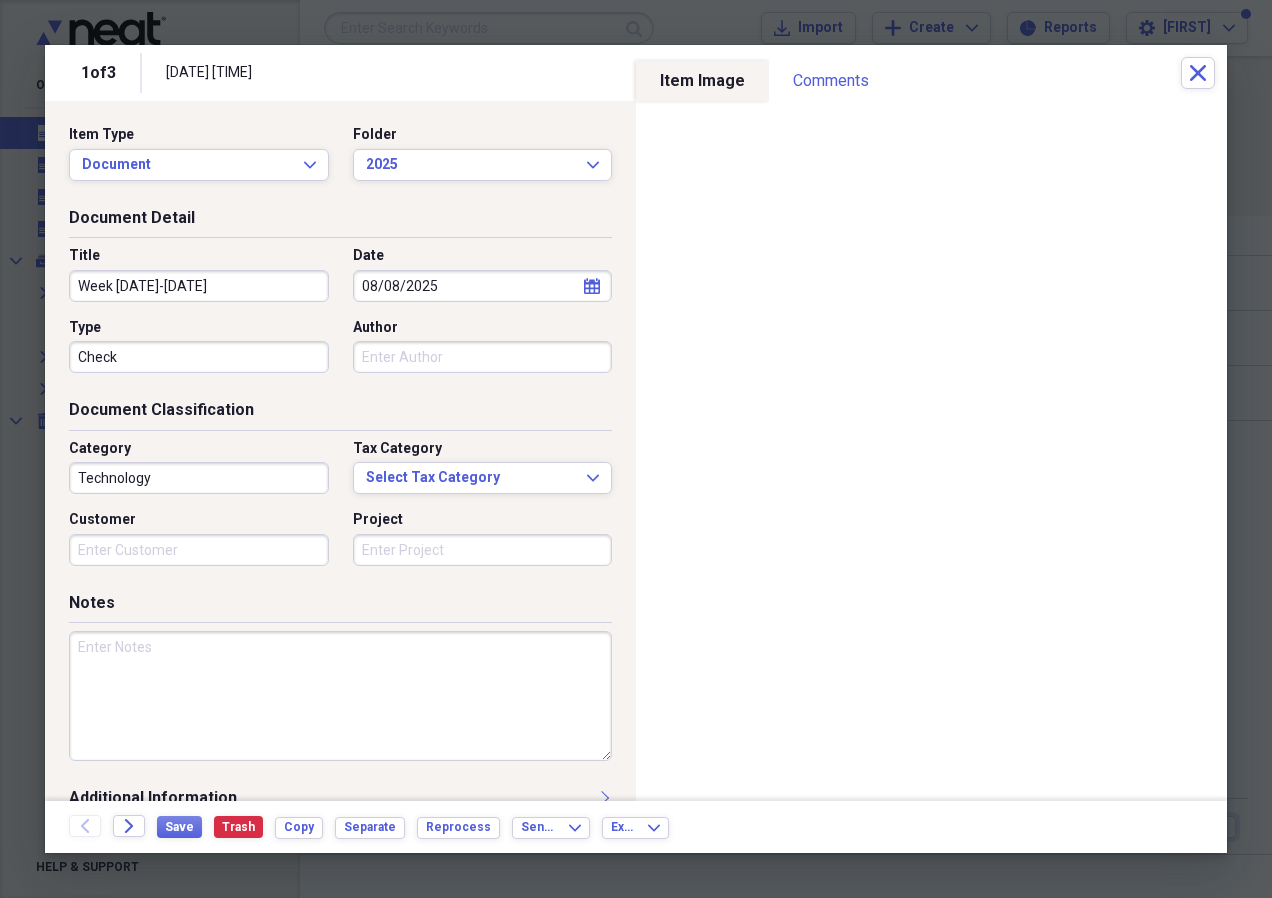 click on "Technology" at bounding box center (199, 478) 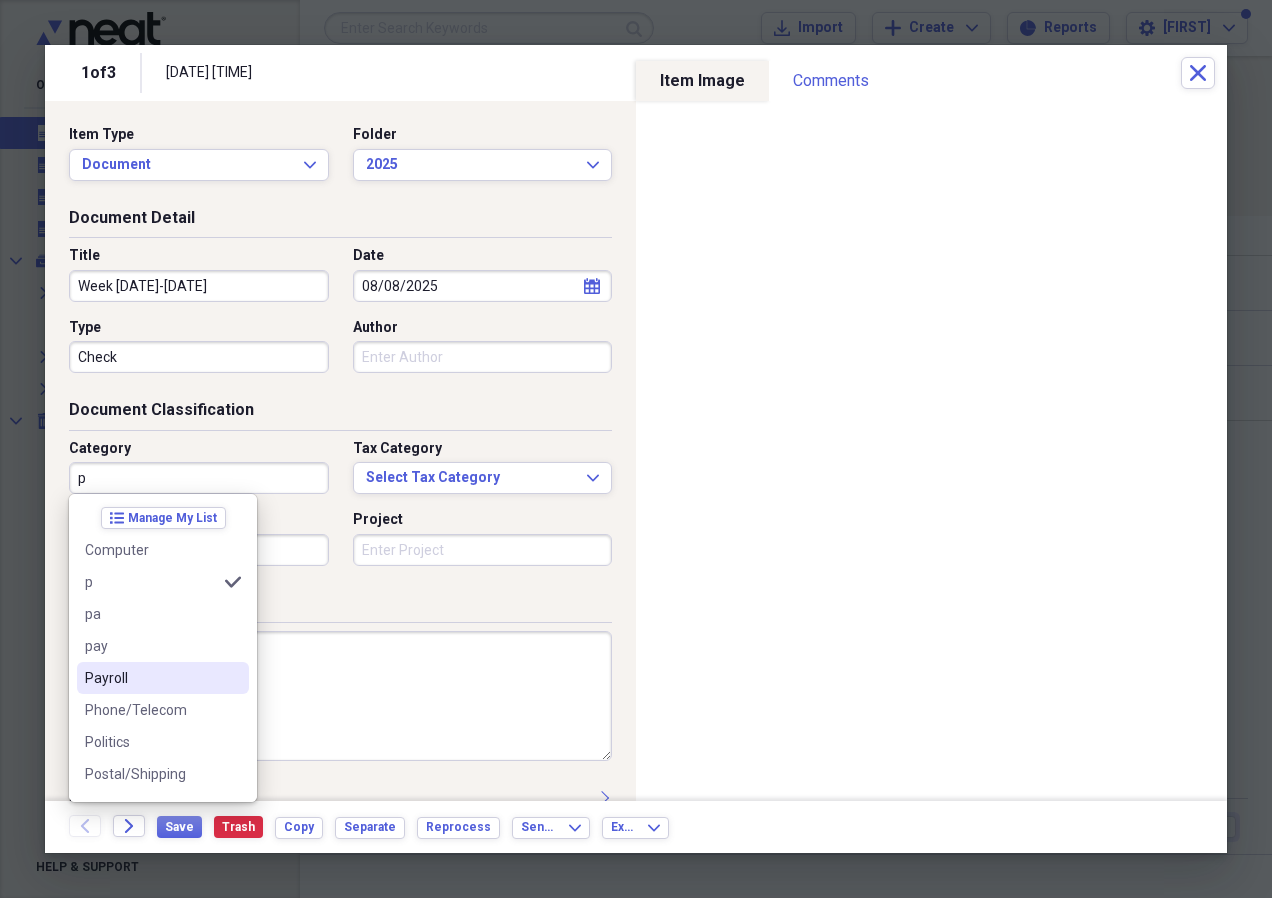 click on "Payroll" at bounding box center (163, 678) 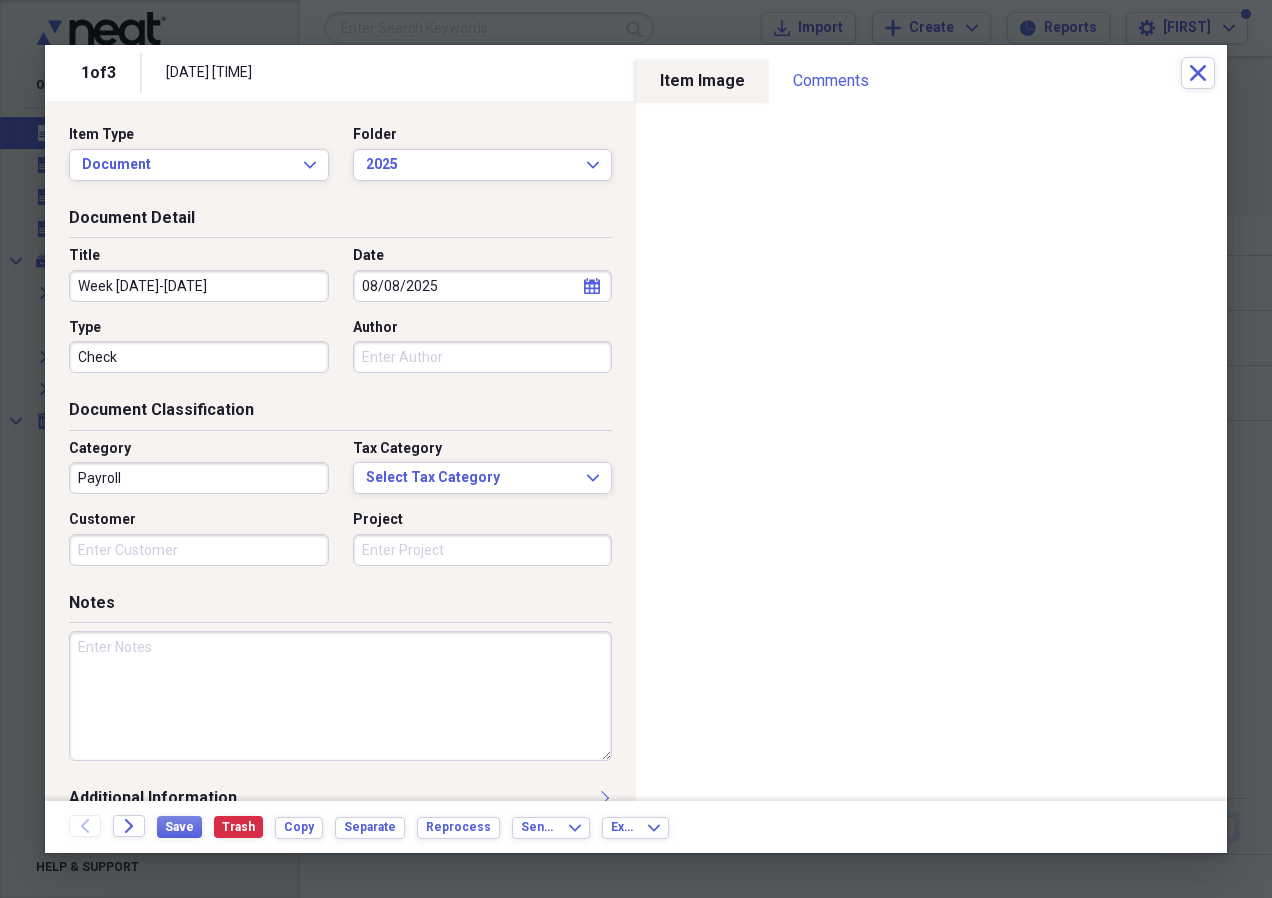 click at bounding box center [340, 696] 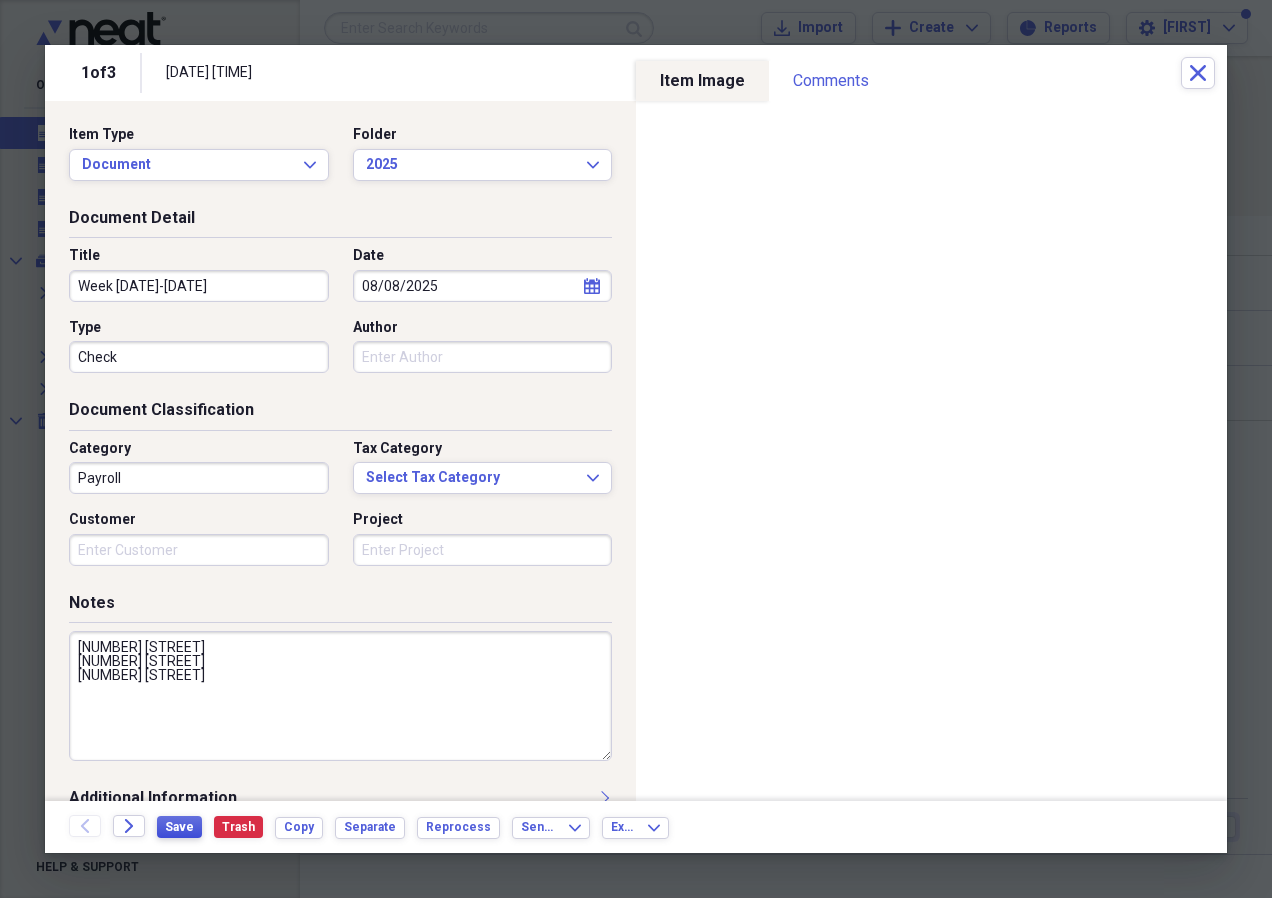 type on "[NUMBER] [STREET]
[NUMBER] [STREET]
[NUMBER] [STREET]" 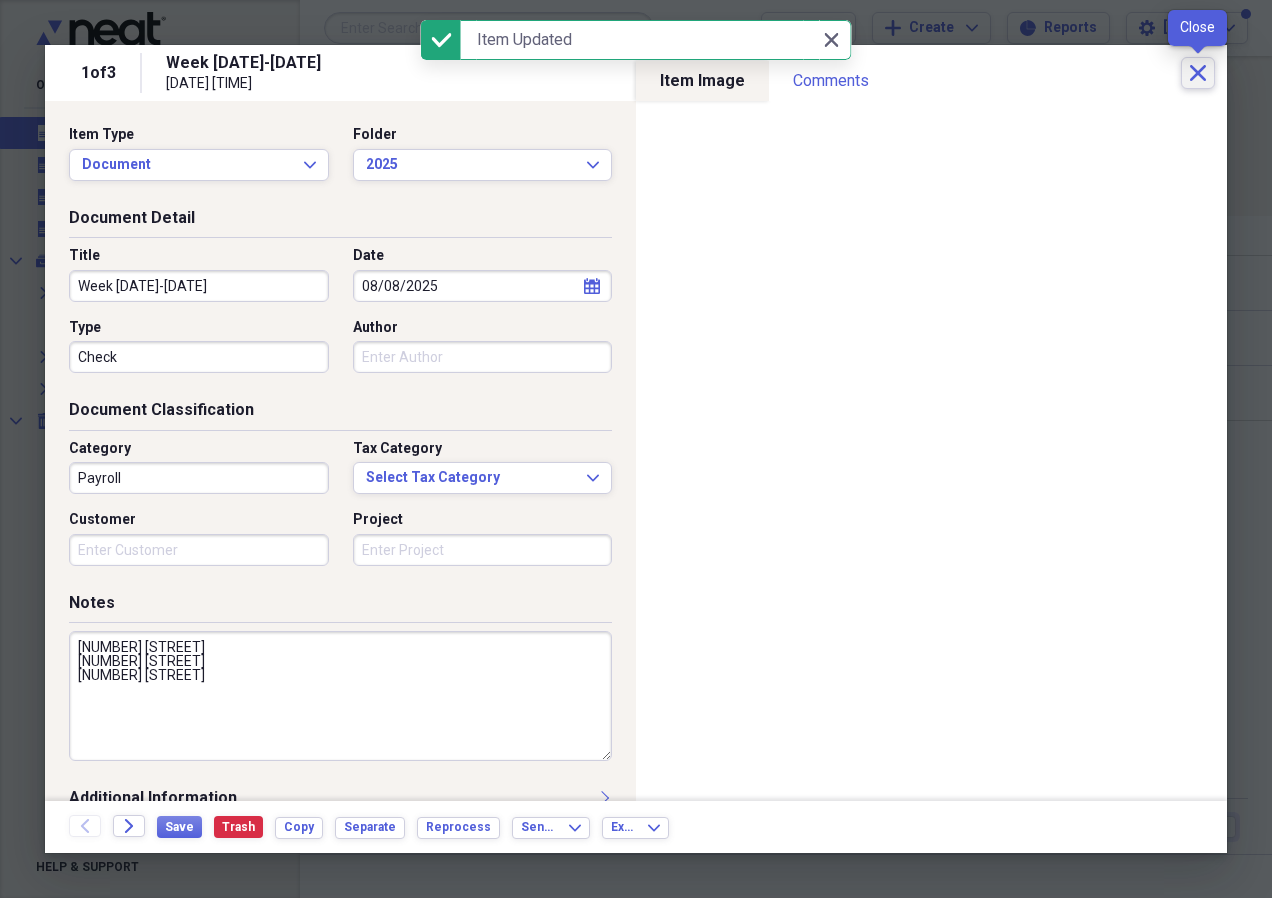 click on "Close" at bounding box center (1198, 73) 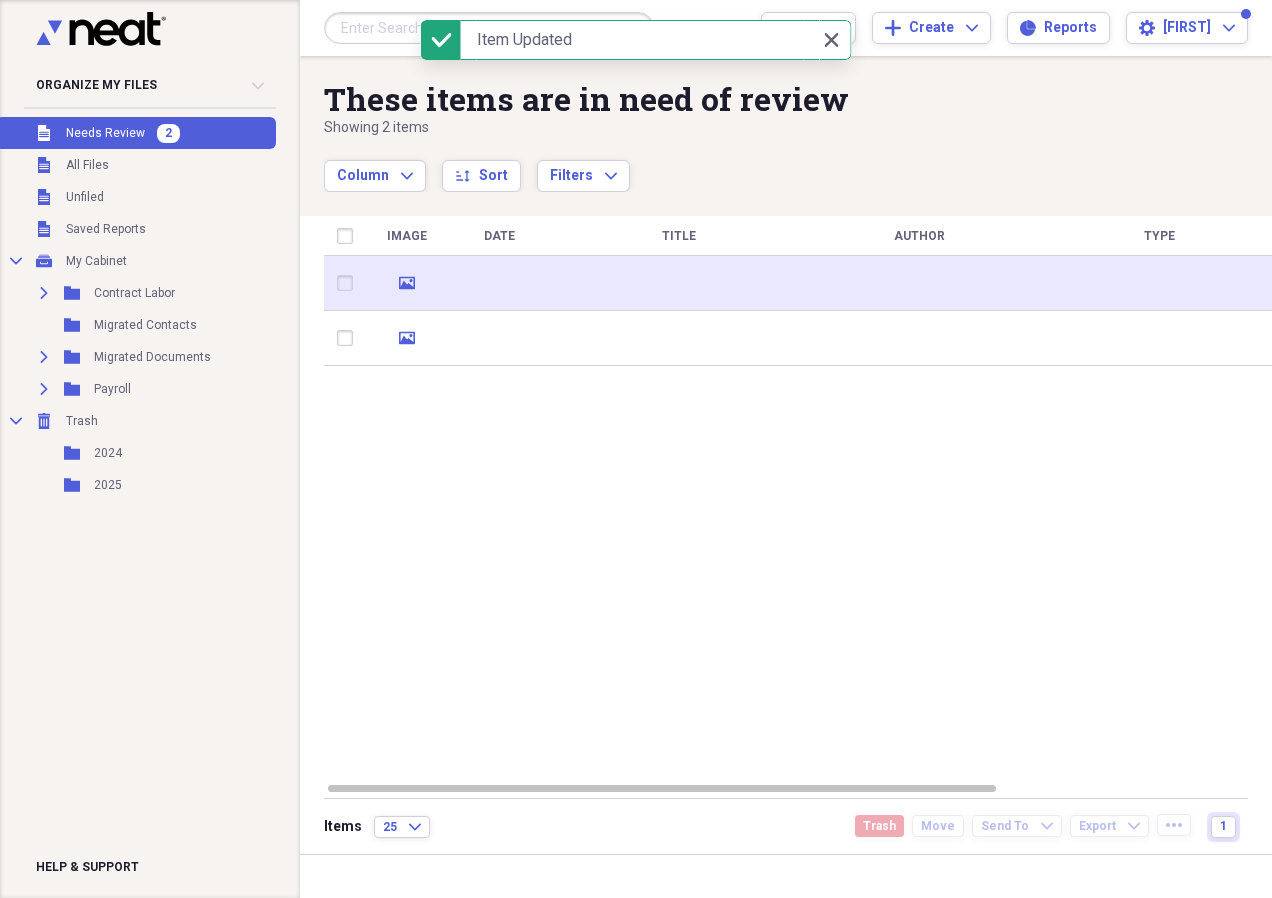 click at bounding box center [679, 283] 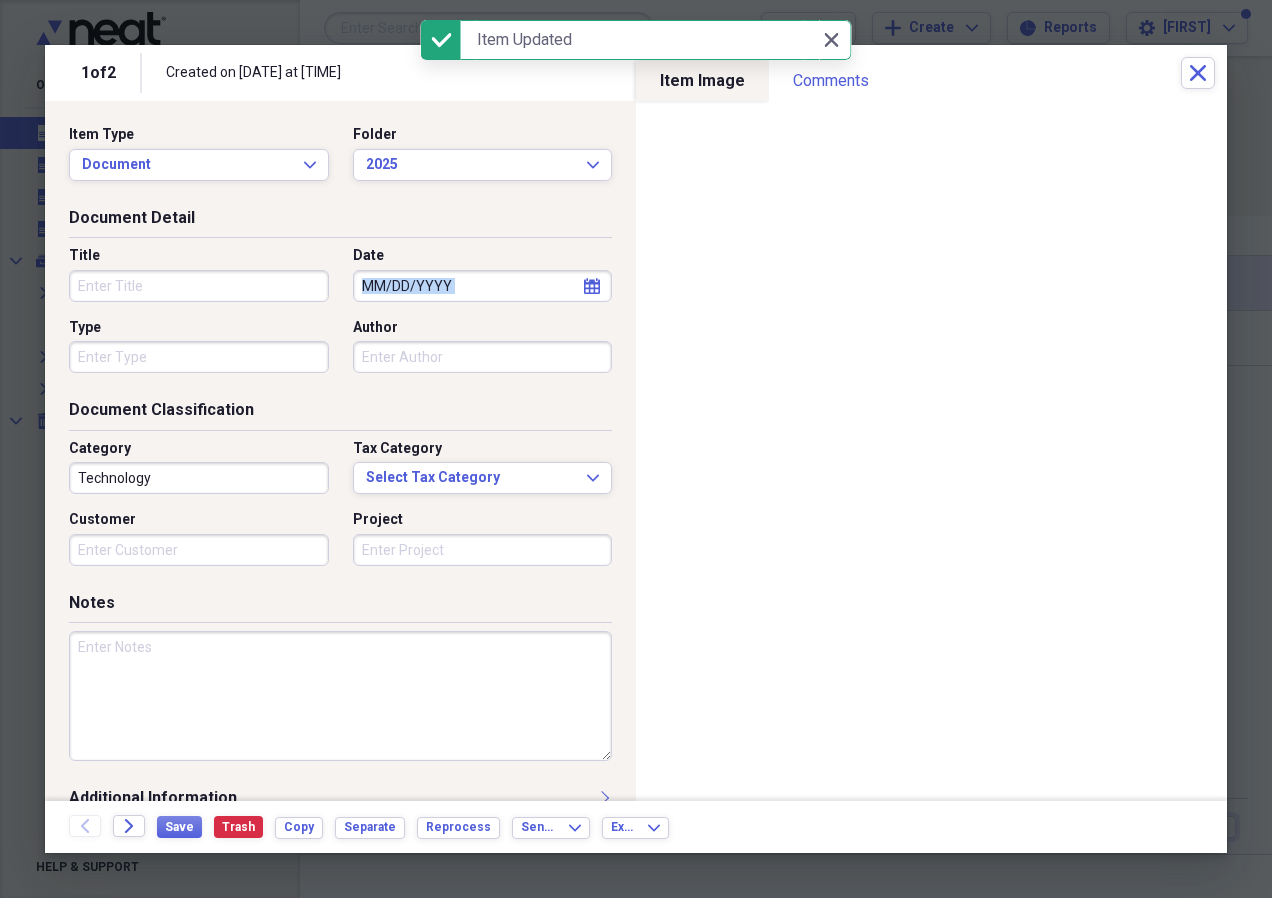 click on "Document Detail Title Date calendar Calendar Type Author" at bounding box center (340, 303) 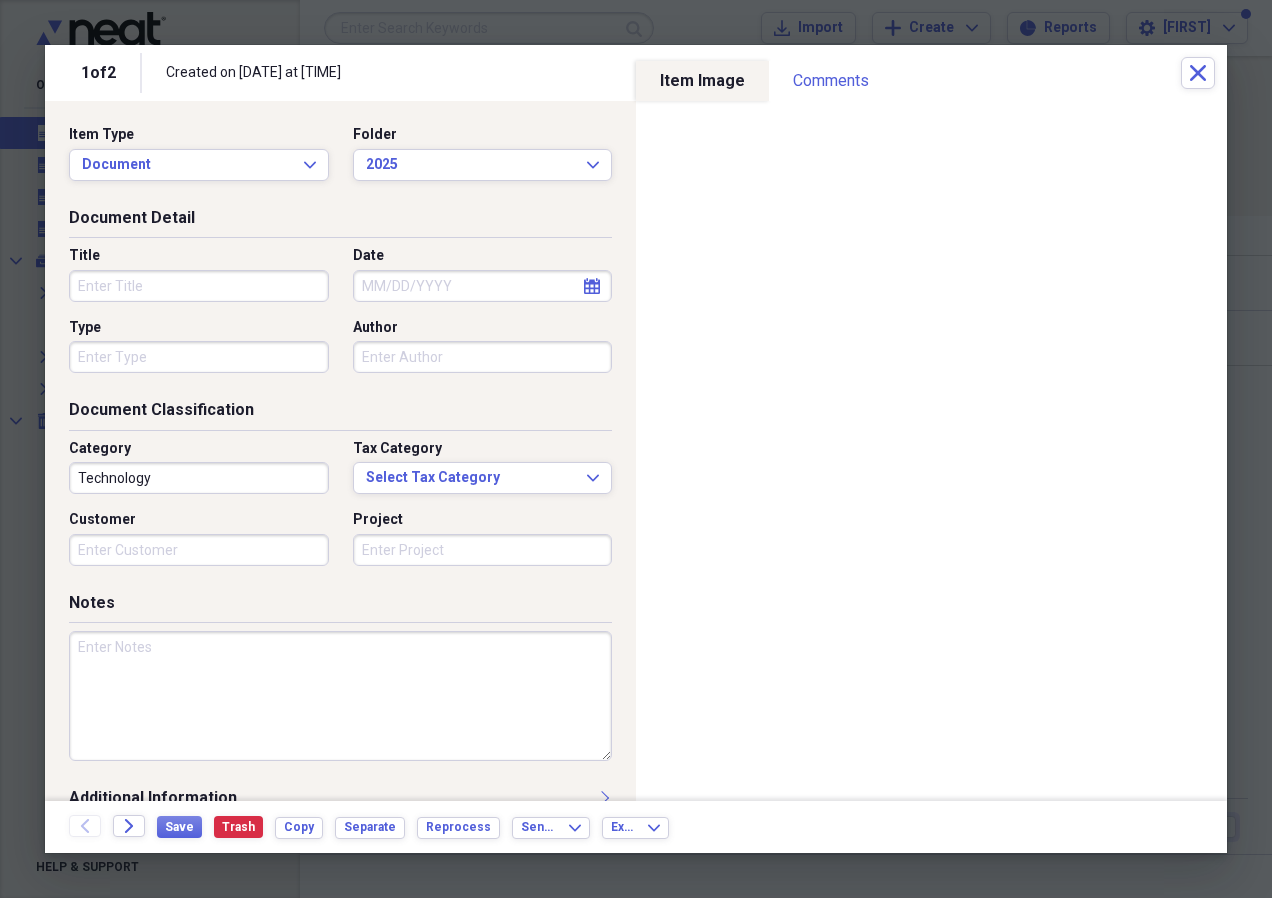 click on "Title" at bounding box center [199, 286] 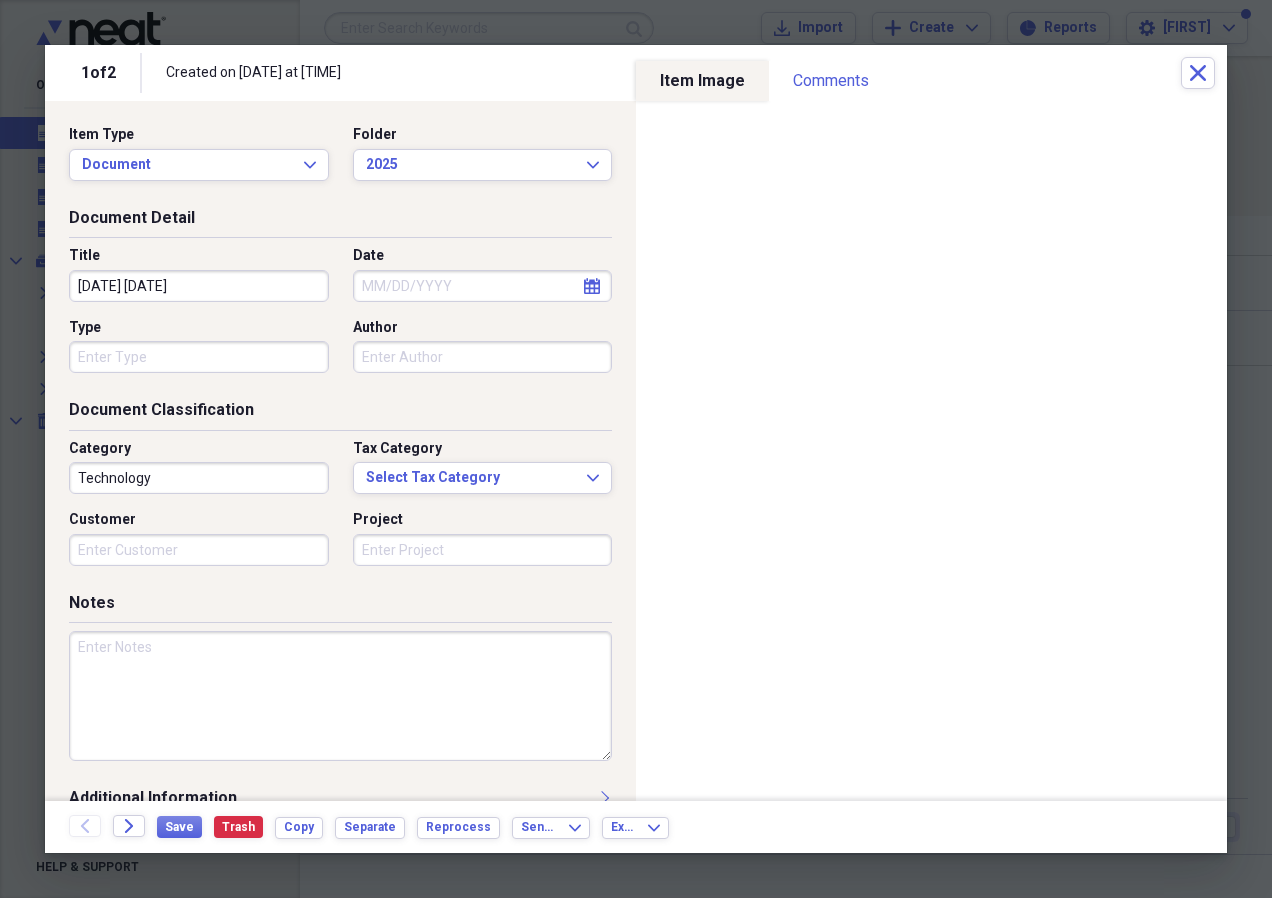 type on "[DATE] [DATE]" 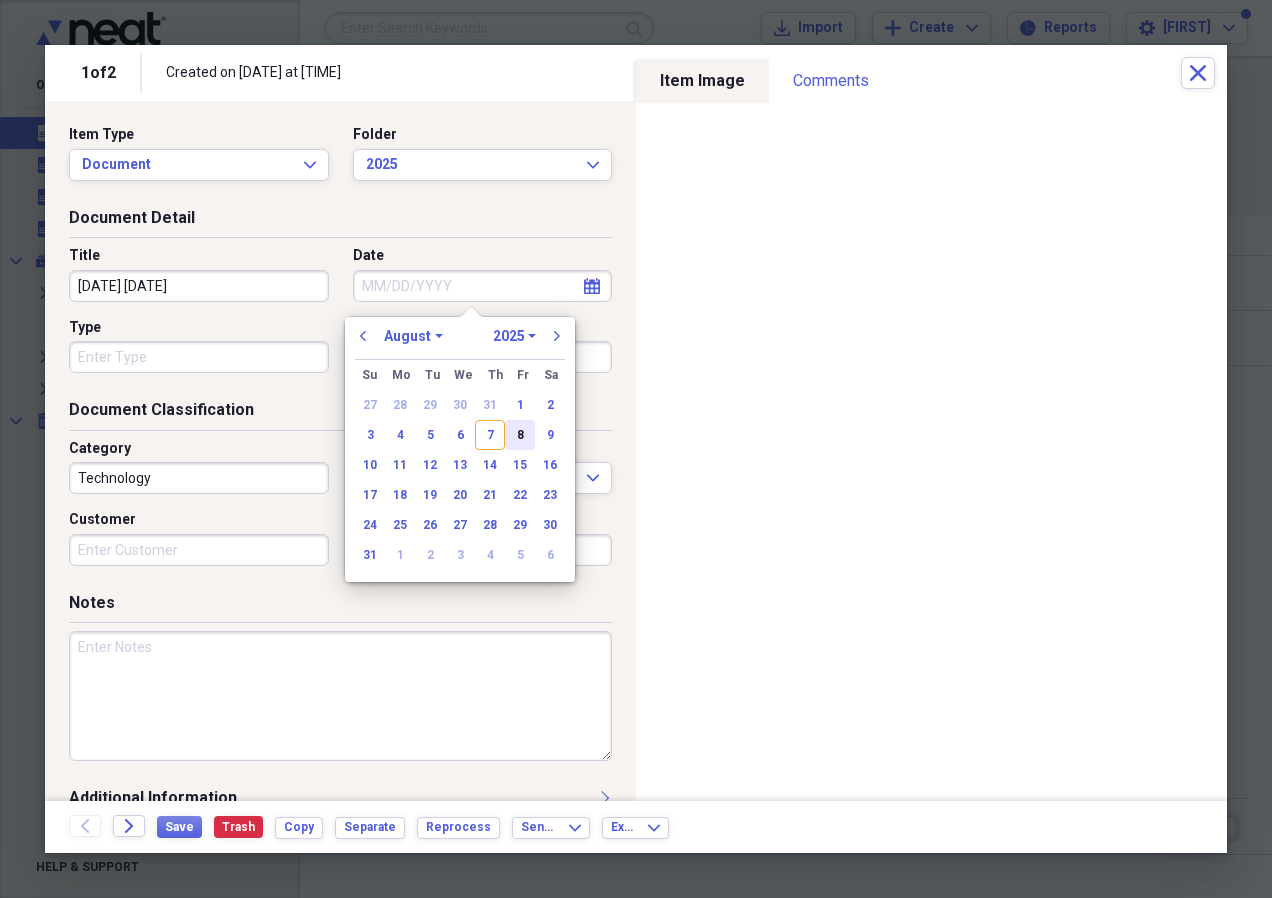 click on "8" at bounding box center [520, 435] 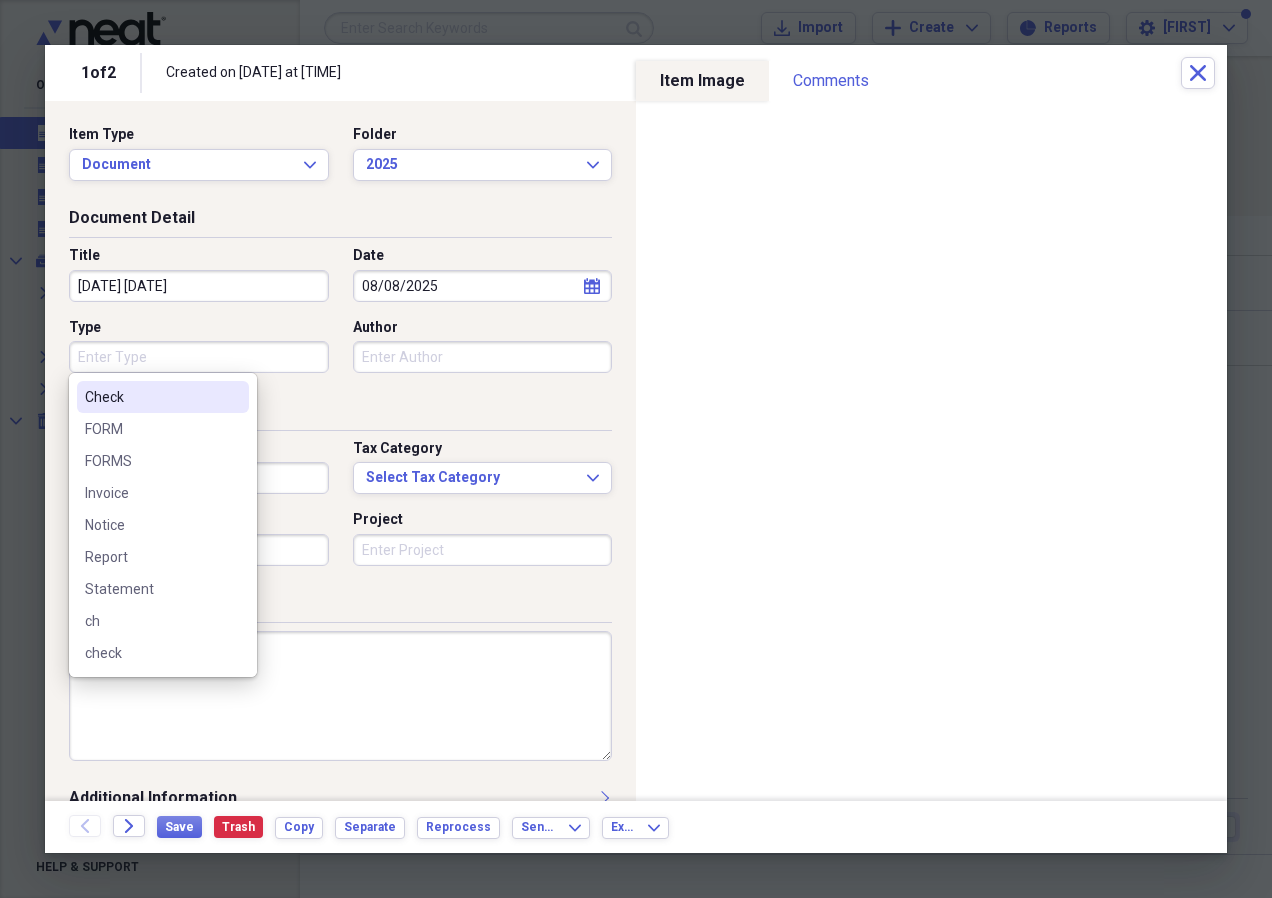 click on "Type" at bounding box center [199, 357] 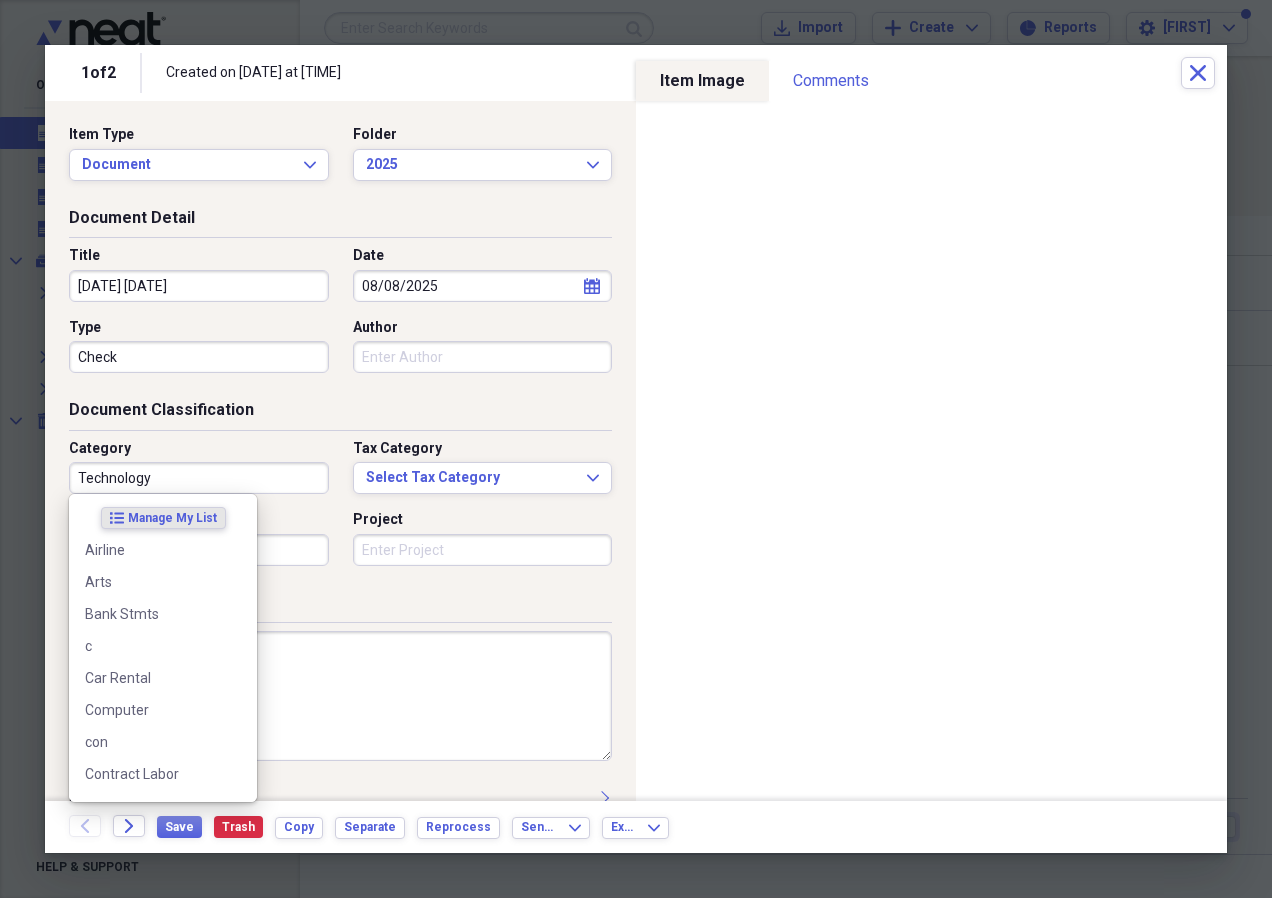 click on "Technology" at bounding box center [199, 478] 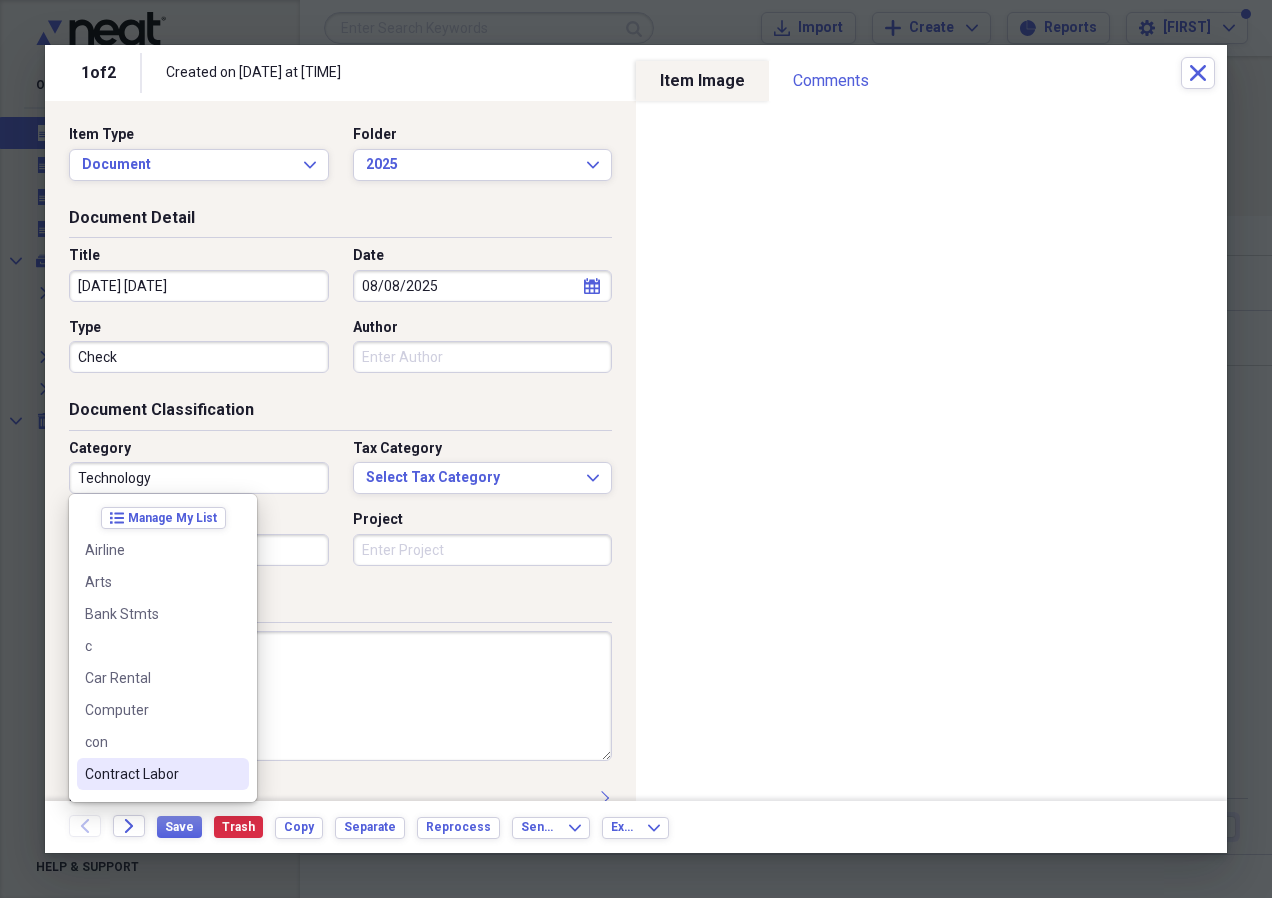 click on "Contract Labor" at bounding box center (163, 774) 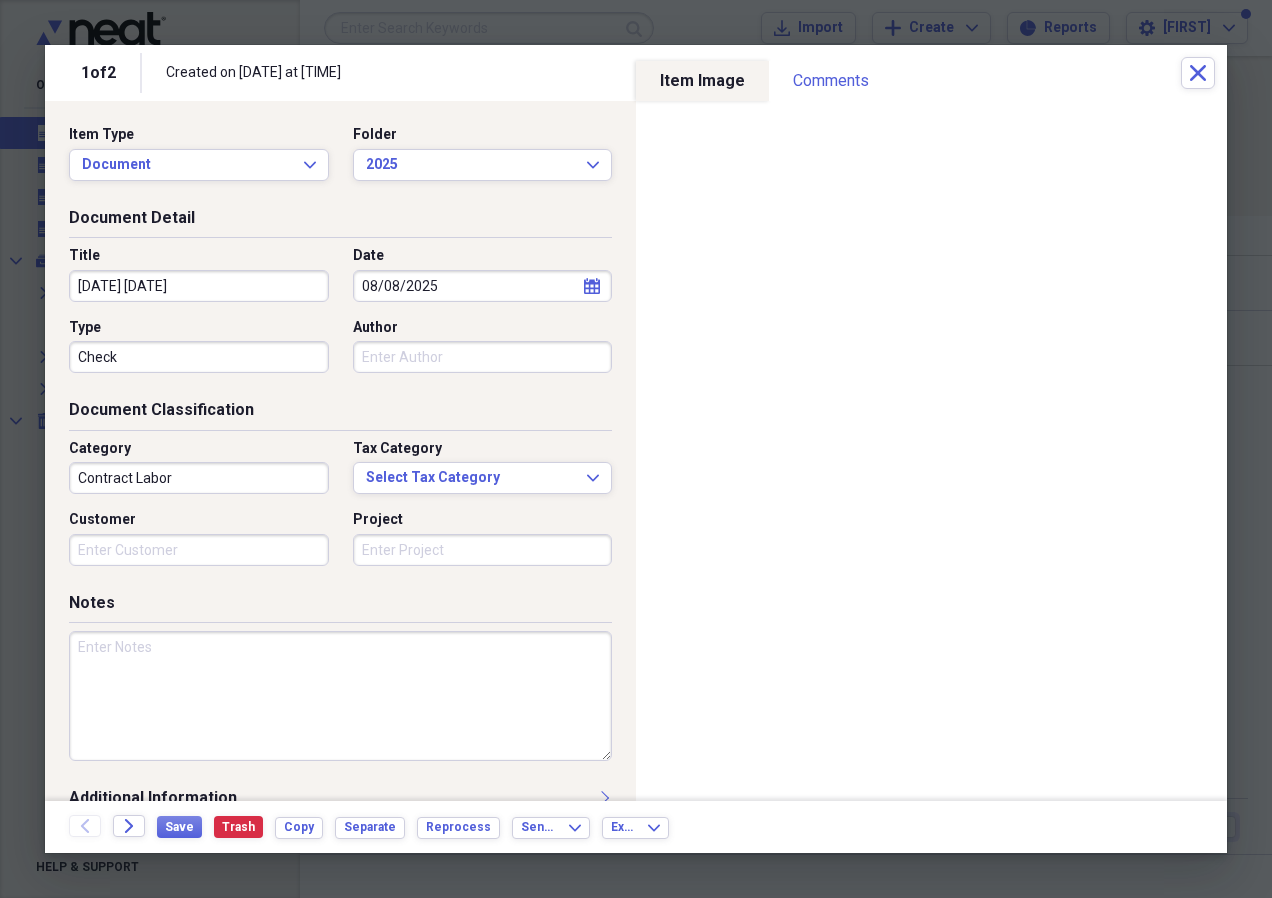 click at bounding box center [340, 696] 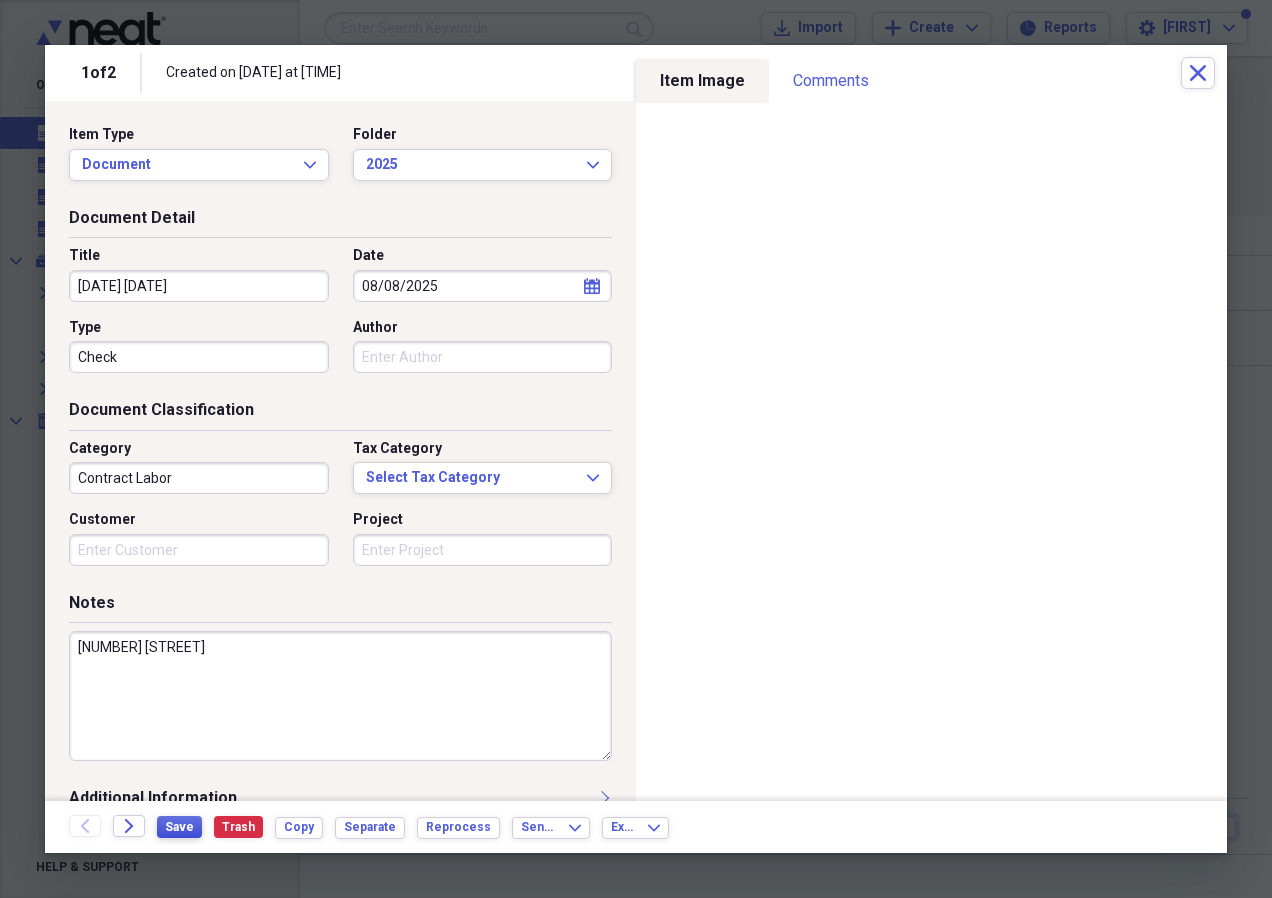 type on "[NUMBER] [STREET]" 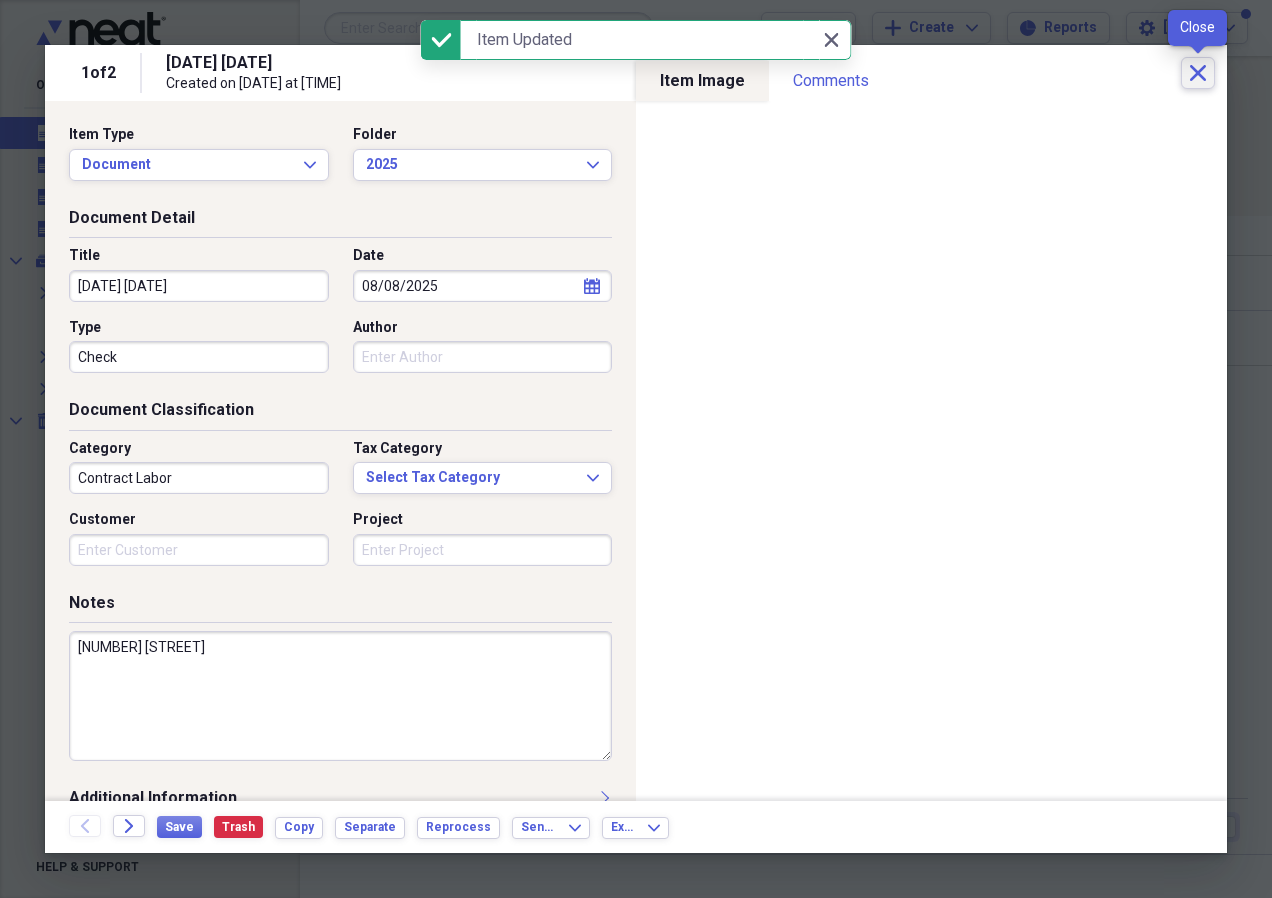 click on "Close" 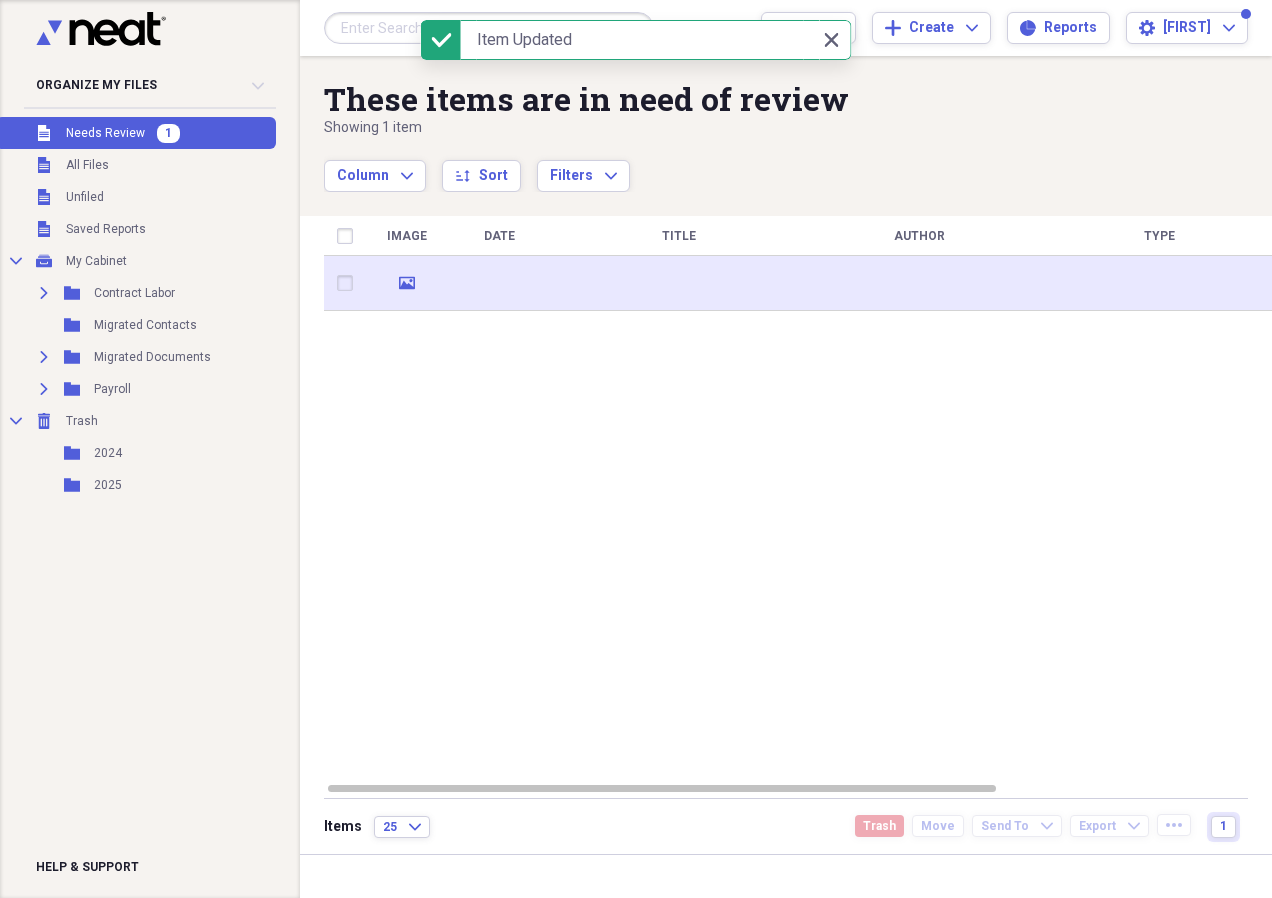 click at bounding box center (499, 283) 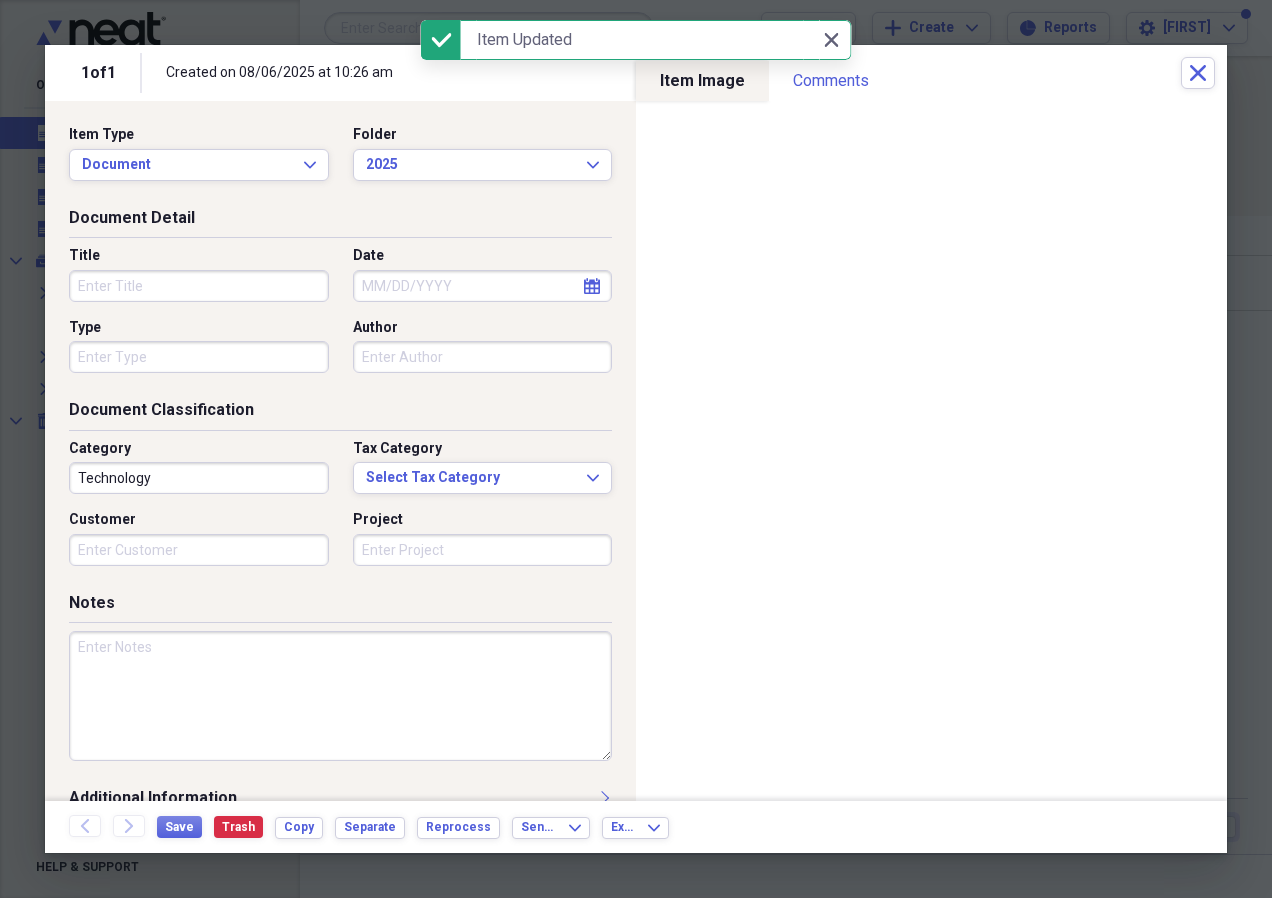 click on "Date" at bounding box center (483, 286) 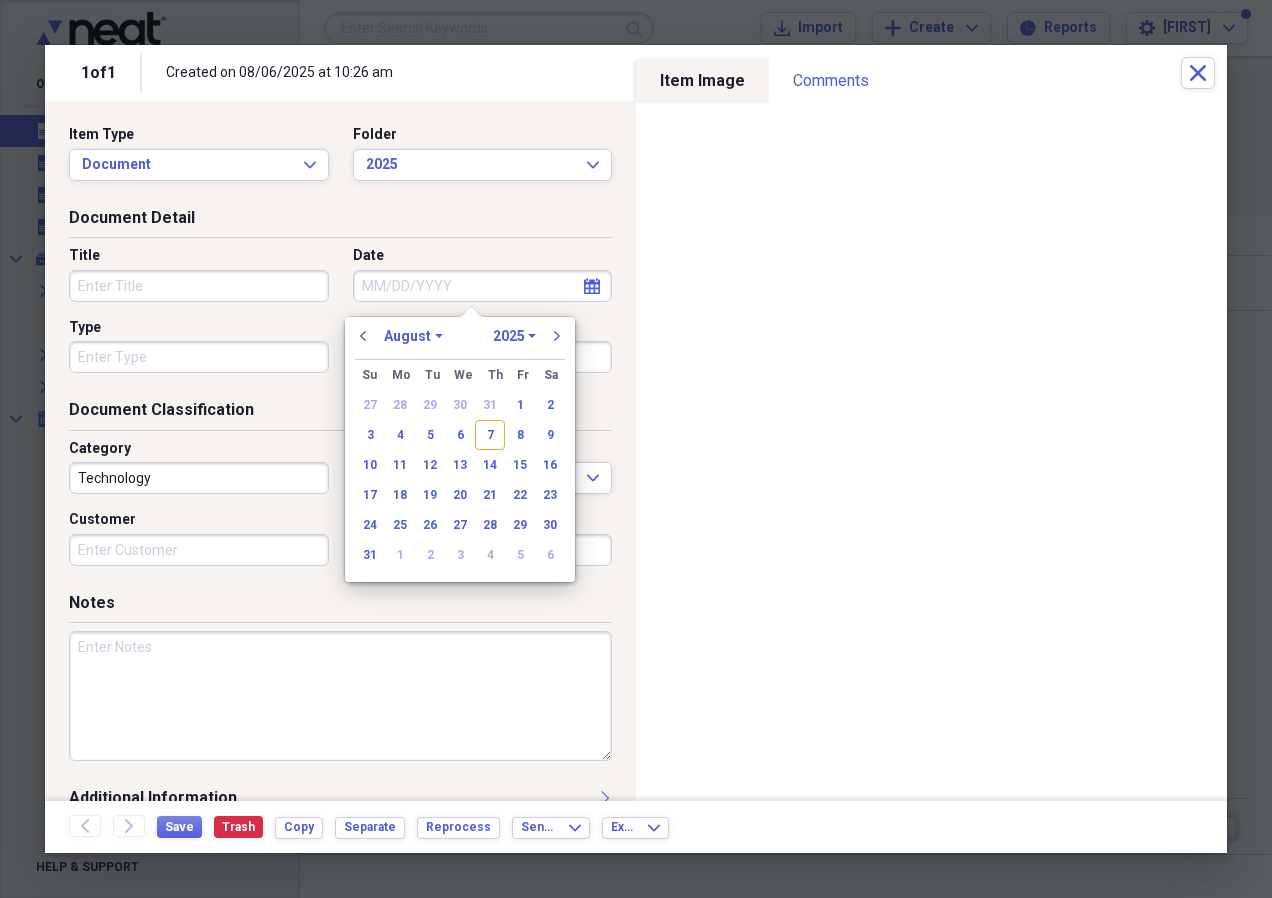 click on "Title" at bounding box center [199, 286] 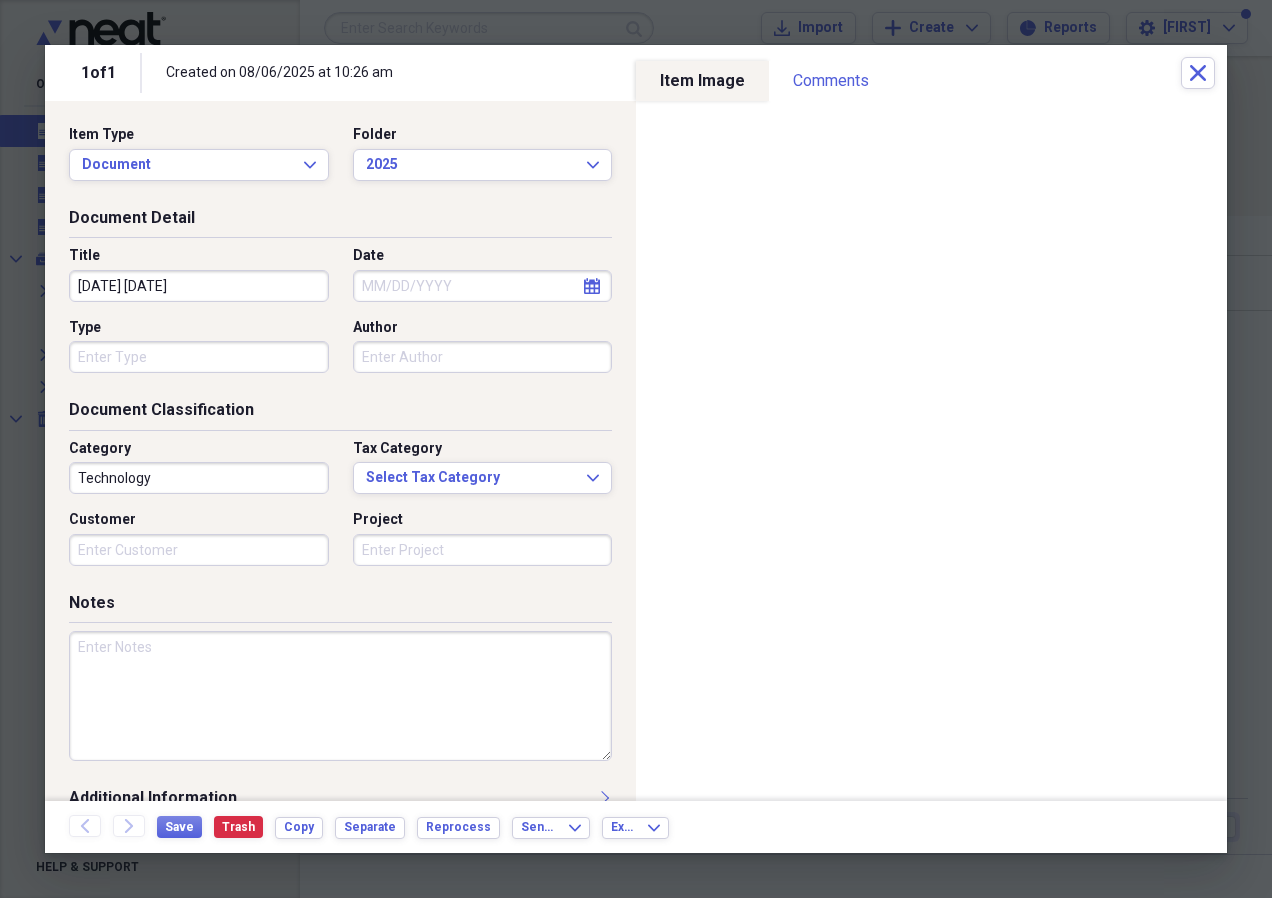 type on "[DATE] [DATE]" 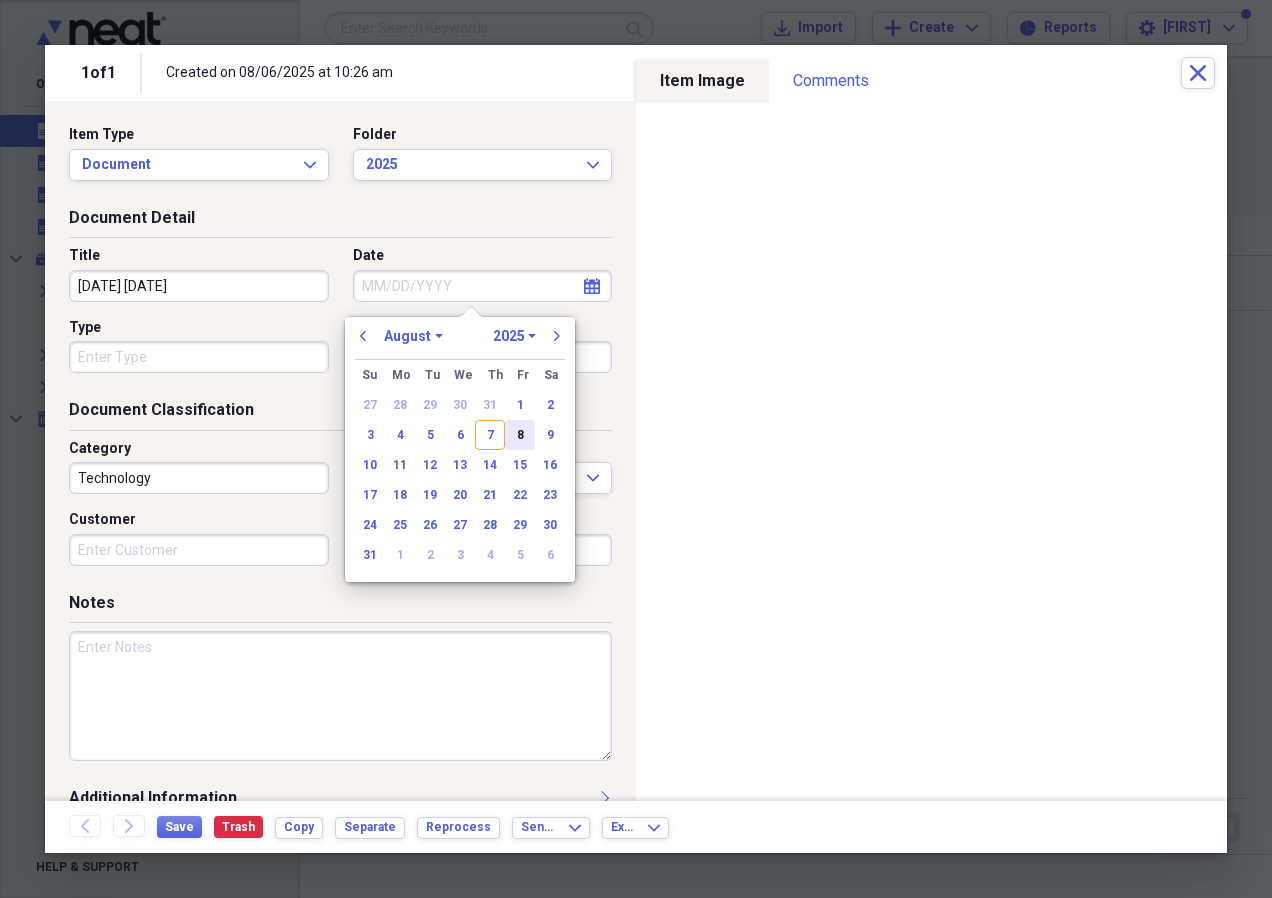 click on "8" at bounding box center [520, 435] 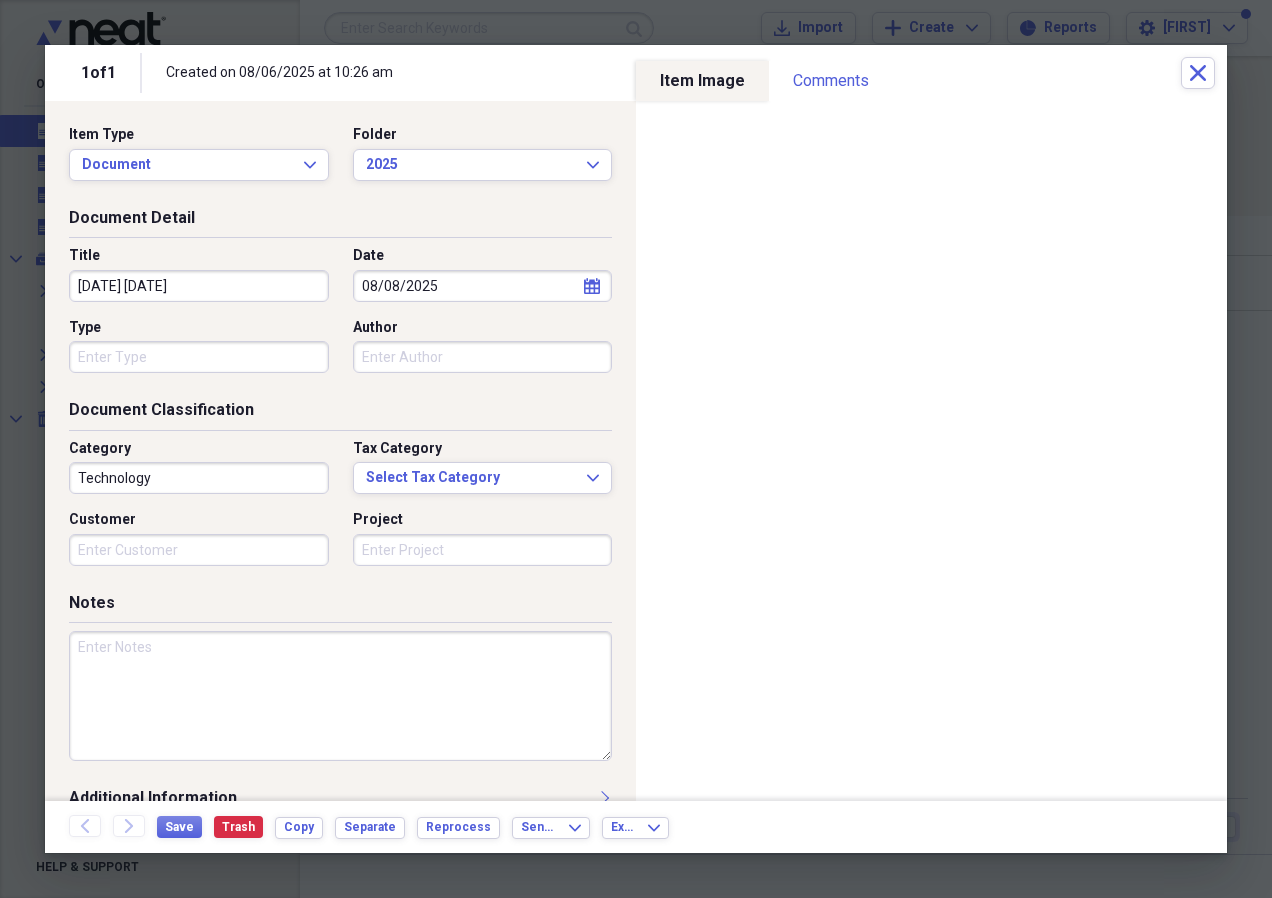 type on "08/08/2025" 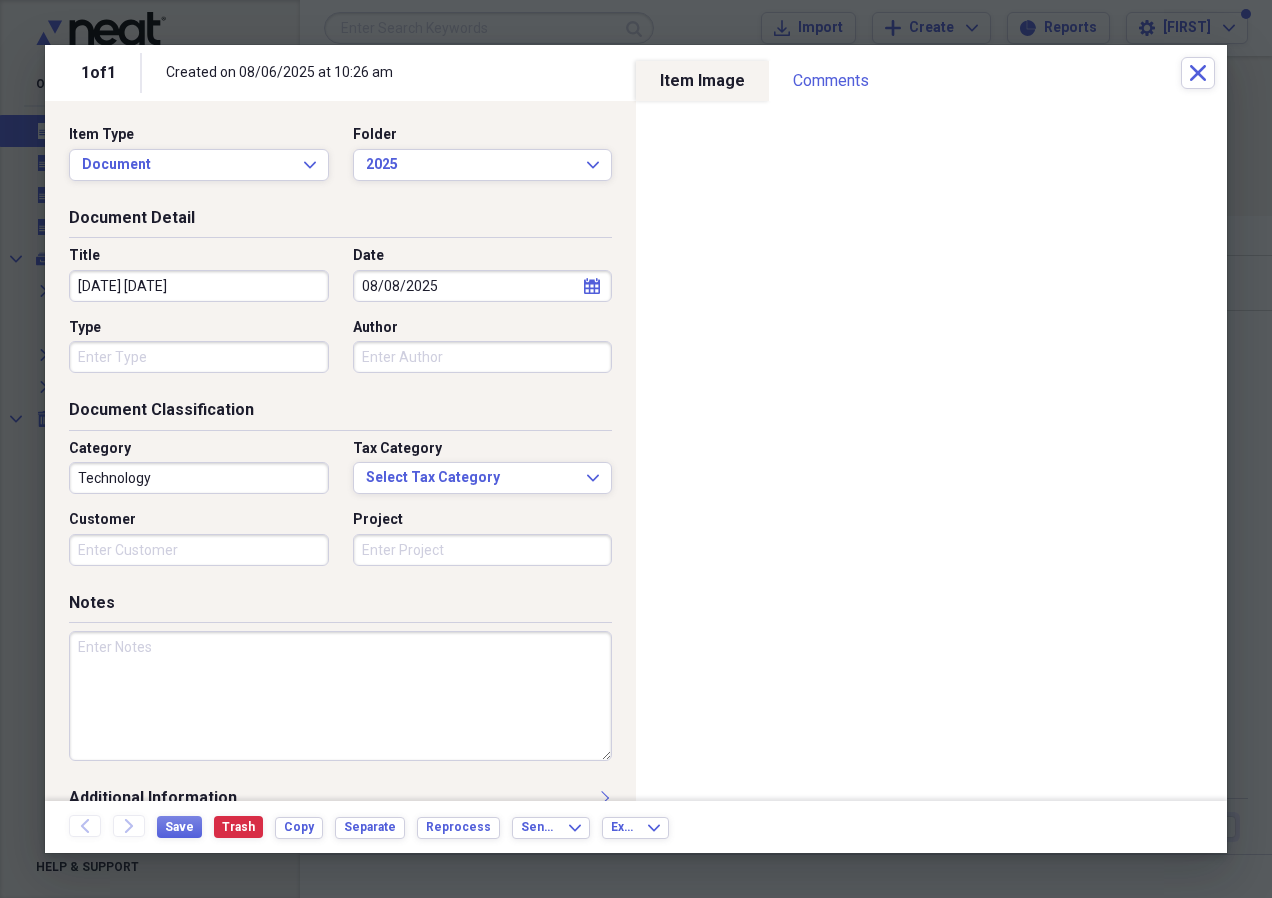 click on "Type" at bounding box center [199, 357] 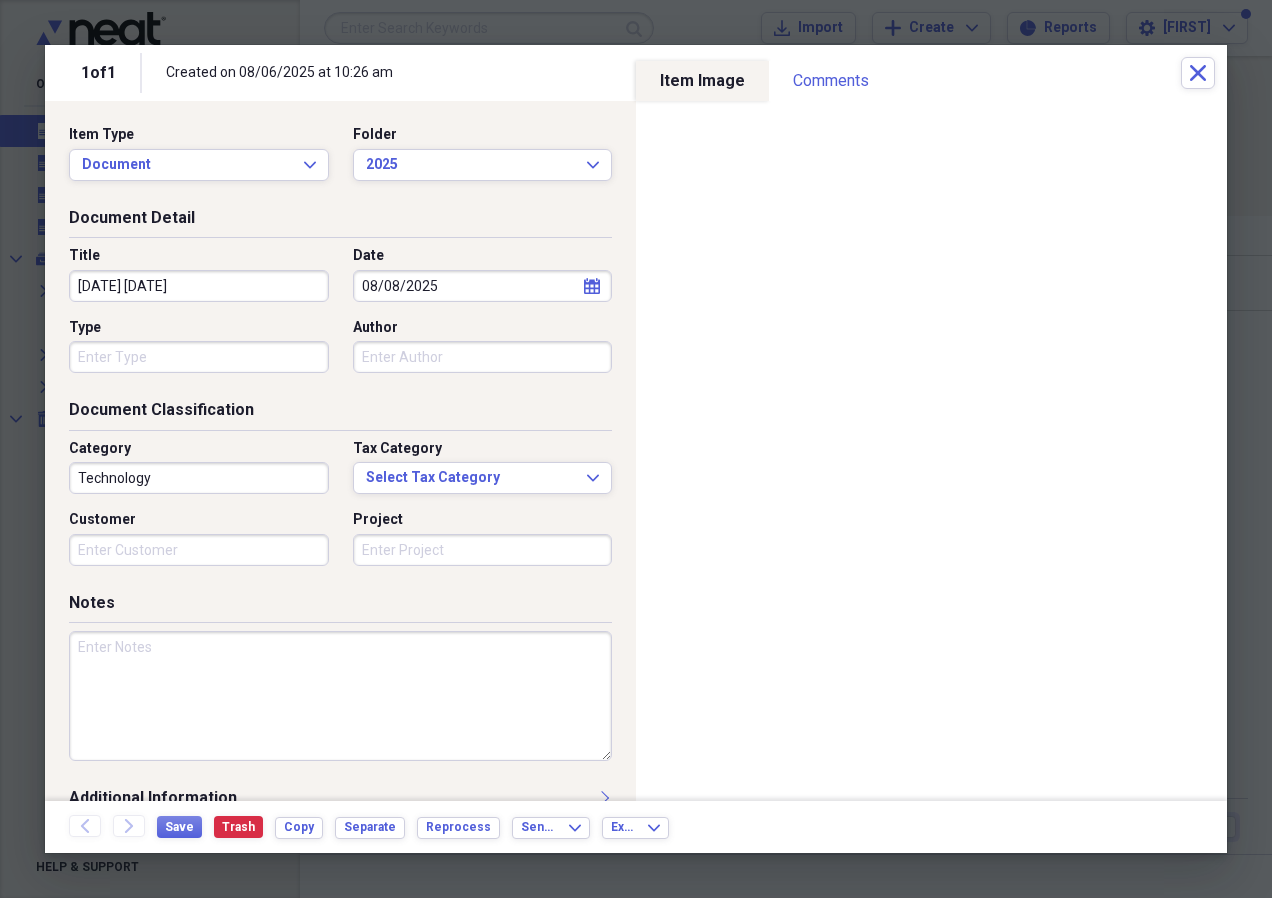 drag, startPoint x: 235, startPoint y: 292, endPoint x: 1, endPoint y: 297, distance: 234.0534 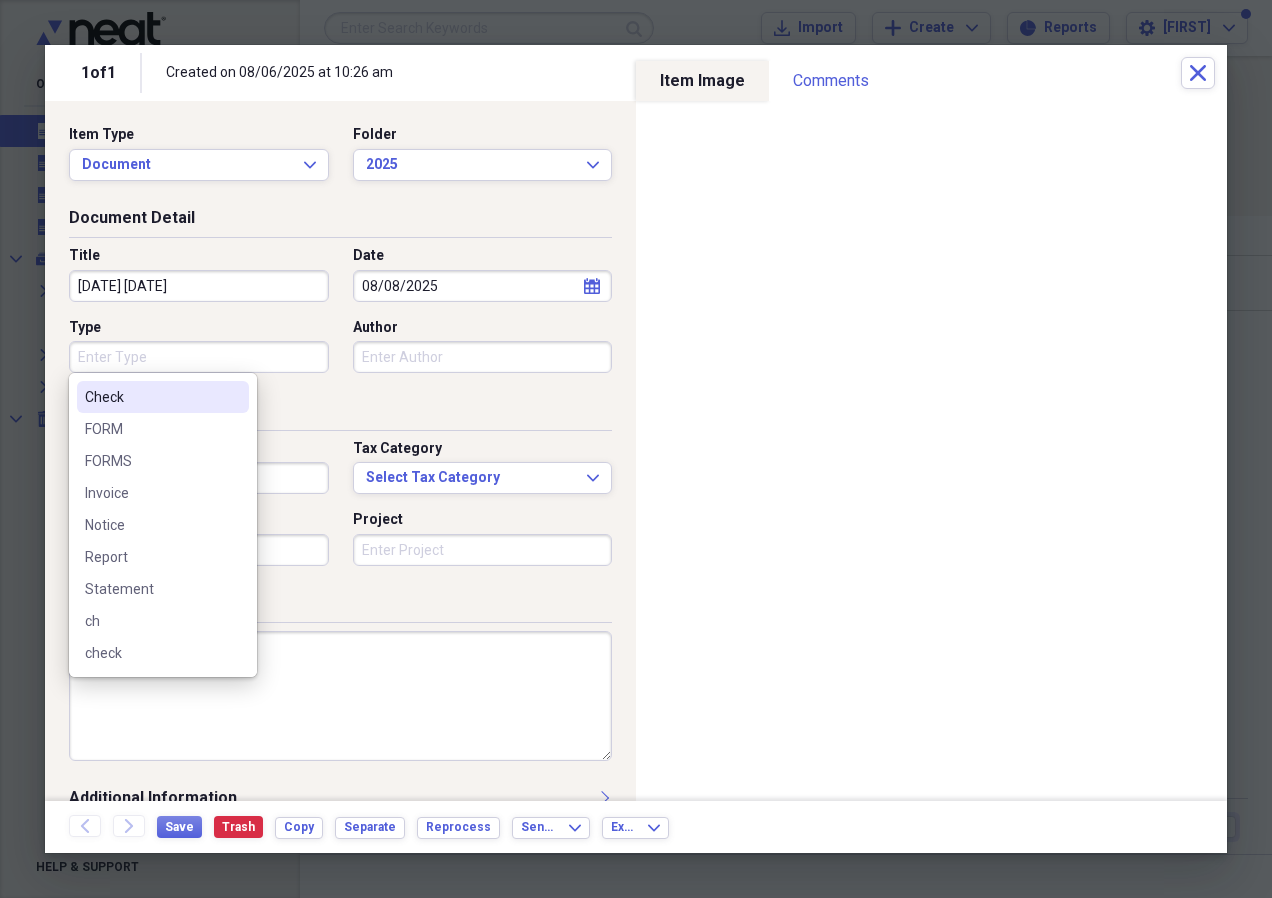 click on "Type" at bounding box center (199, 357) 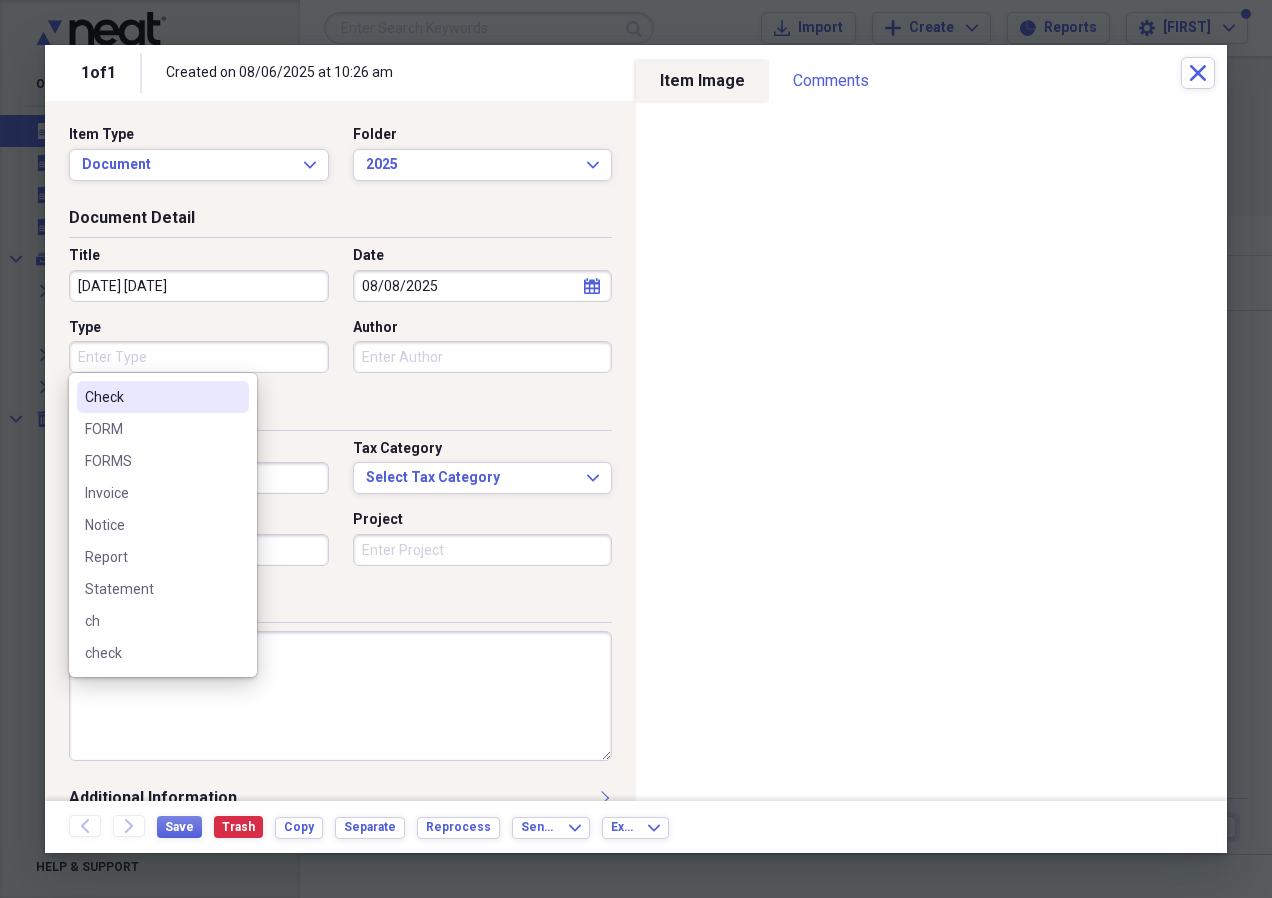click on "Check" at bounding box center [151, 397] 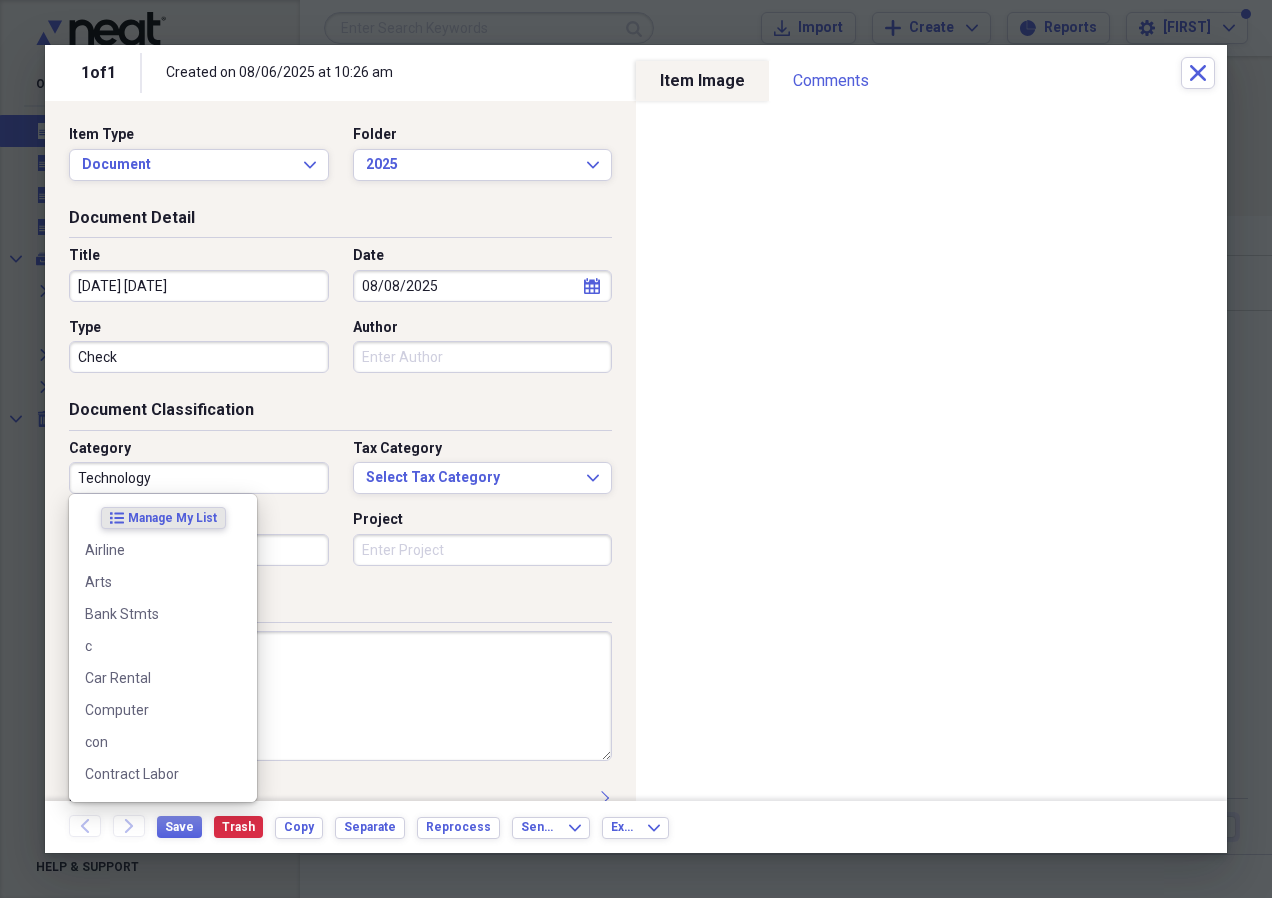 click on "Technology" at bounding box center (199, 478) 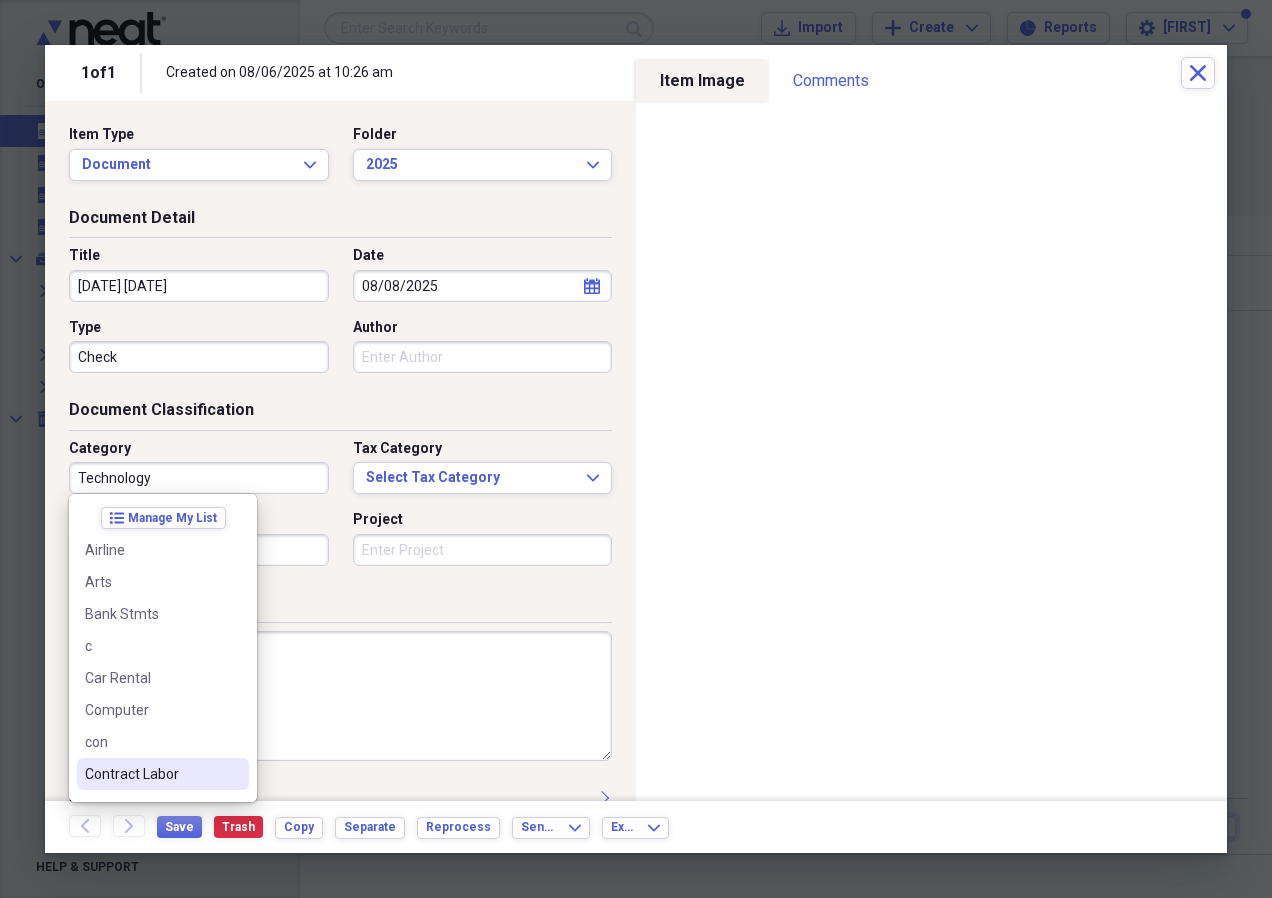 click on "Contract Labor" at bounding box center (151, 774) 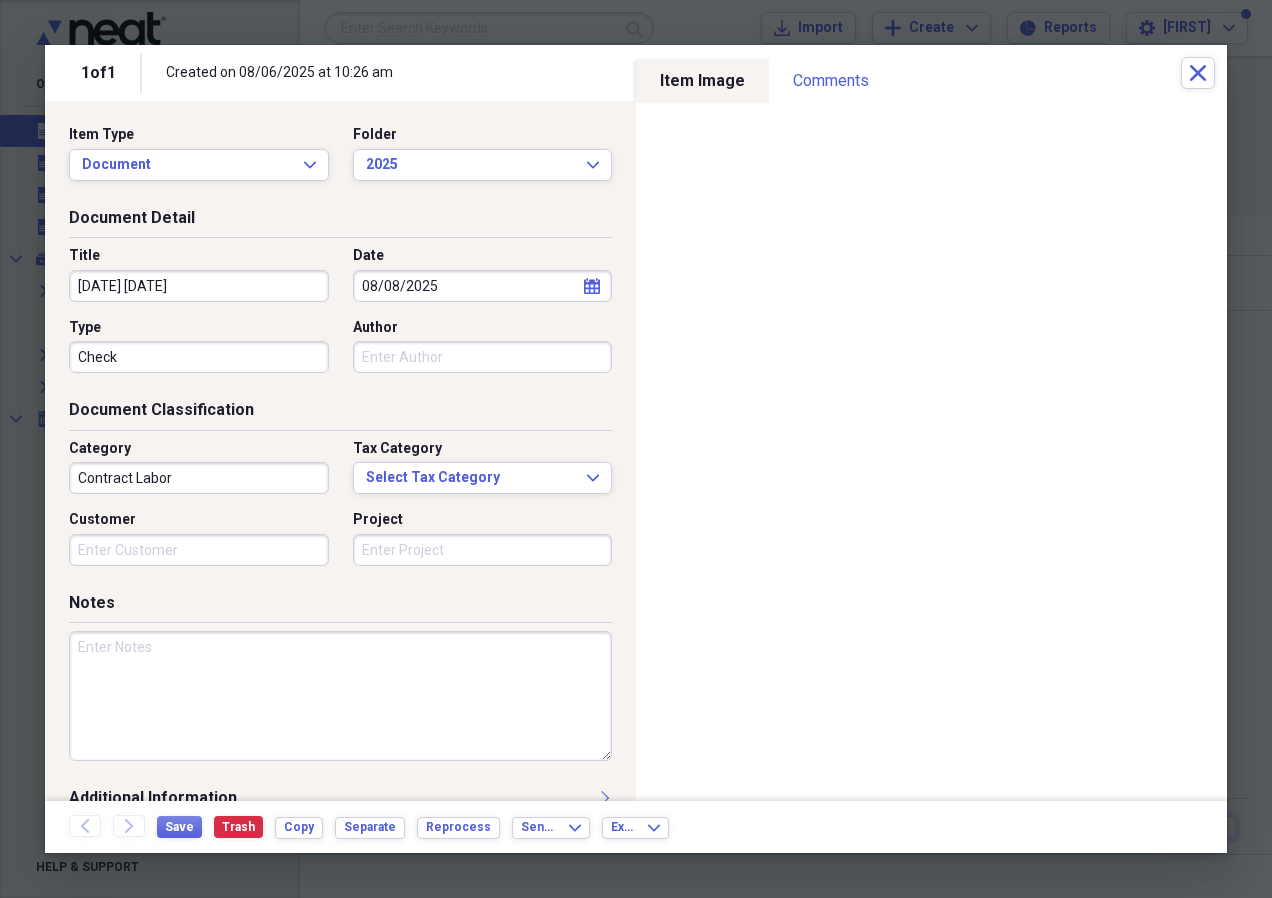 click at bounding box center (340, 696) 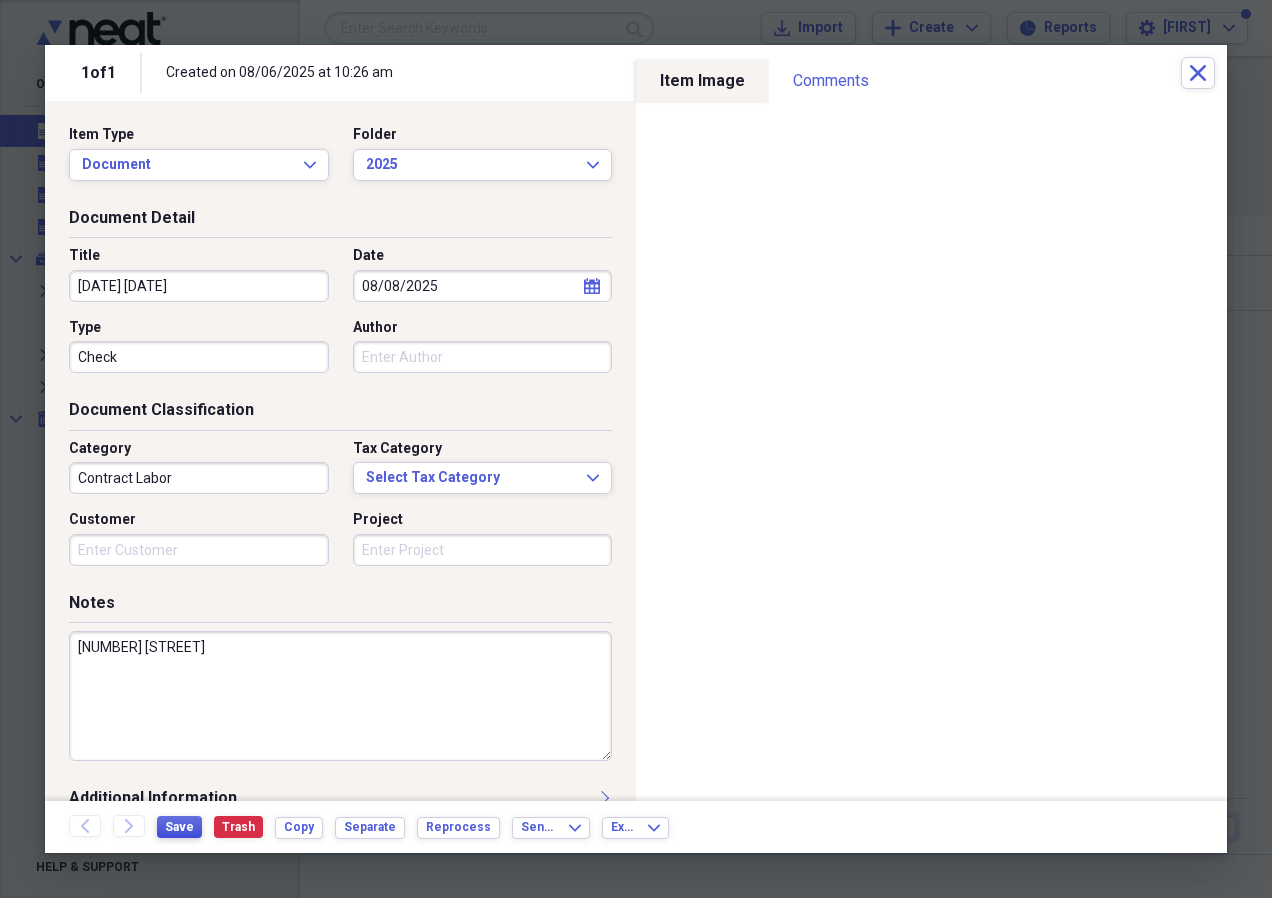 type on "[NUMBER] [STREET]" 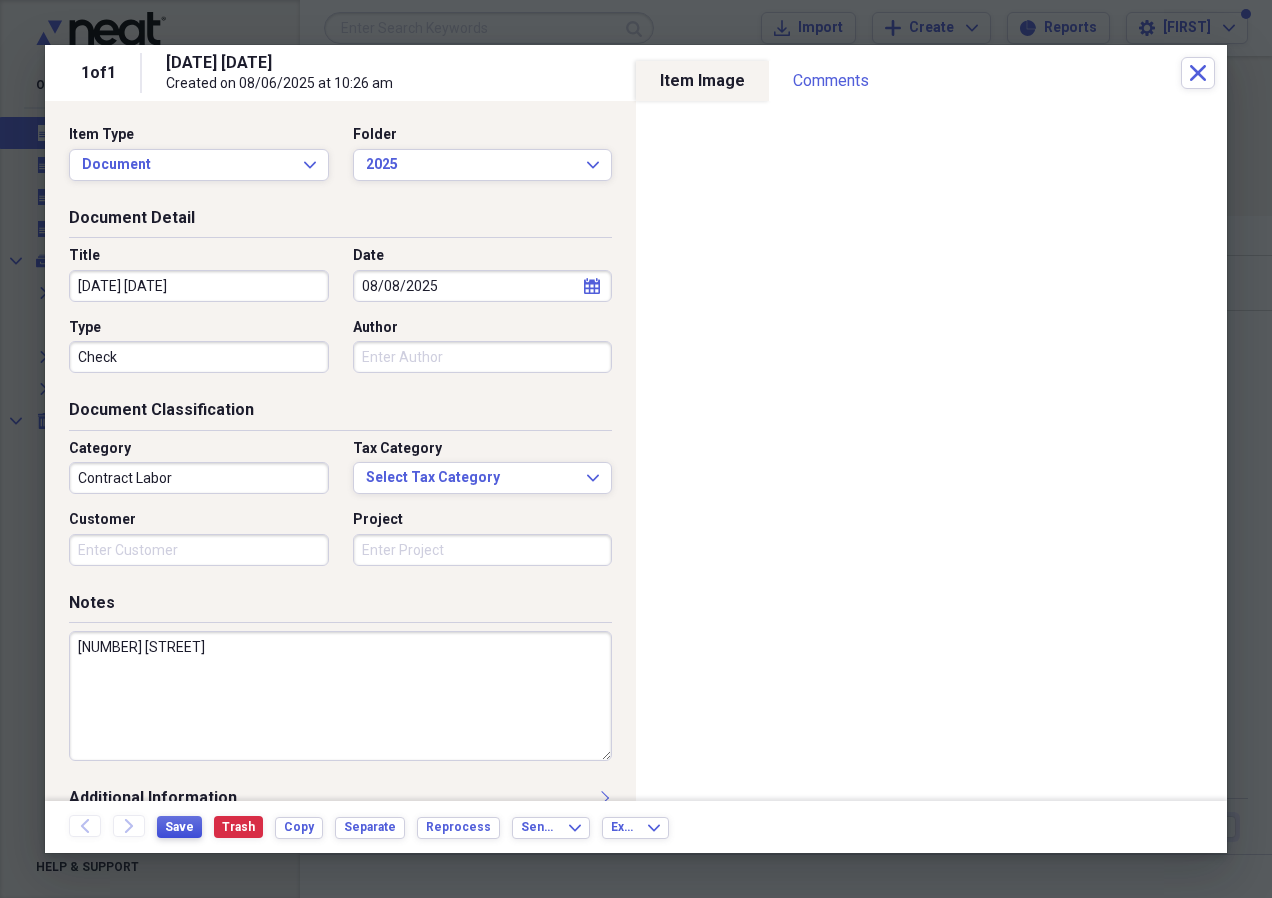 click on "Save" at bounding box center [179, 827] 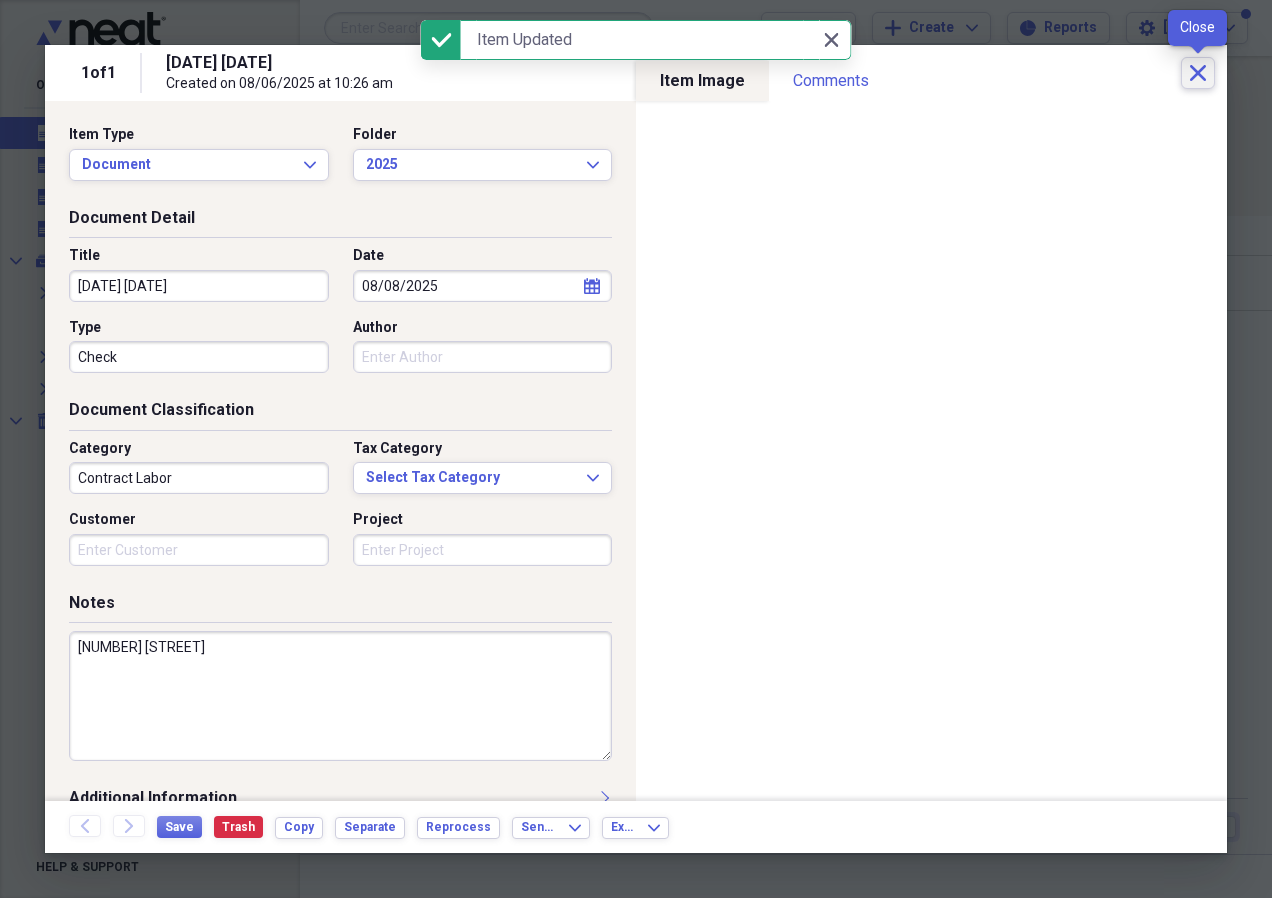 click on "Close" at bounding box center (1198, 73) 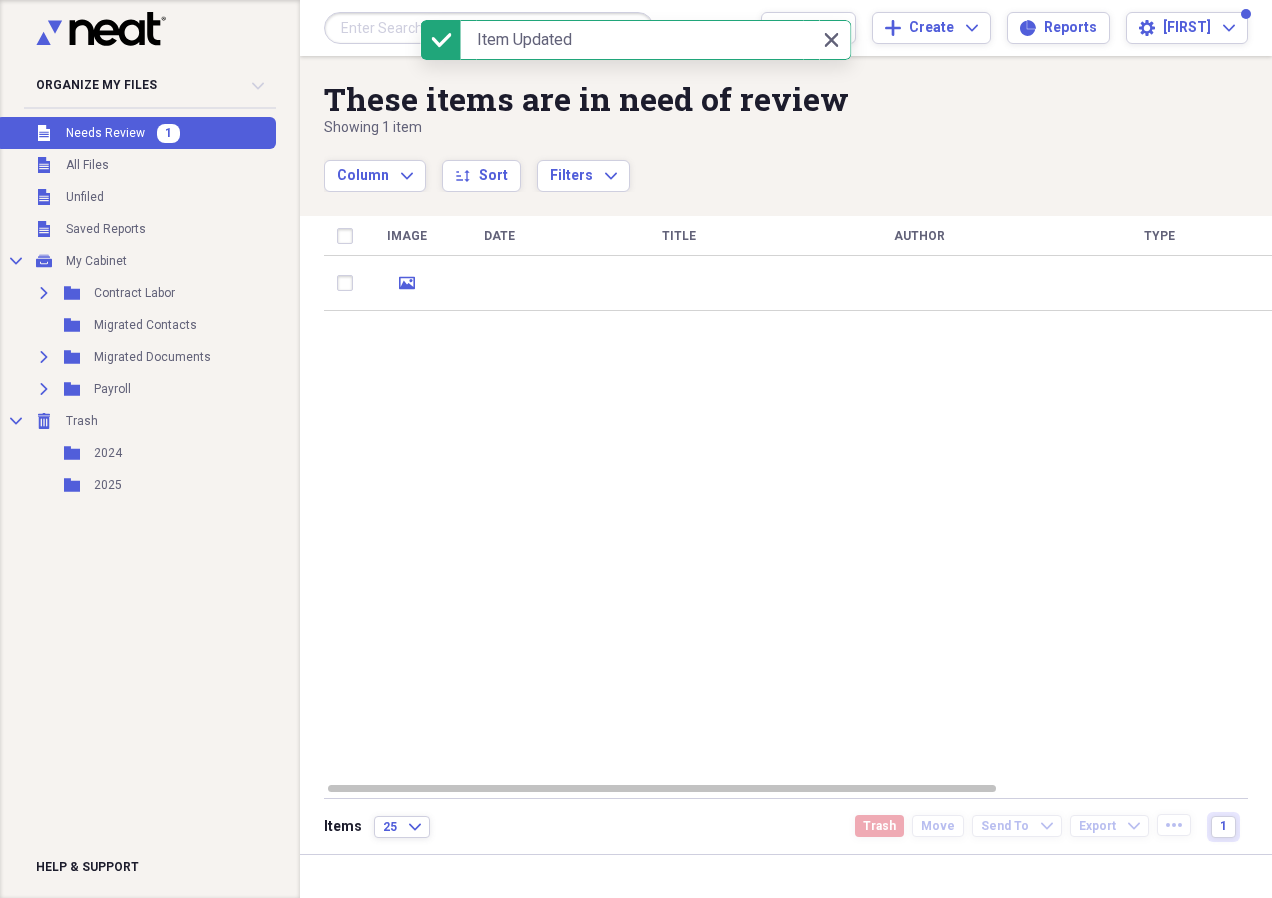 click on "These items are in need of review Showing 1 item Column Expand sort Sort Filters  Expand Create Item Expand" at bounding box center [786, 124] 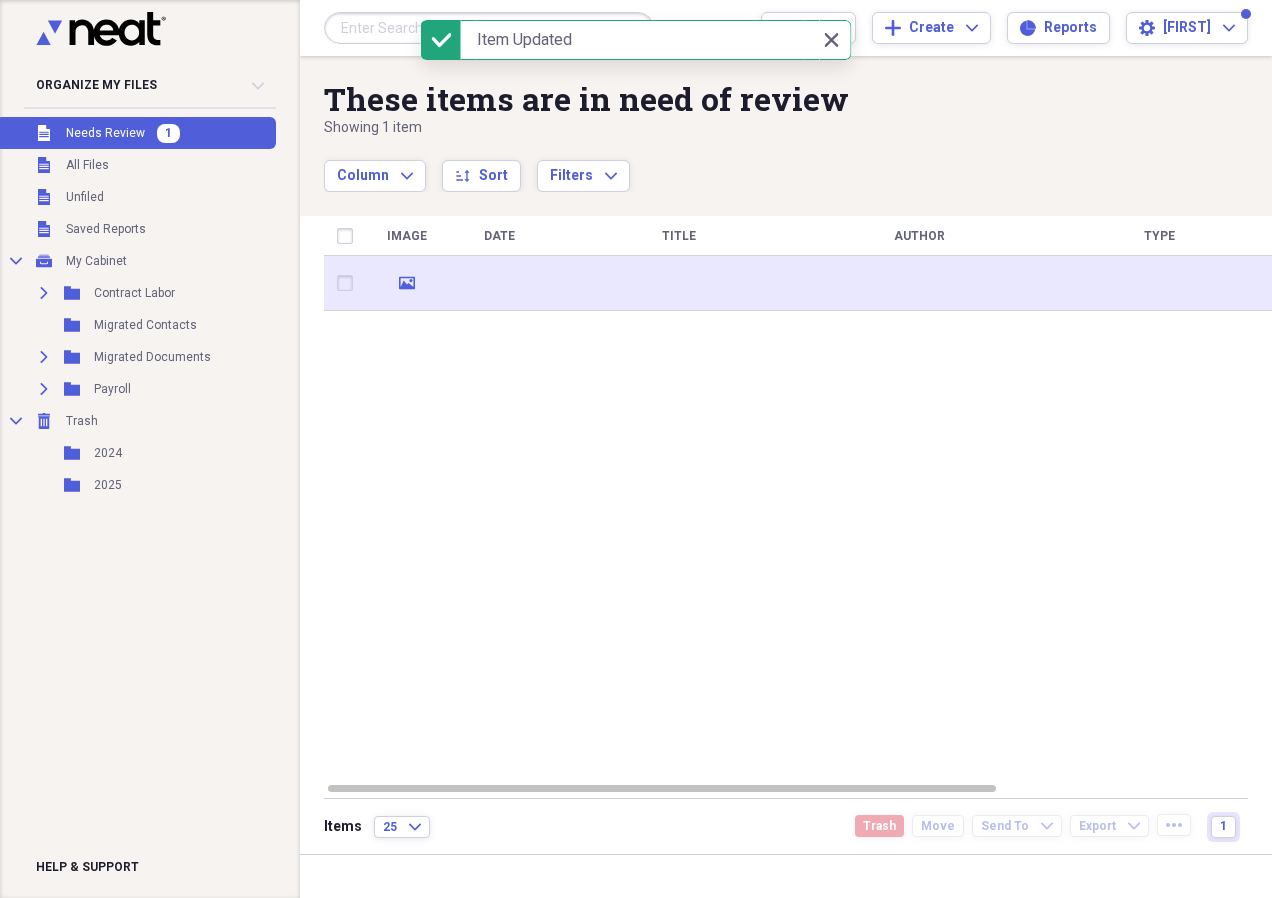 click at bounding box center [679, 283] 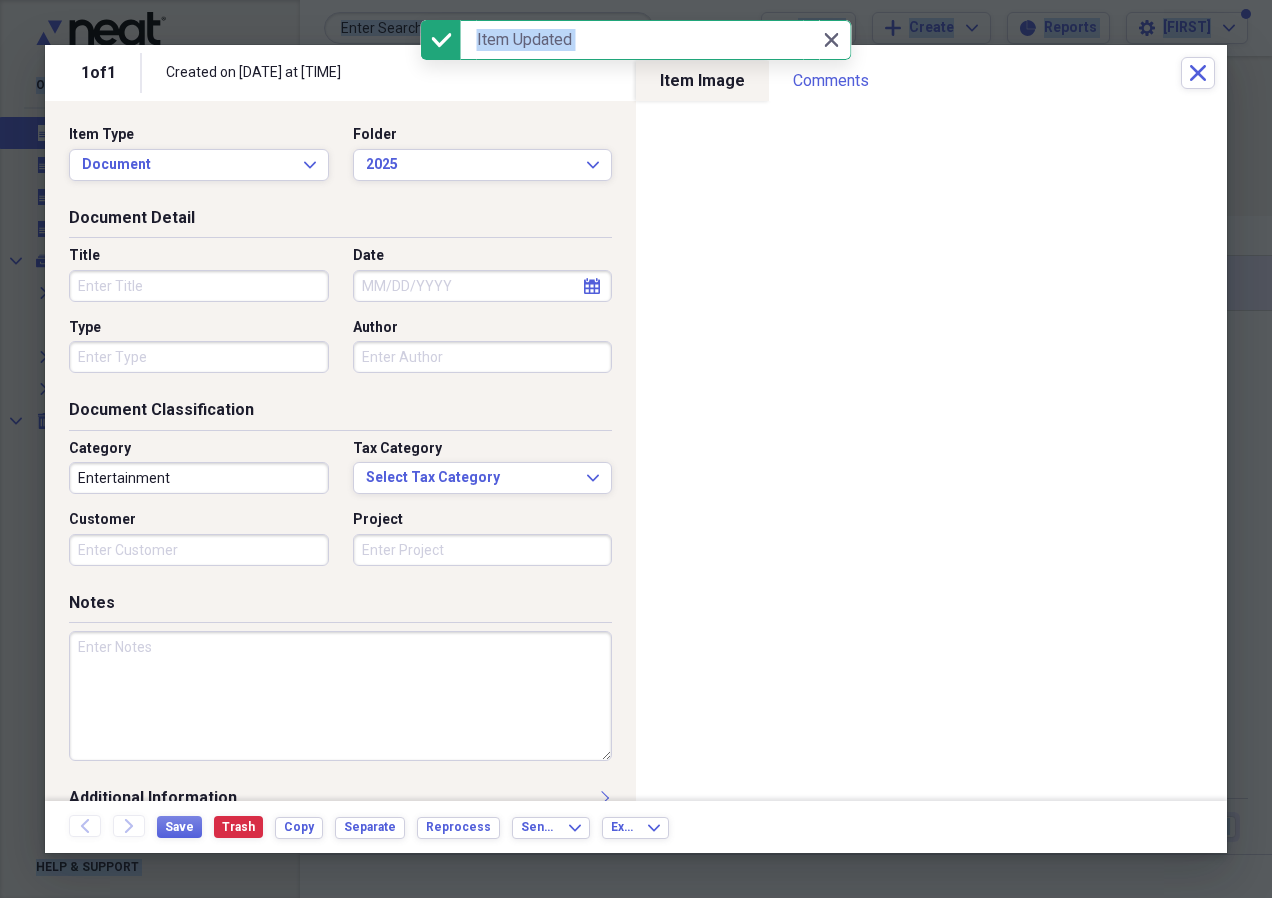 click on "Document Detail Title Date calendar Calendar Type Author" at bounding box center (340, 303) 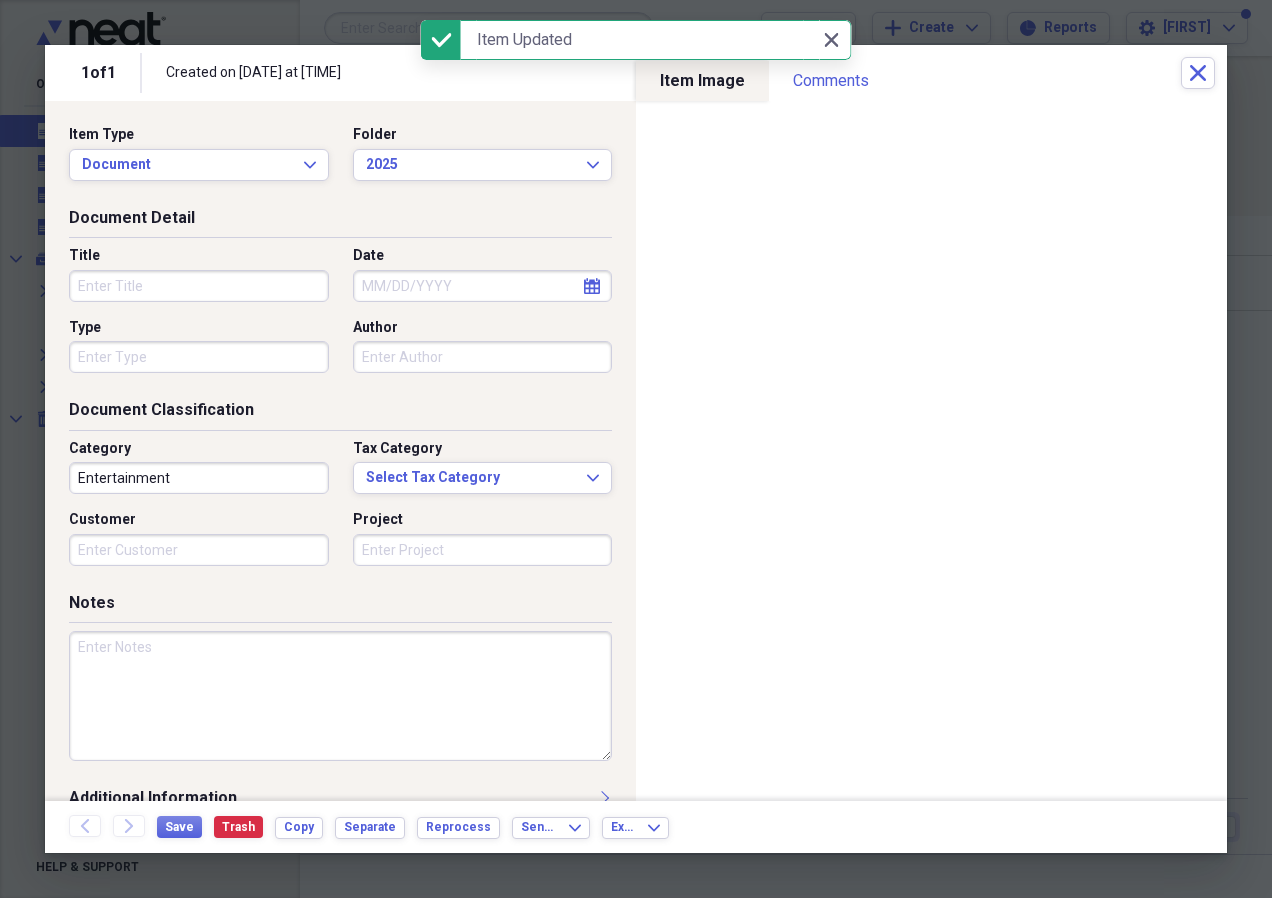 click on "Title" at bounding box center (199, 286) 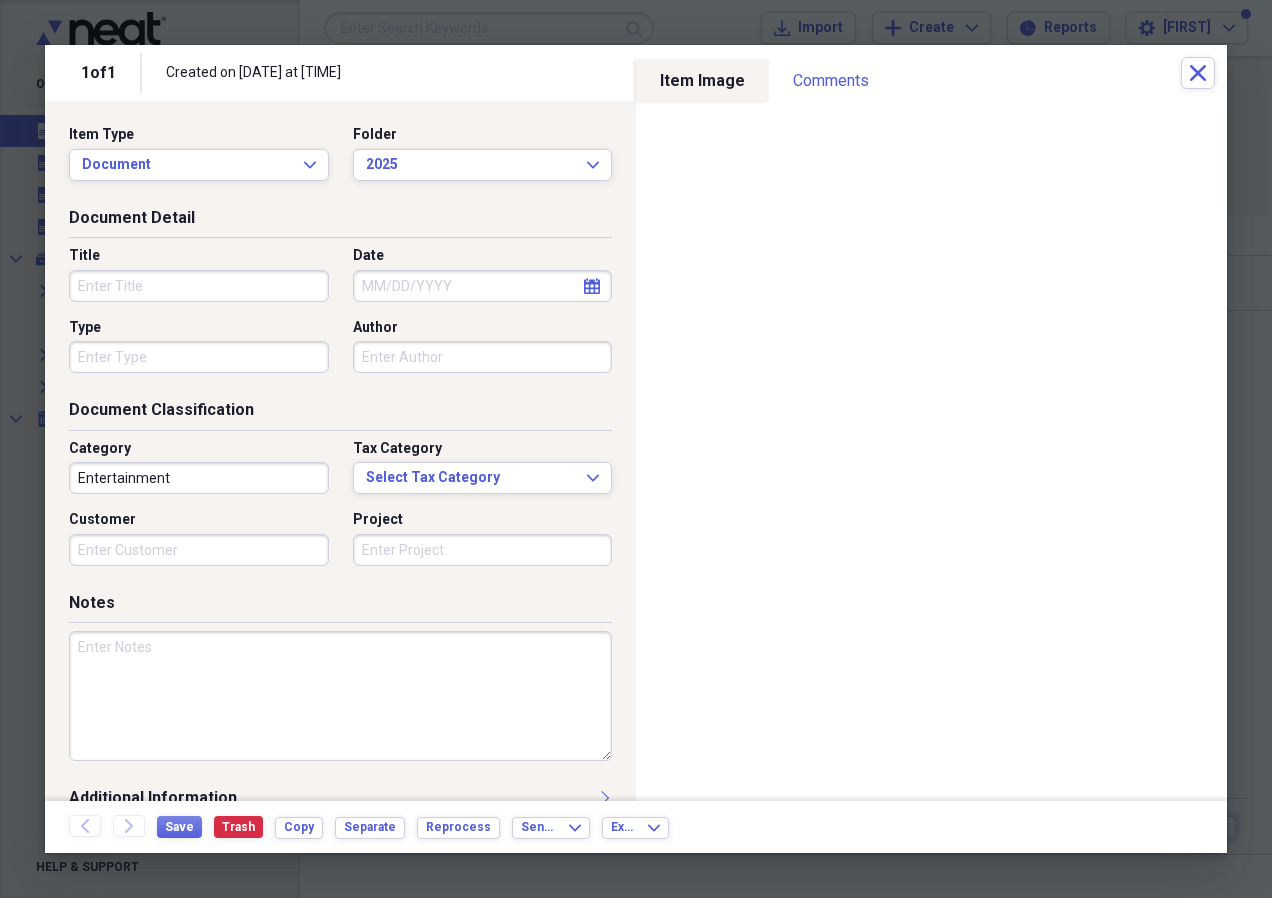 paste on "[DATE] [DATE]" 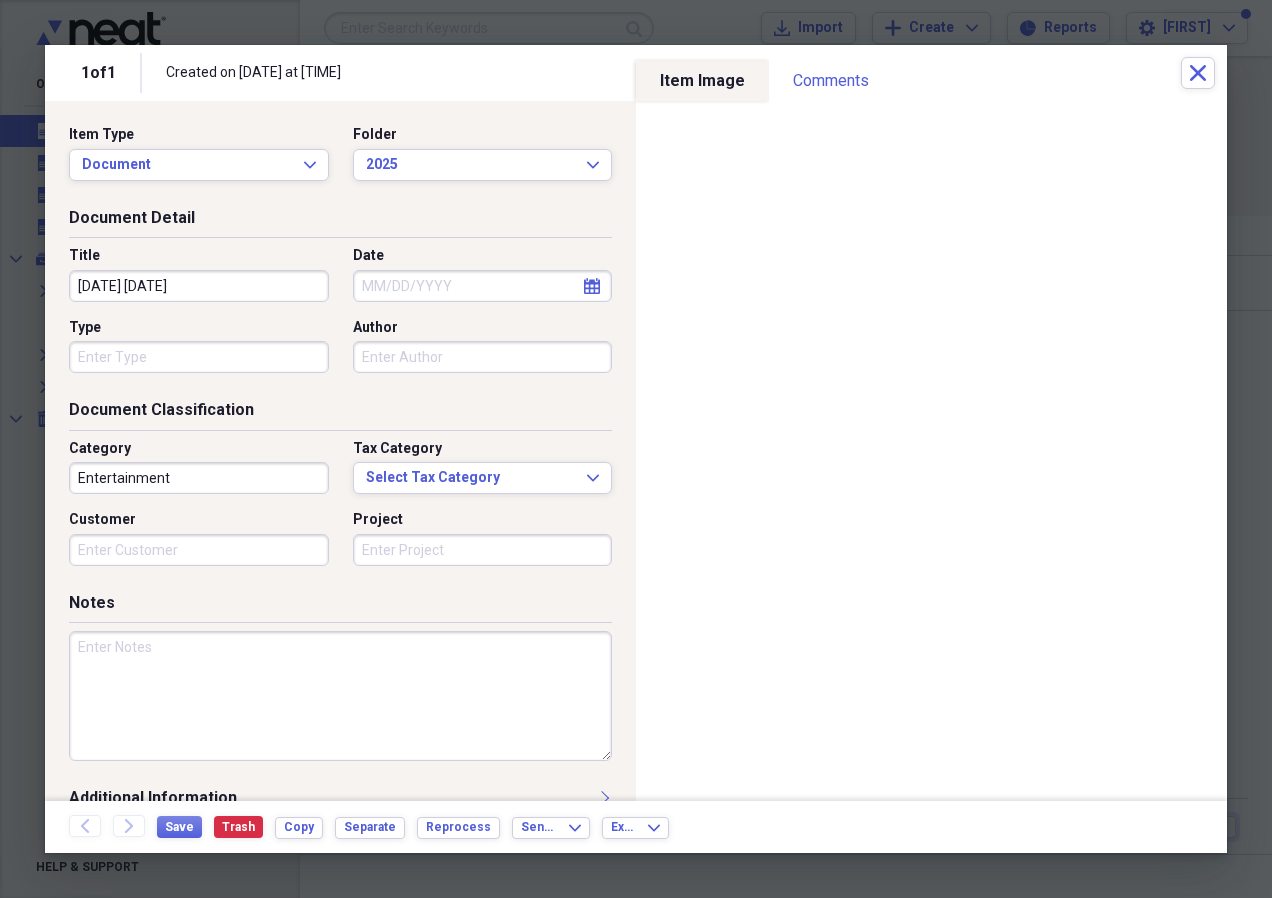 type on "[DATE] [DATE]" 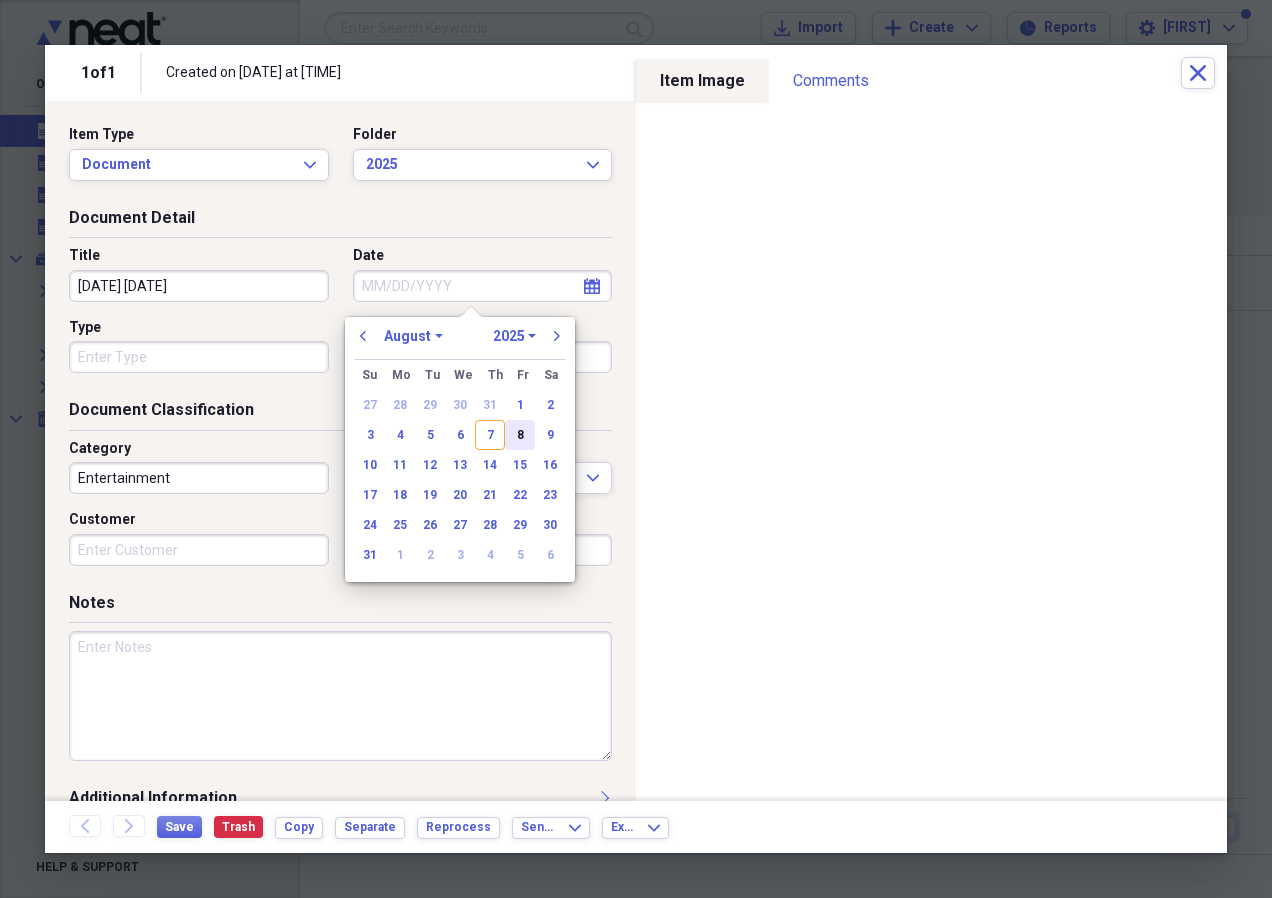 click on "8" at bounding box center (520, 435) 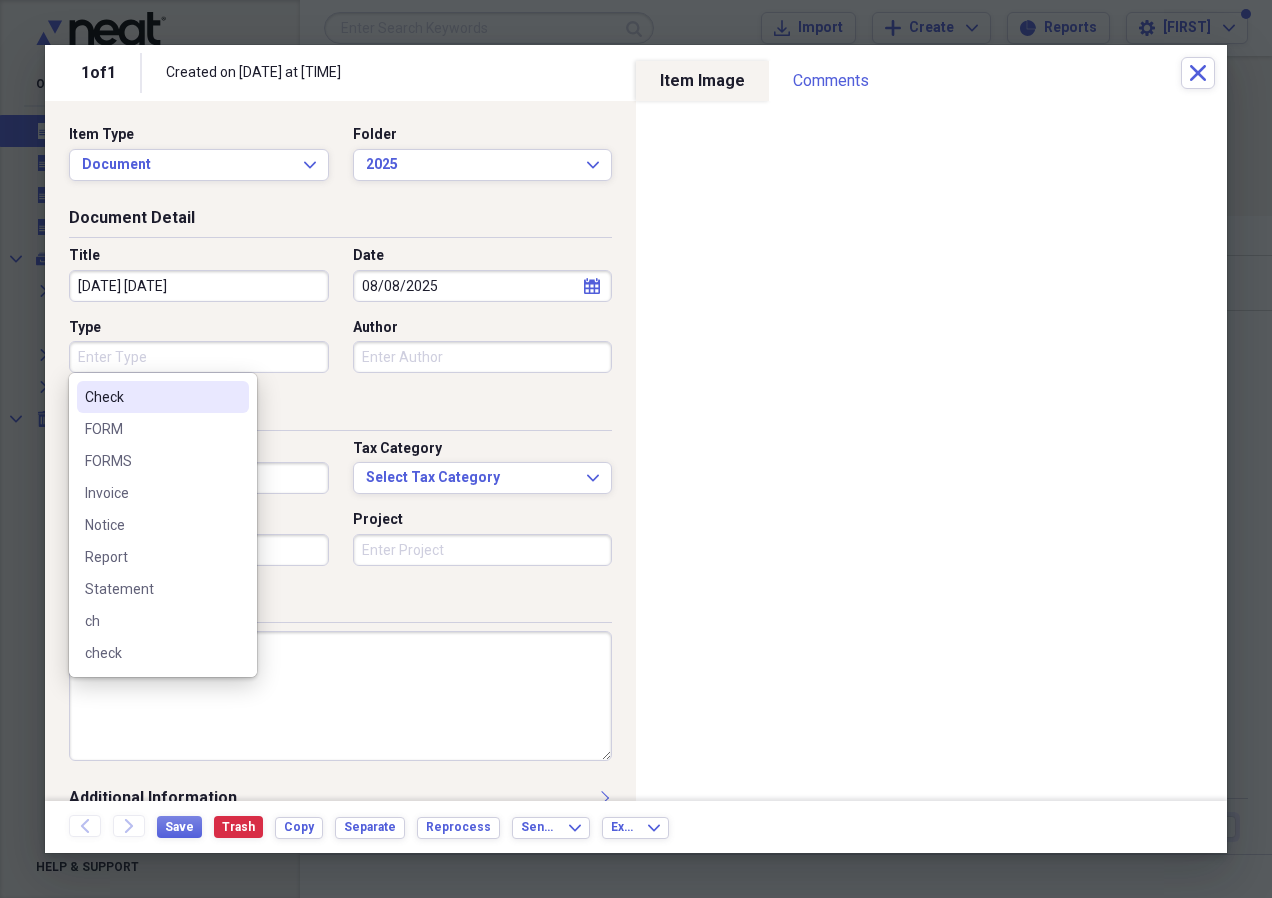 click on "Type" at bounding box center [199, 357] 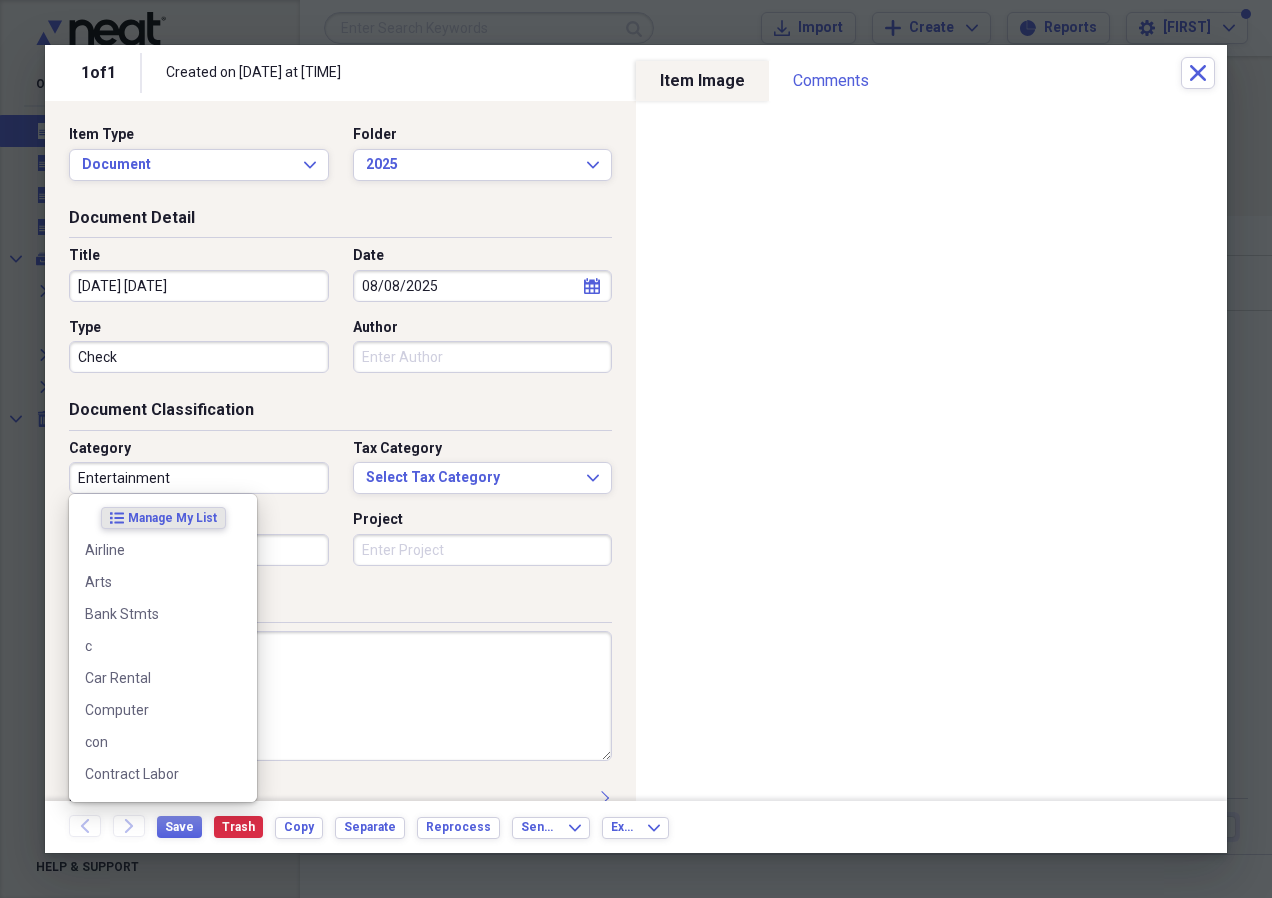 click on "Entertainment" at bounding box center [199, 478] 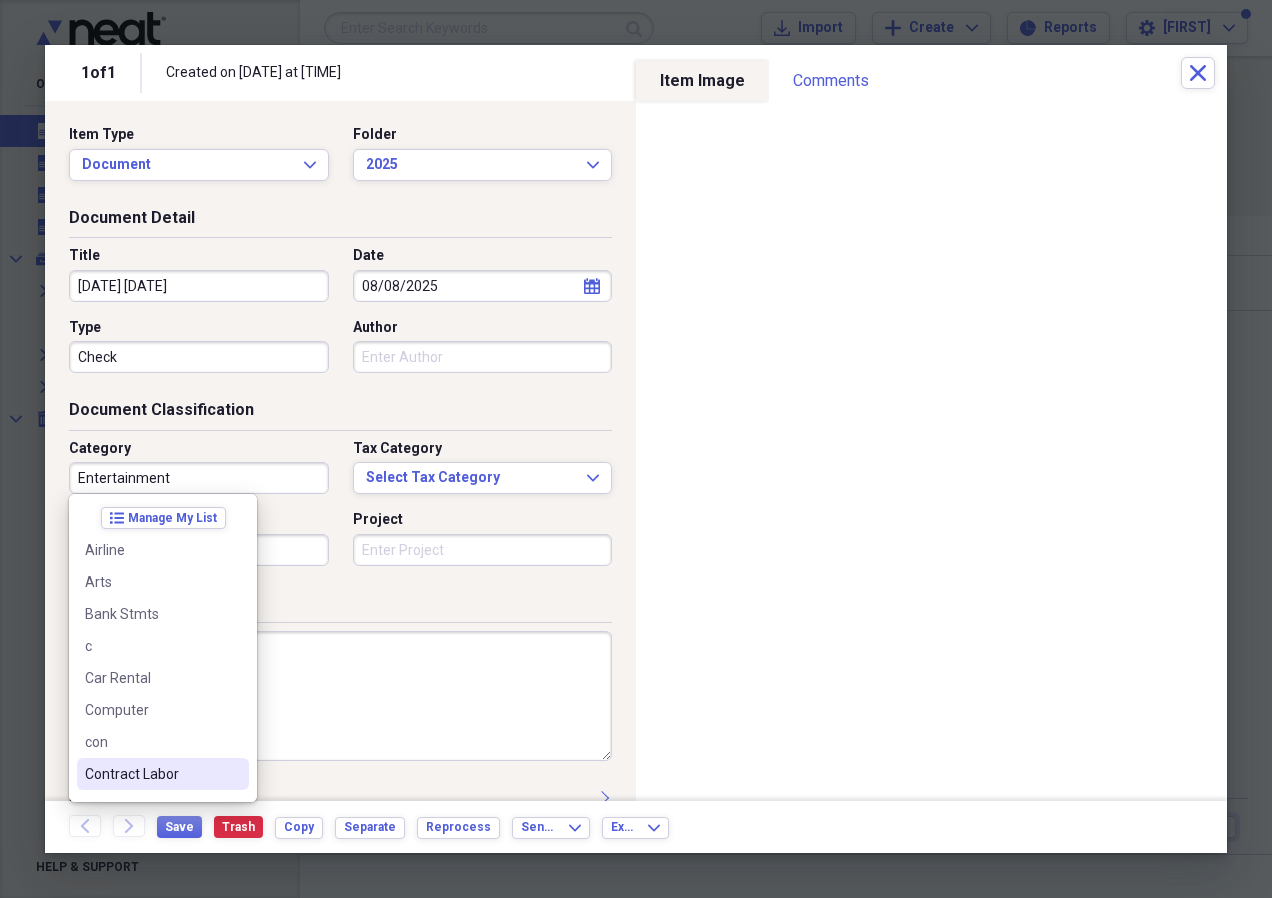 click on "Contract Labor" at bounding box center [151, 774] 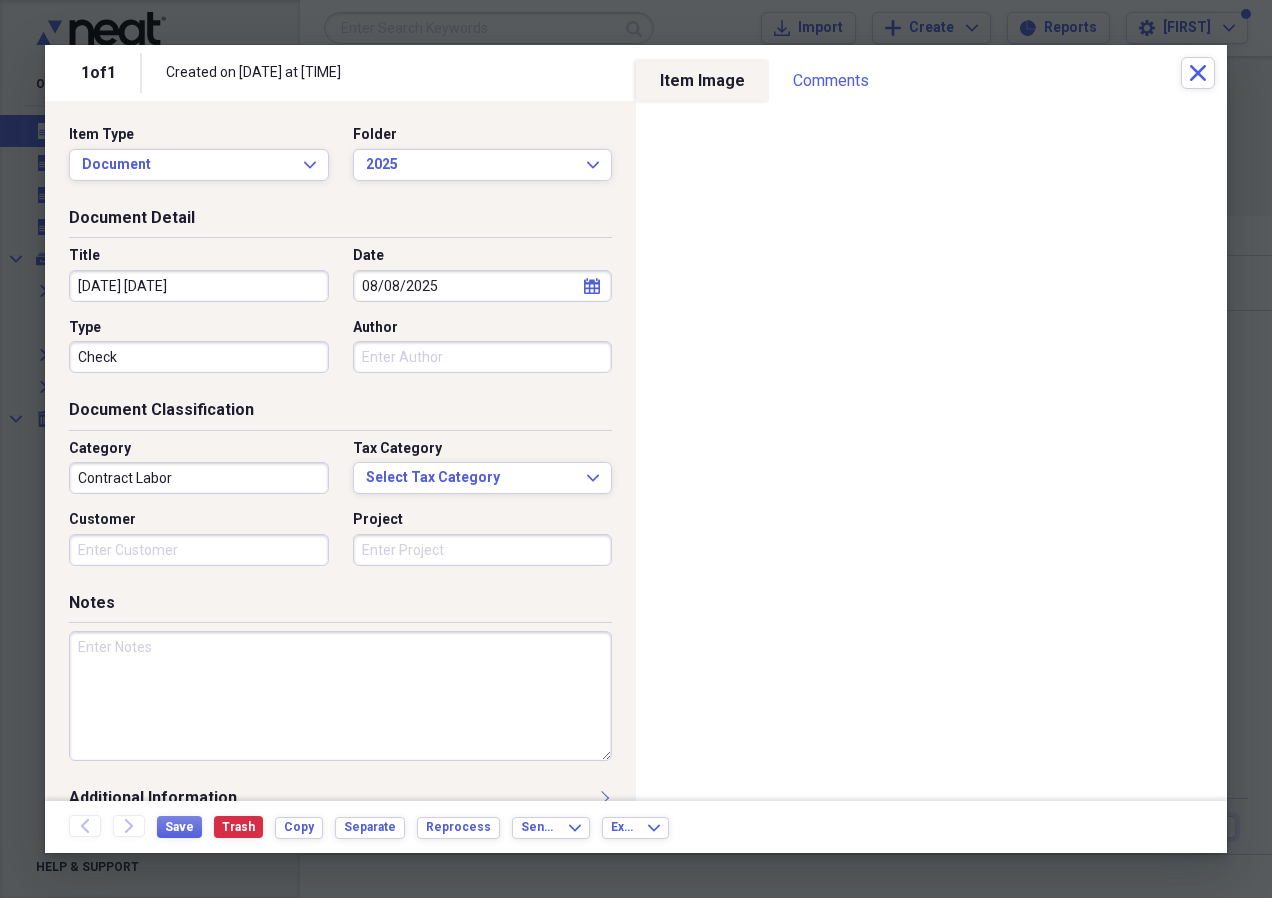 click at bounding box center (340, 696) 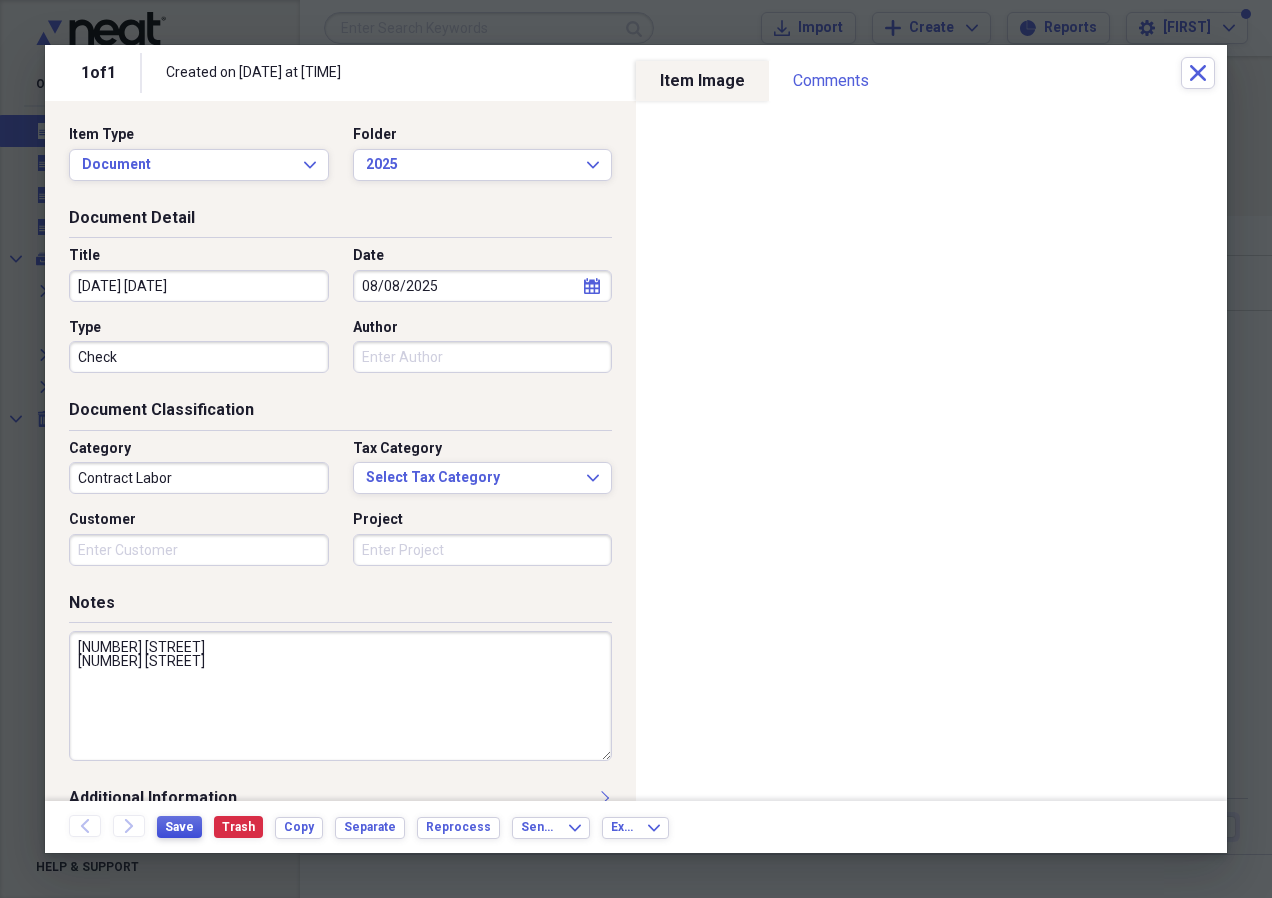 type on "[NUMBER] [STREET]
[NUMBER] [STREET]" 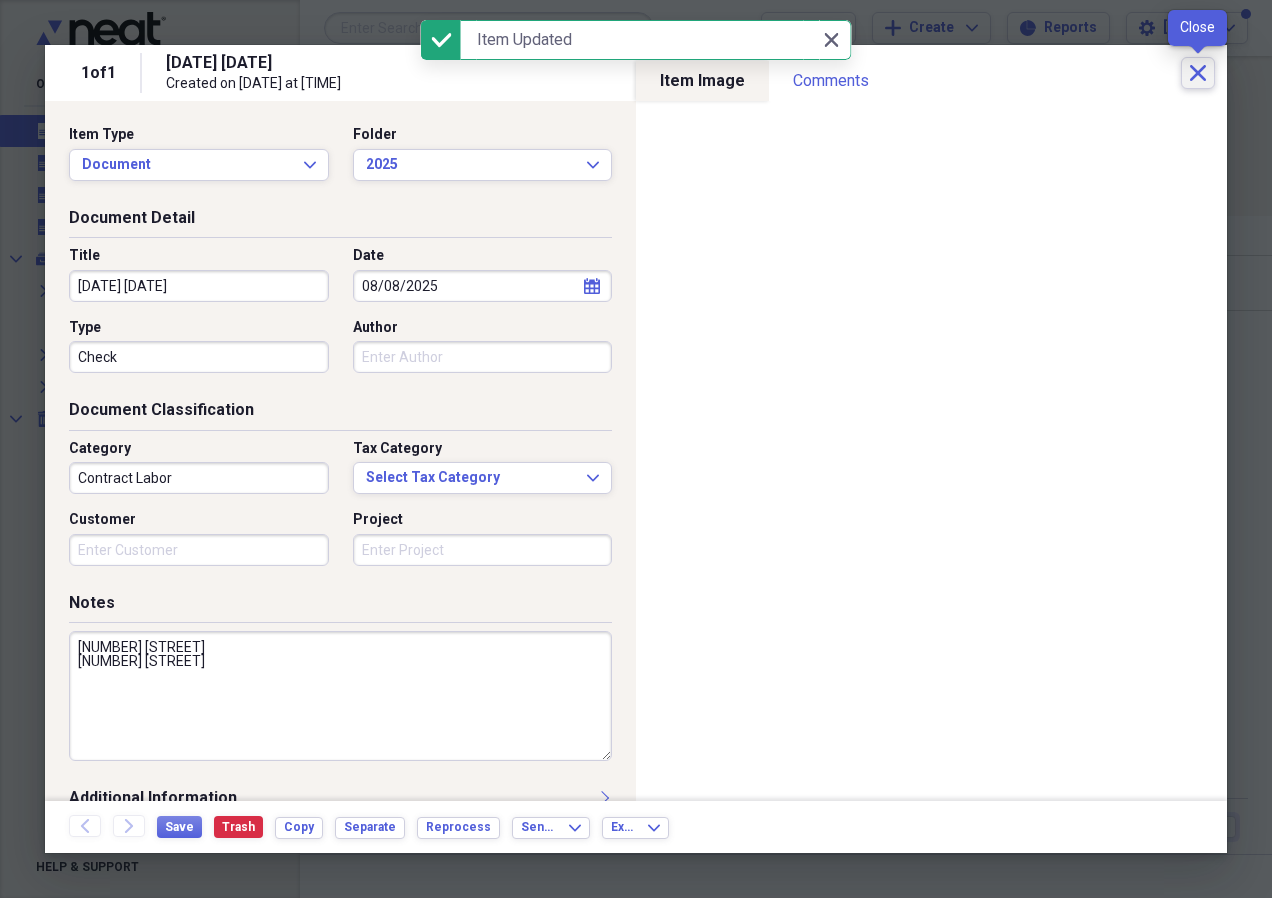 click on "Close" at bounding box center [1198, 73] 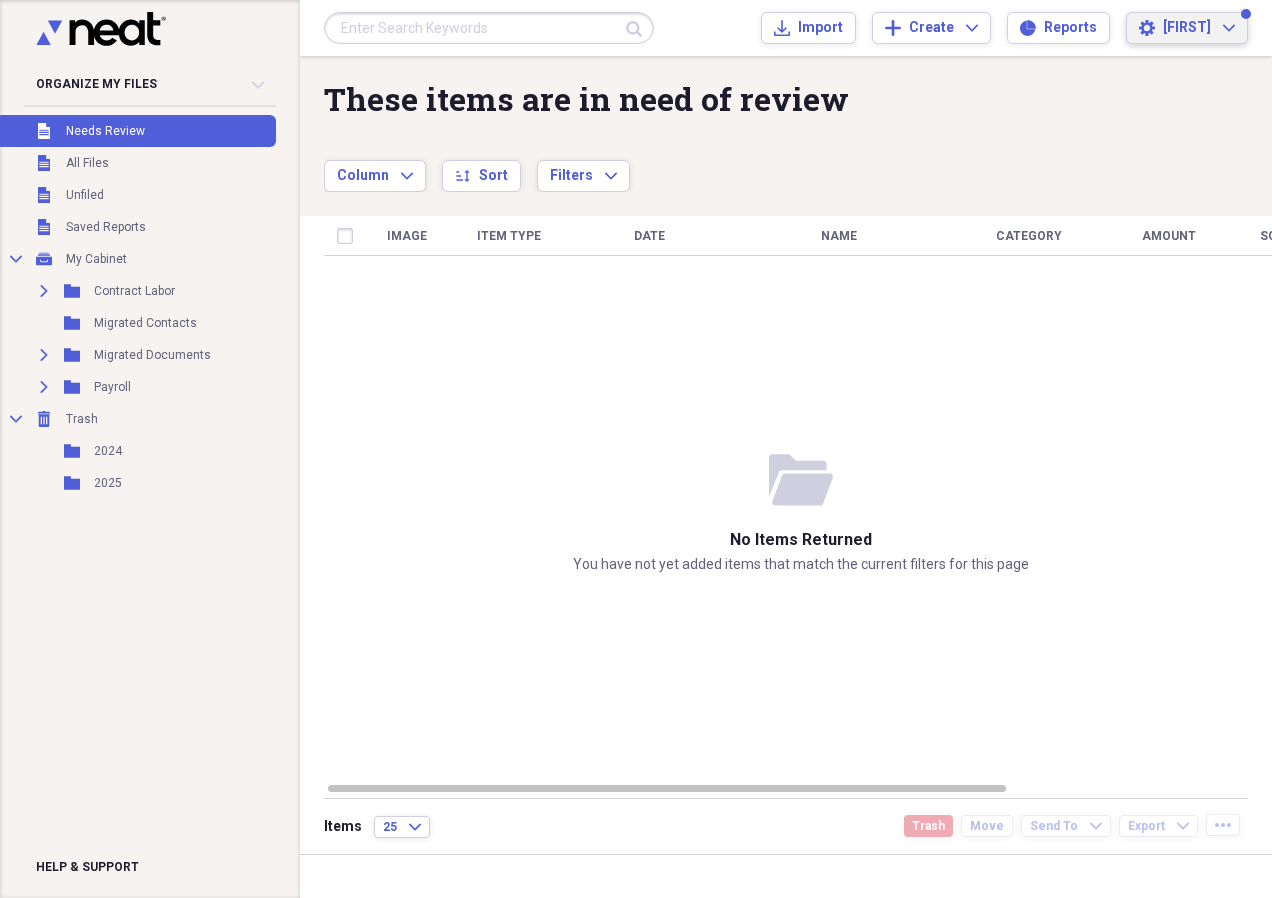 click on "[FIRST]" at bounding box center (1187, 28) 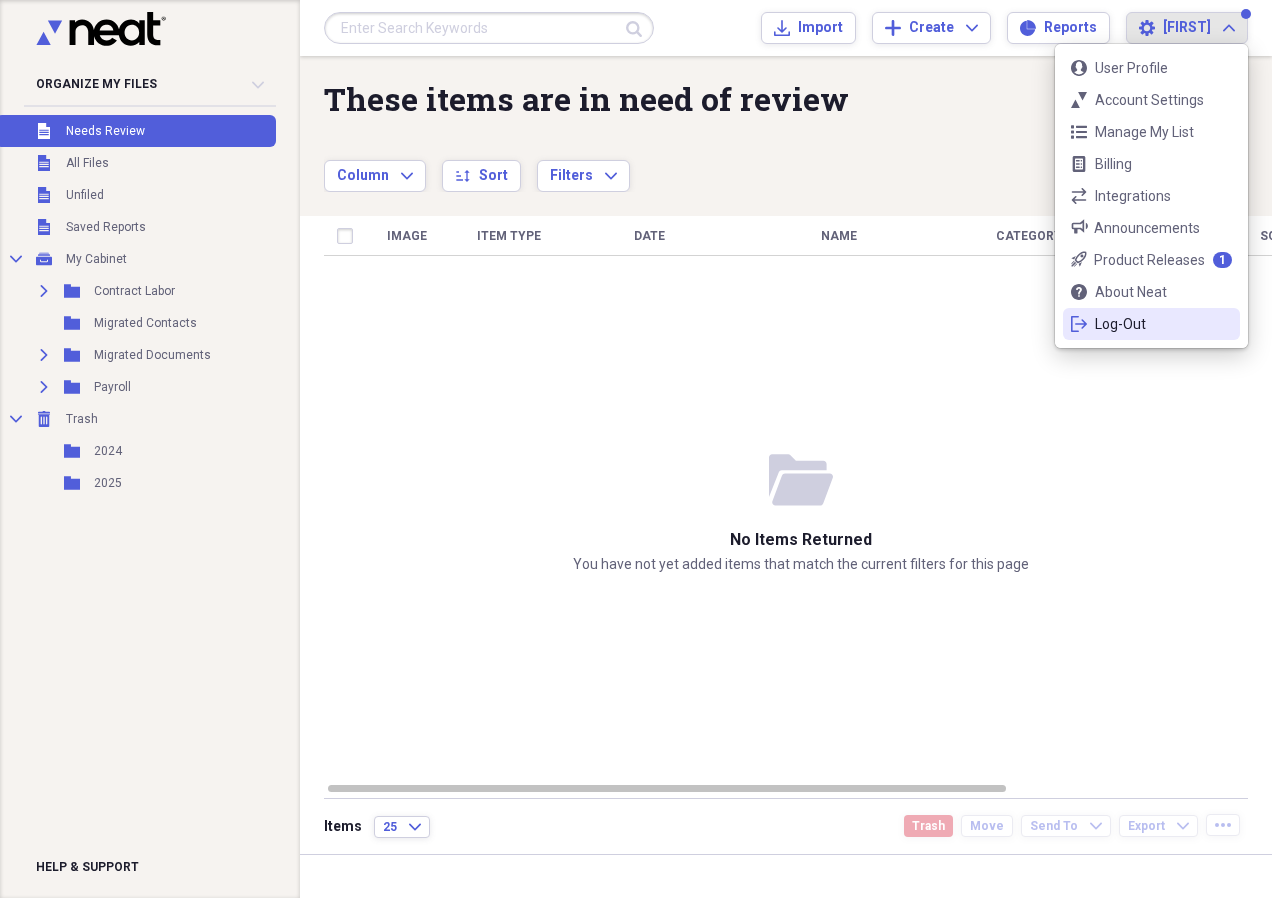 click on "Log-Out" at bounding box center [1151, 324] 